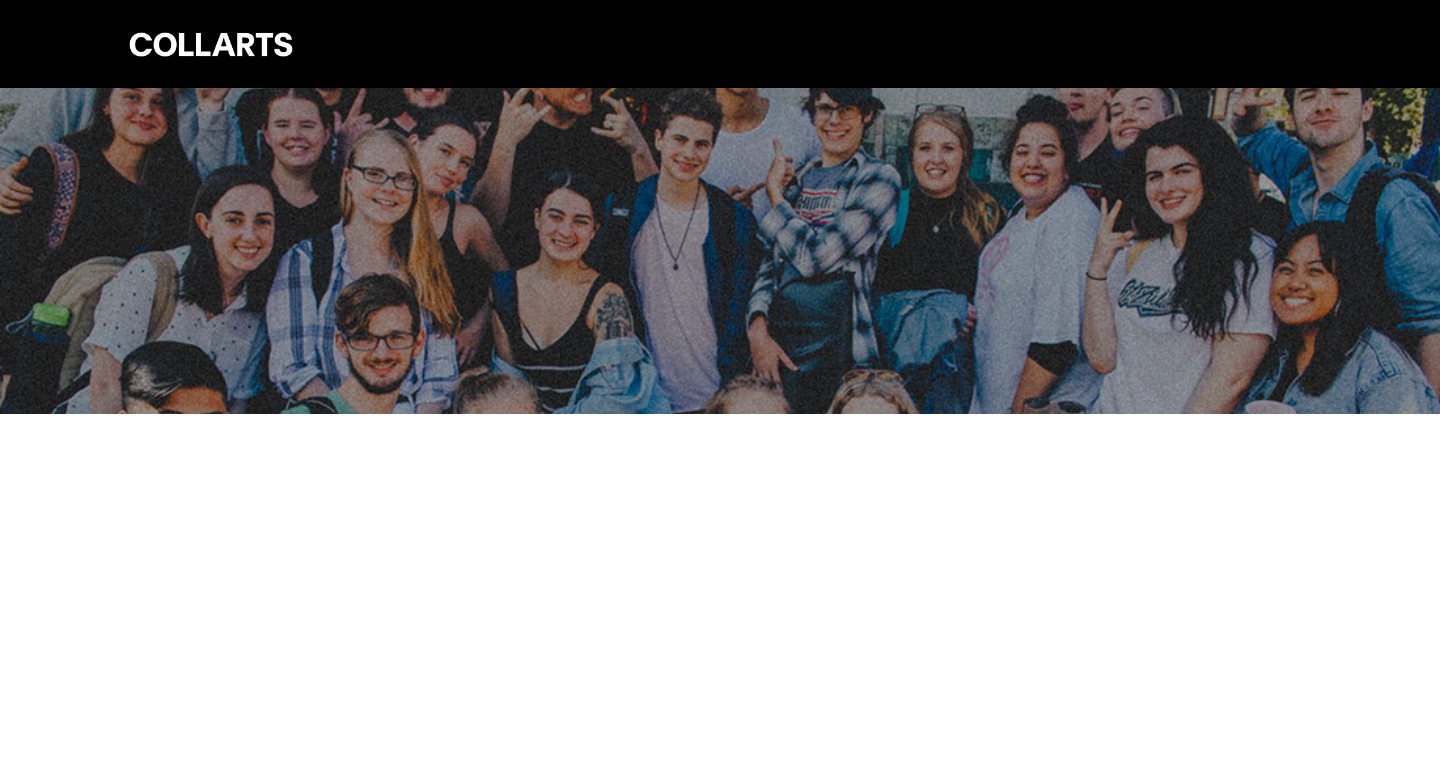 scroll, scrollTop: 0, scrollLeft: 0, axis: both 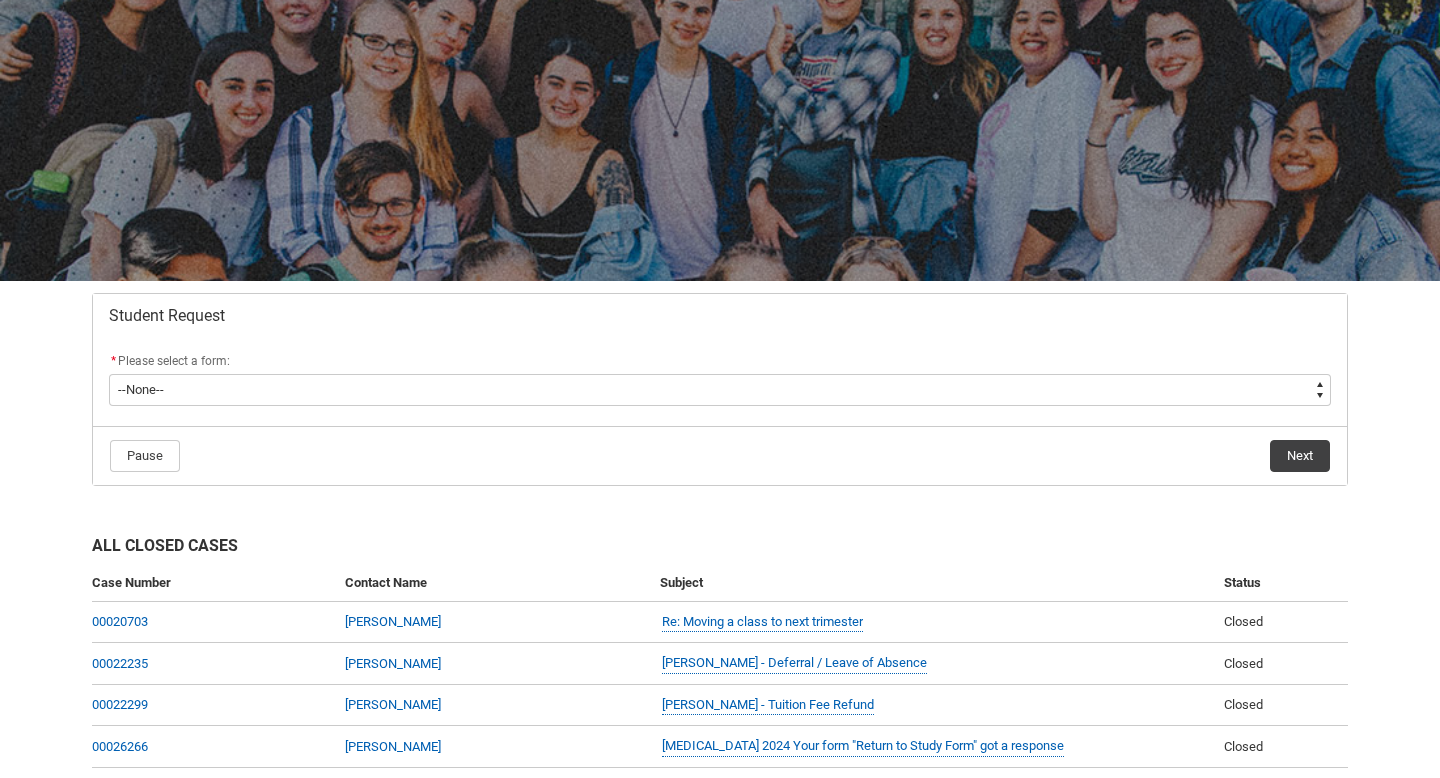 click on "* Please select a form:" 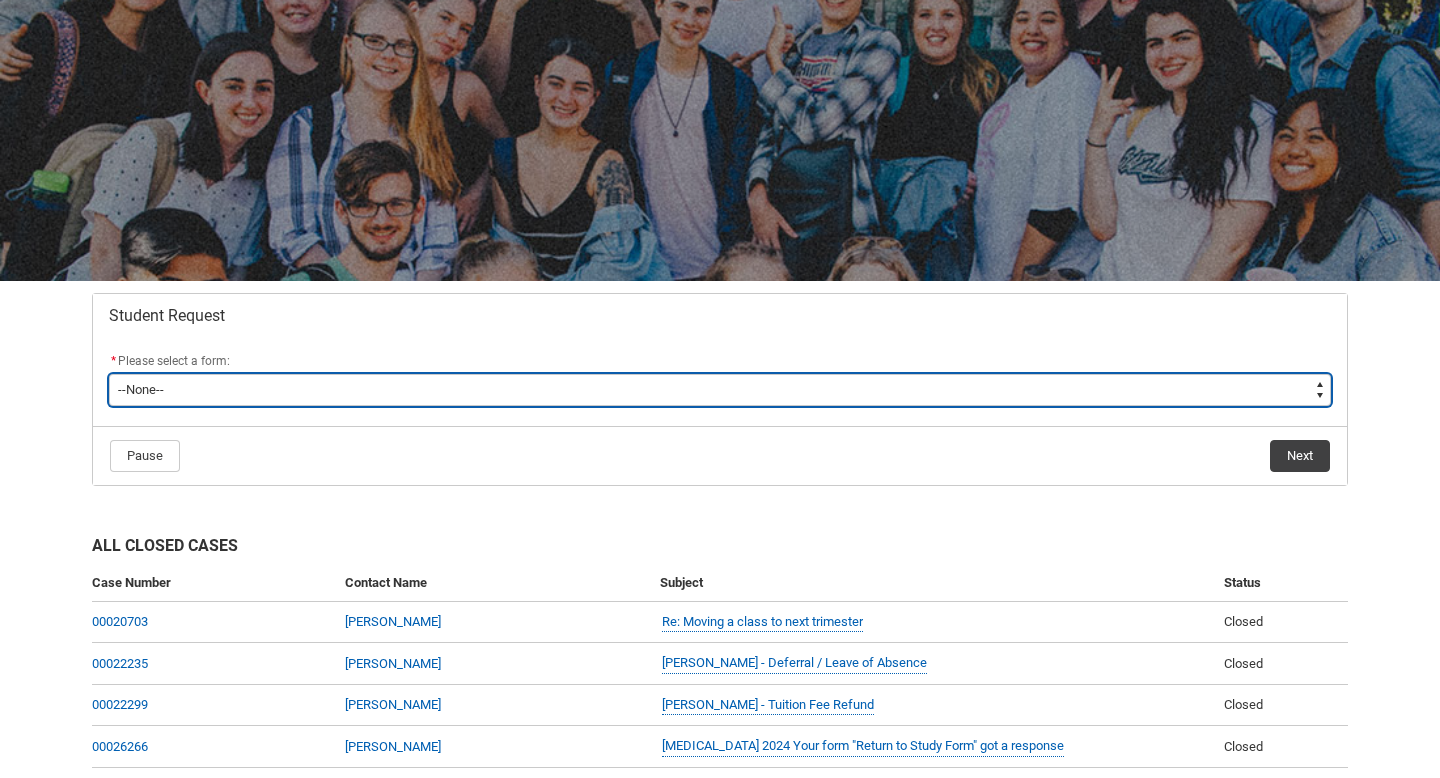 click on "--None-- Academic Transcript Application to Appeal Assignment Extension Course Credit / RPL Course Transfer Deferral / Leave of Absence Enrolment Variation Grievance Reasonable Adjustment Return to Study Application Special Consideration Tuition Fee Refund Withdraw & Cancel Enrolment General Enquiry FEE-HELP Exemption Form Financial Hardship Program" at bounding box center (720, 390) 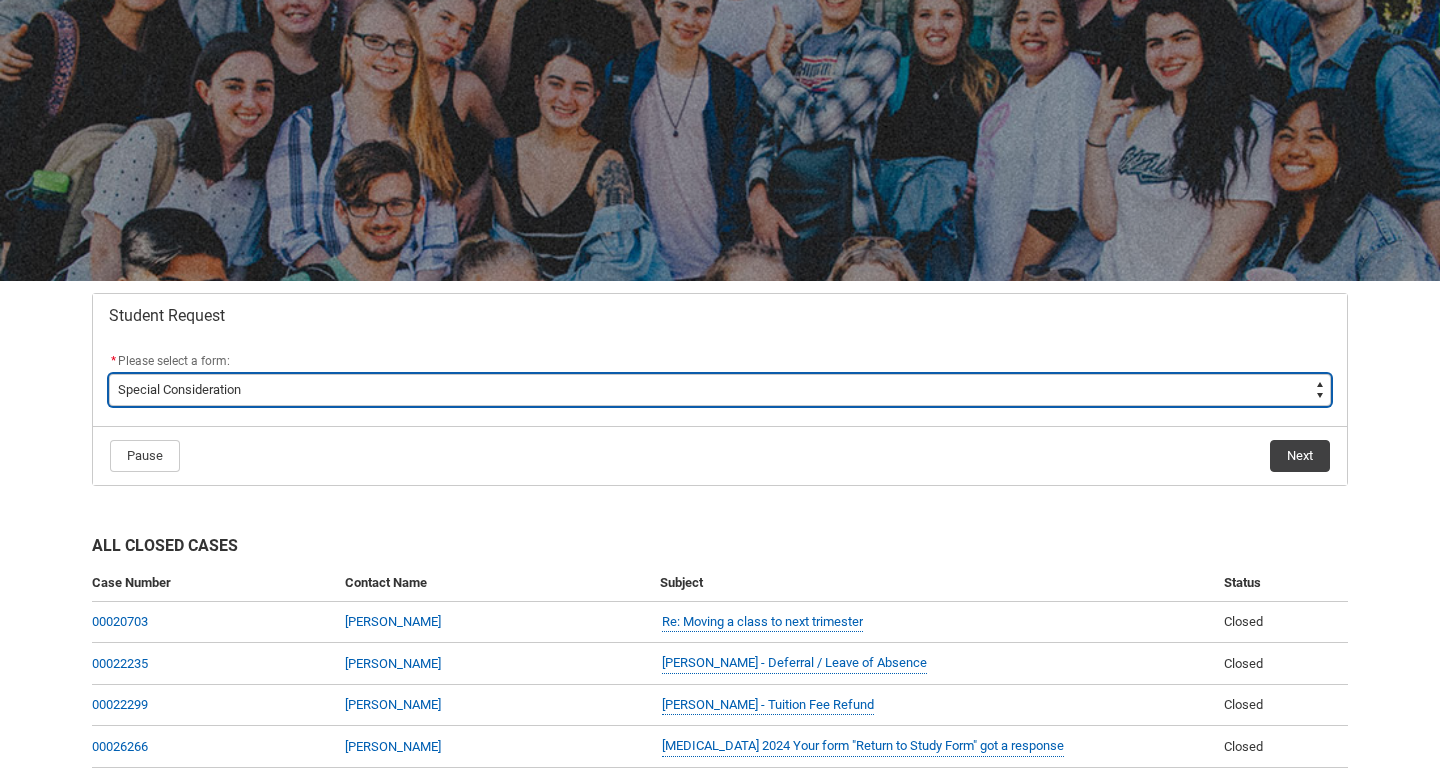 scroll, scrollTop: 118, scrollLeft: 0, axis: vertical 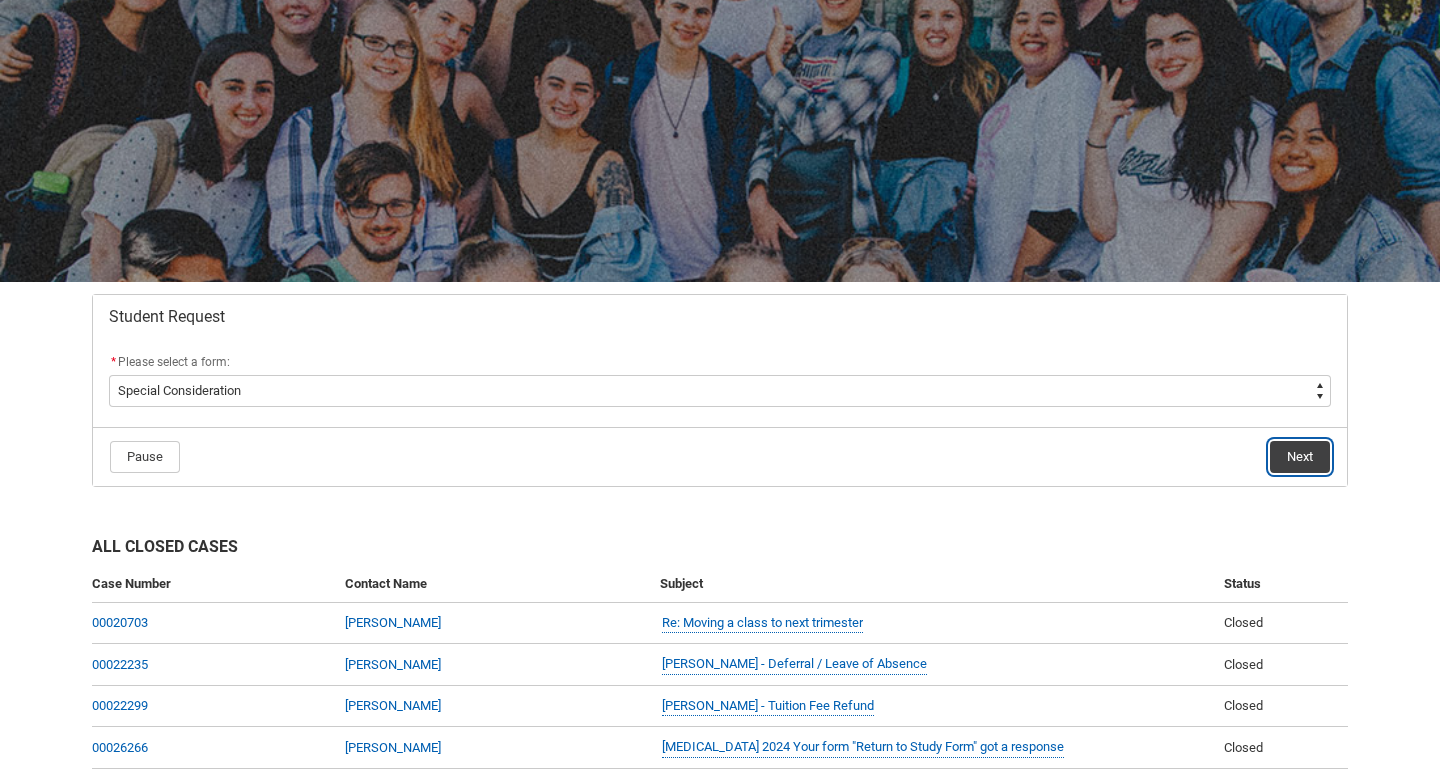 click on "Next" 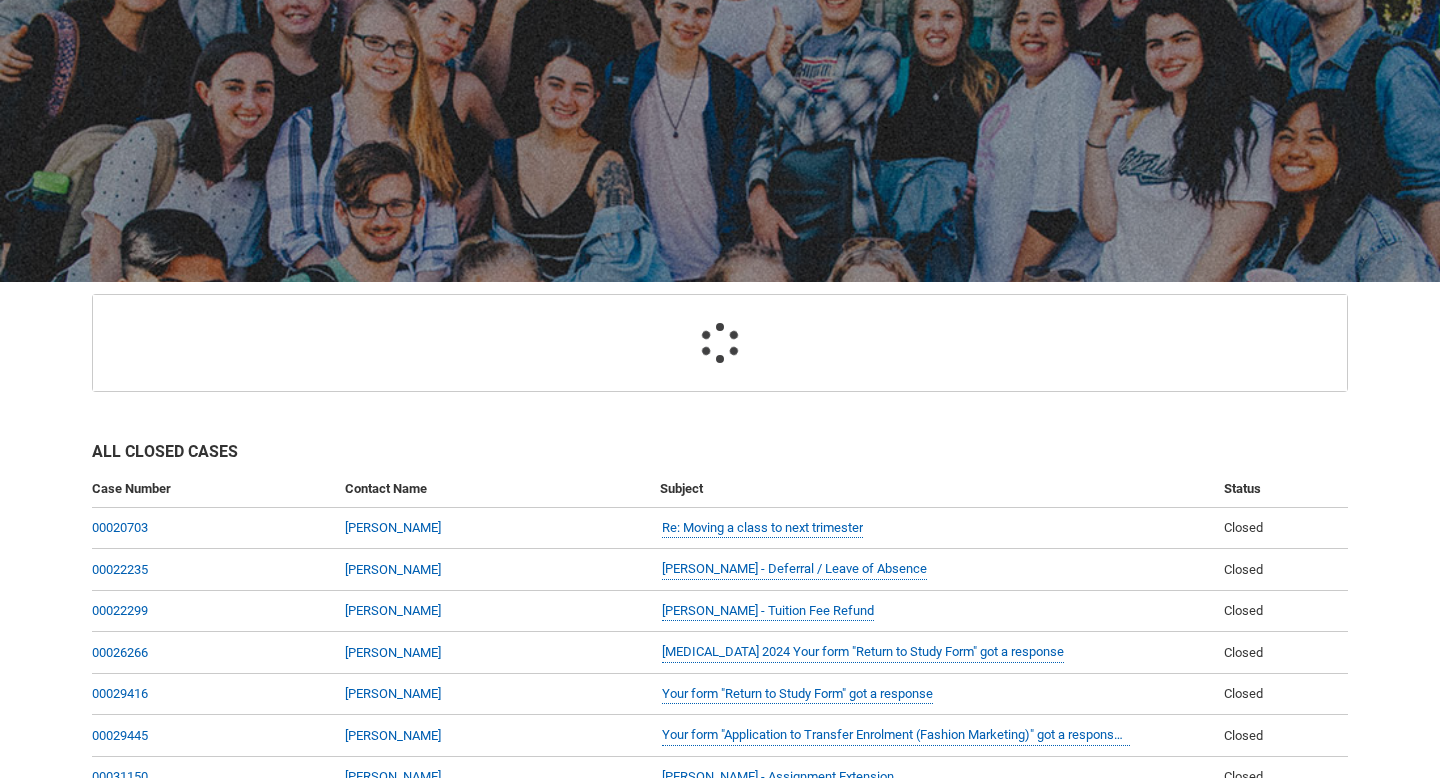 scroll, scrollTop: 213, scrollLeft: 0, axis: vertical 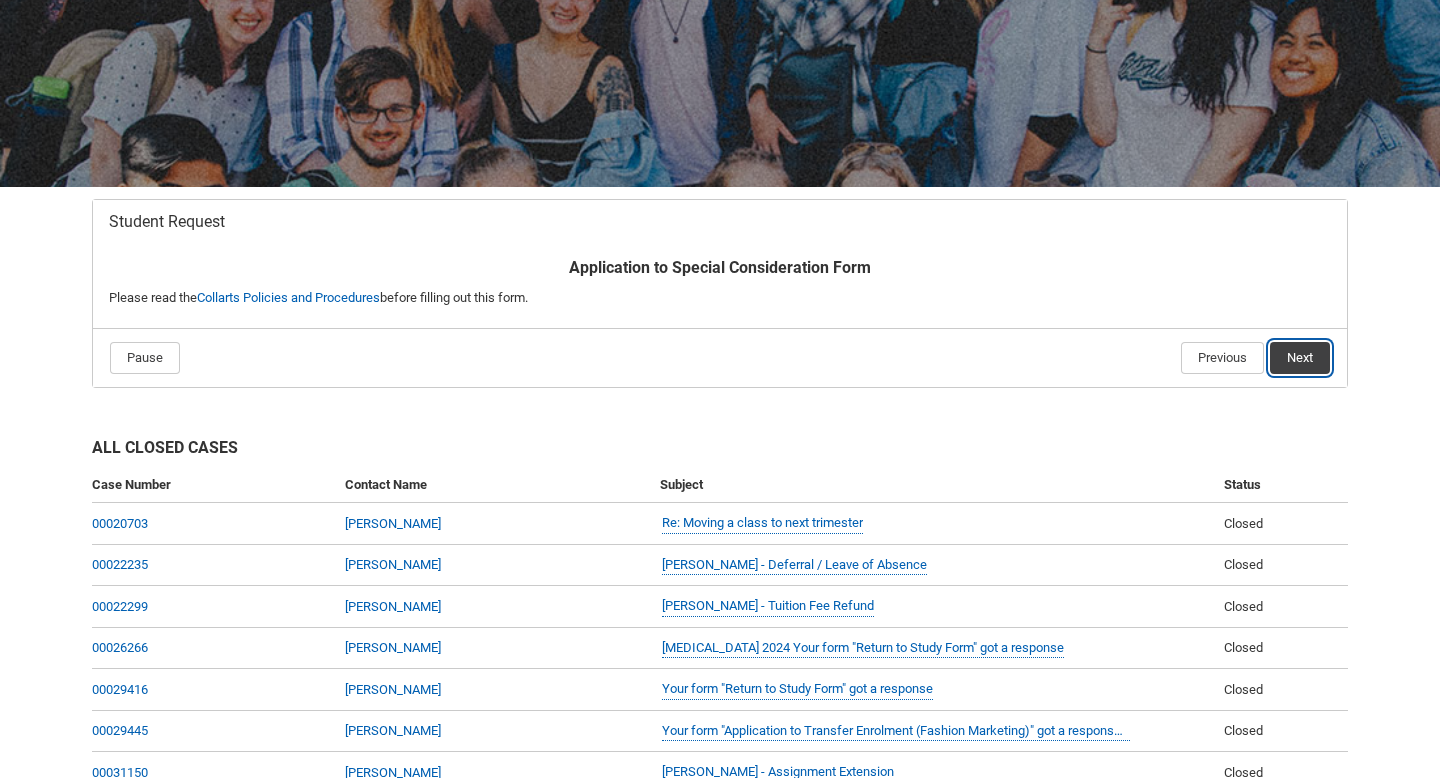click on "Next" 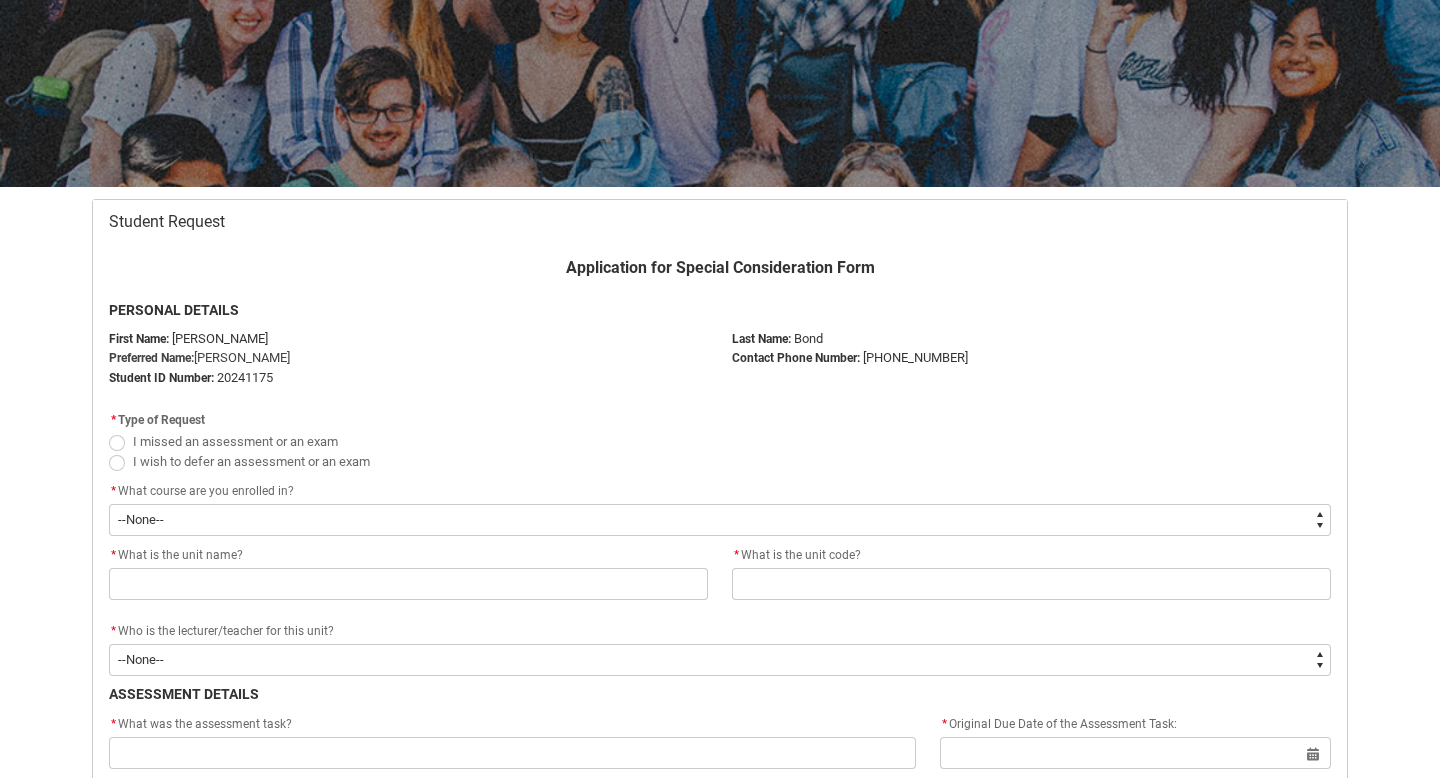 click at bounding box center [117, 443] 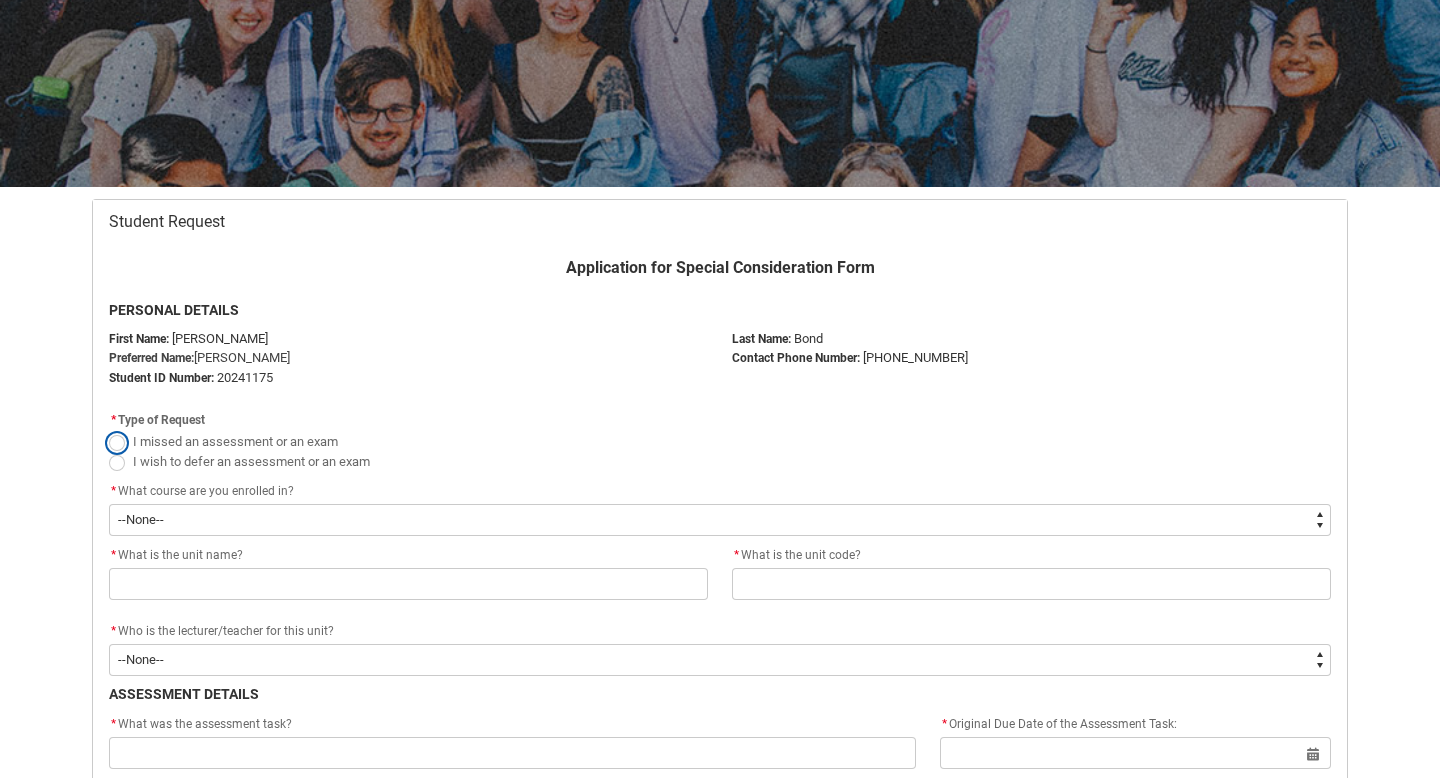 click on "I missed an assessment or an exam" at bounding box center (108, 430) 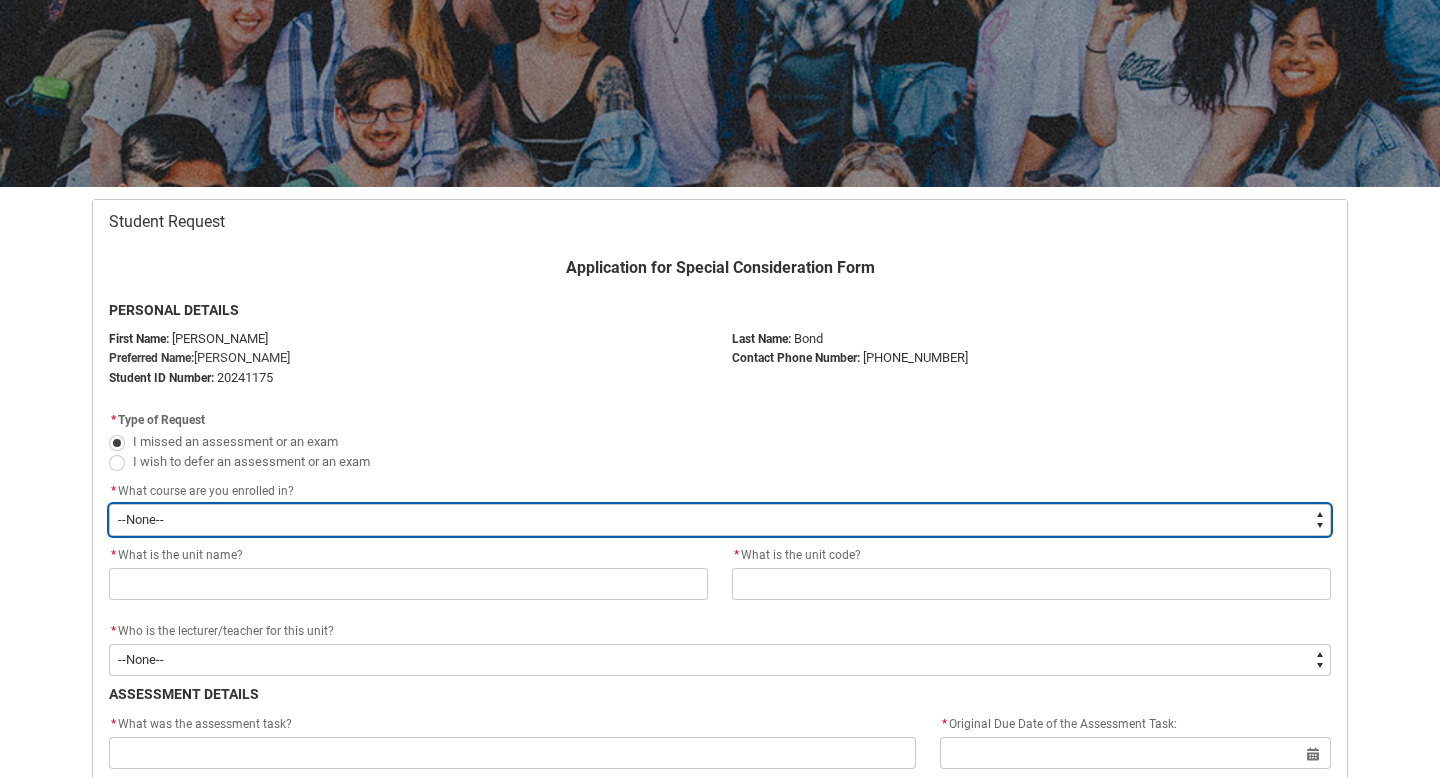 click on "--None-- Bachelor of Fashion Marketing (Branding and Communications) V1" at bounding box center (720, 520) 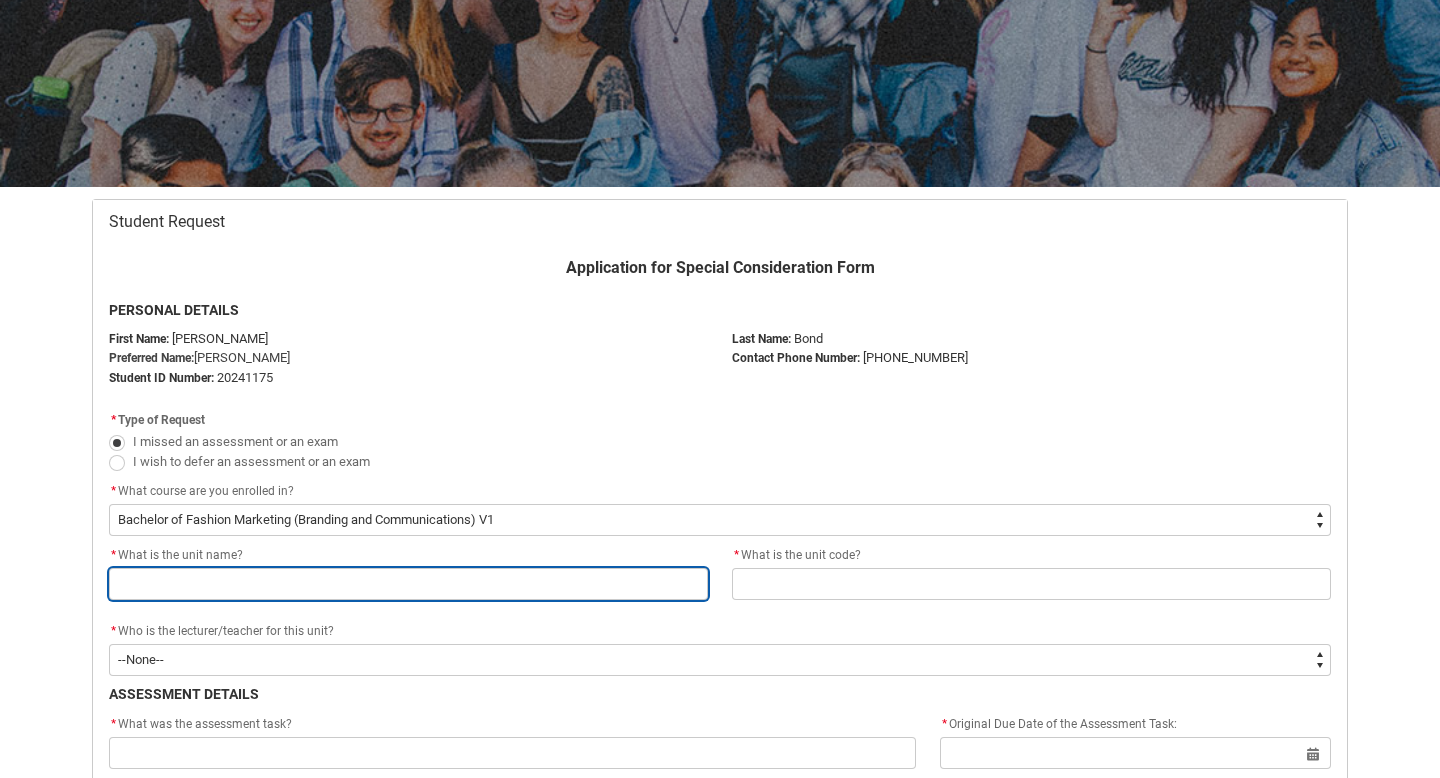 click at bounding box center (408, 584) 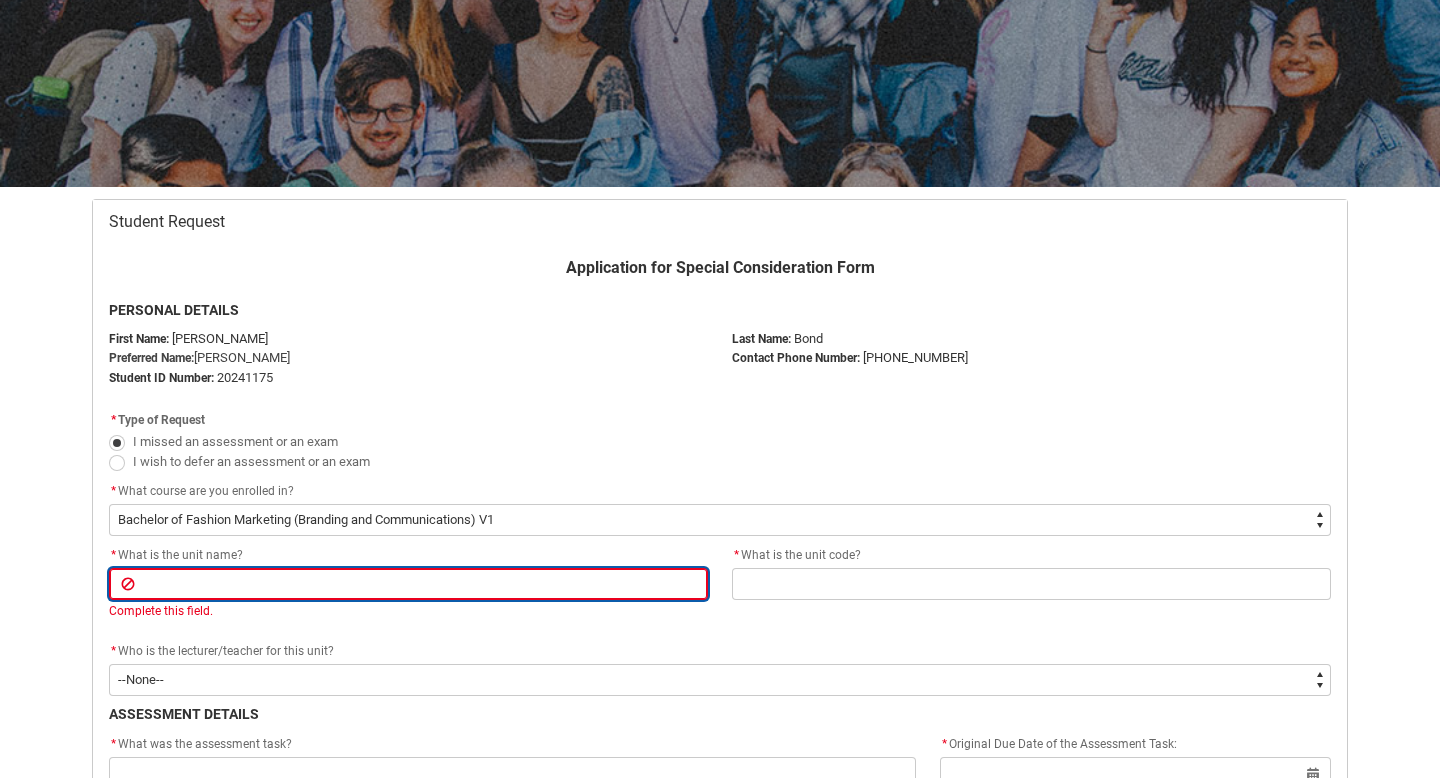 paste on "Fashion Retail Environments" 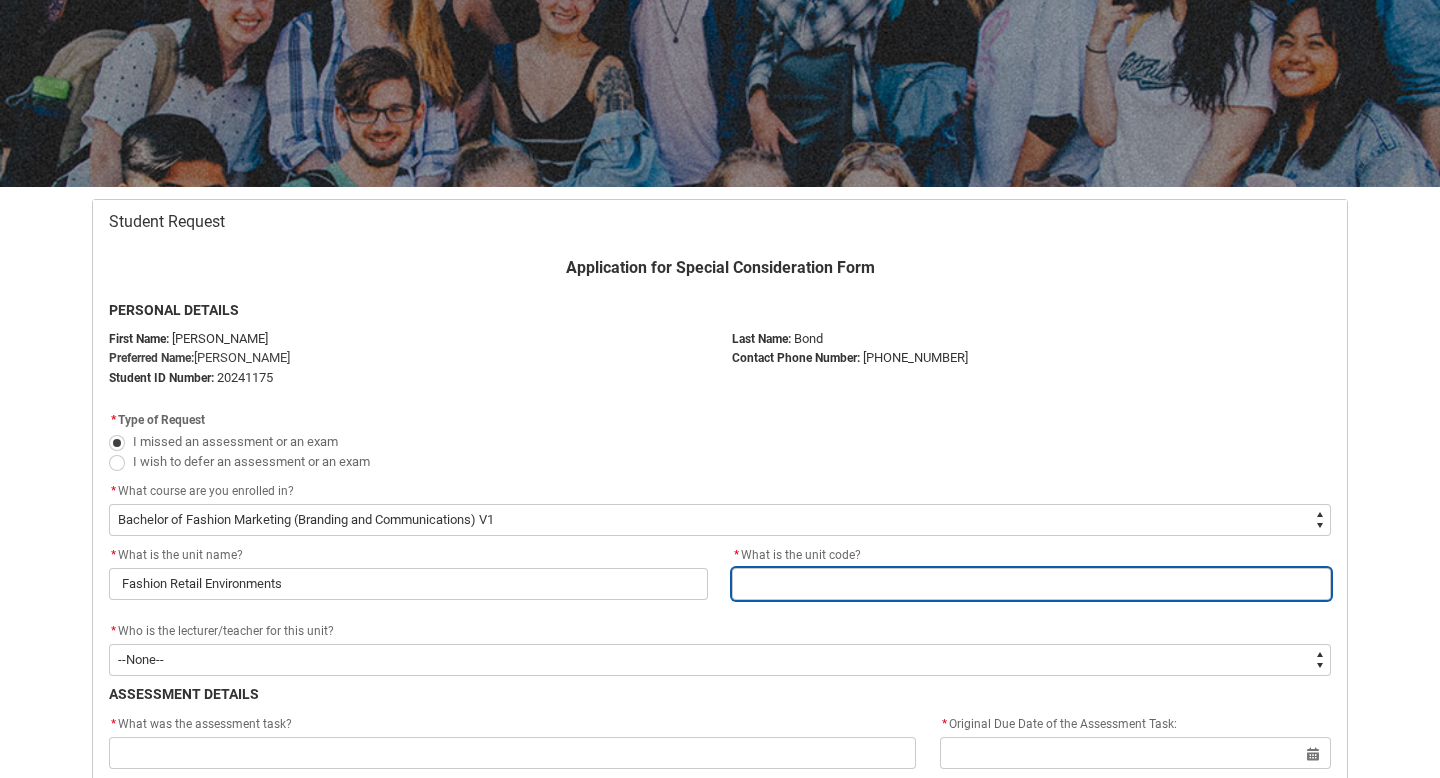 click at bounding box center (1031, 584) 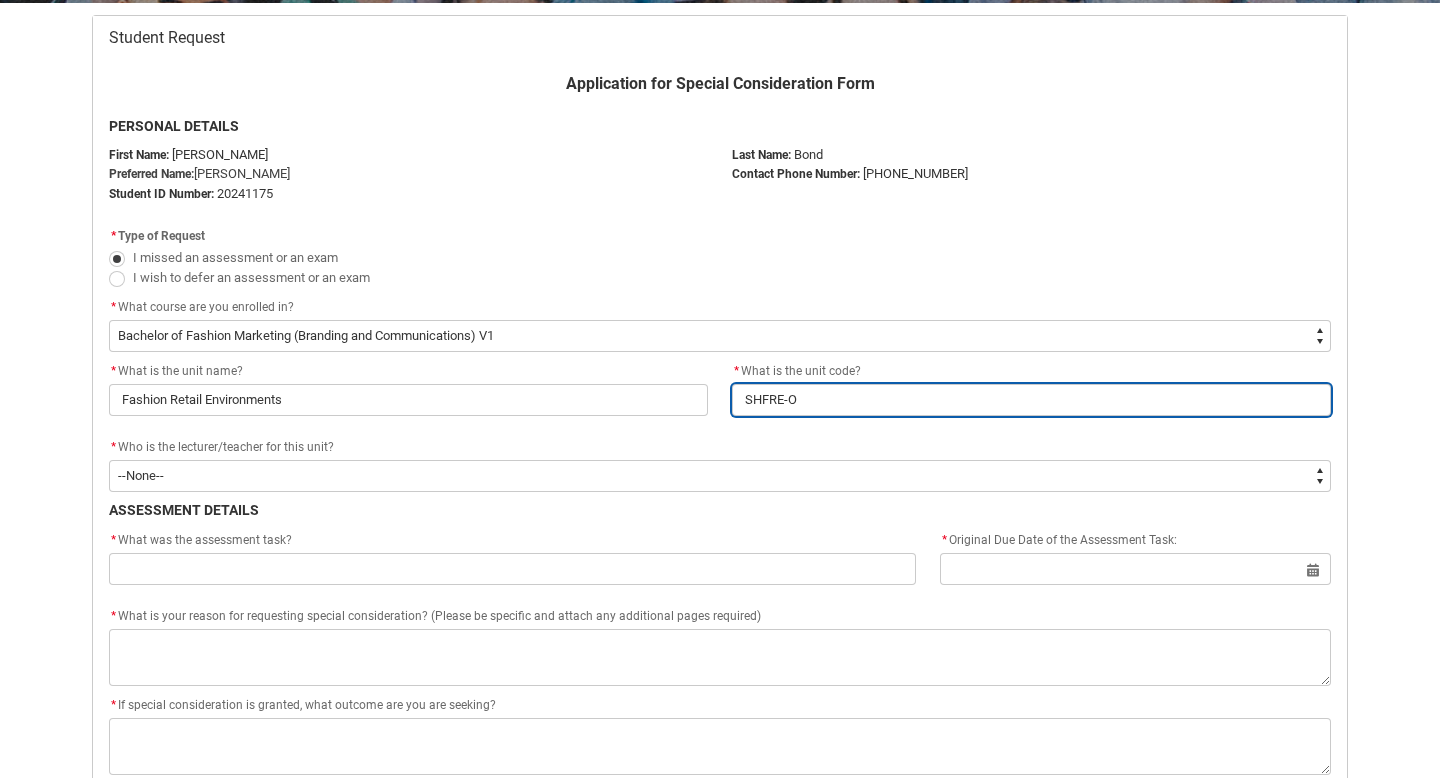 scroll, scrollTop: 405, scrollLeft: 0, axis: vertical 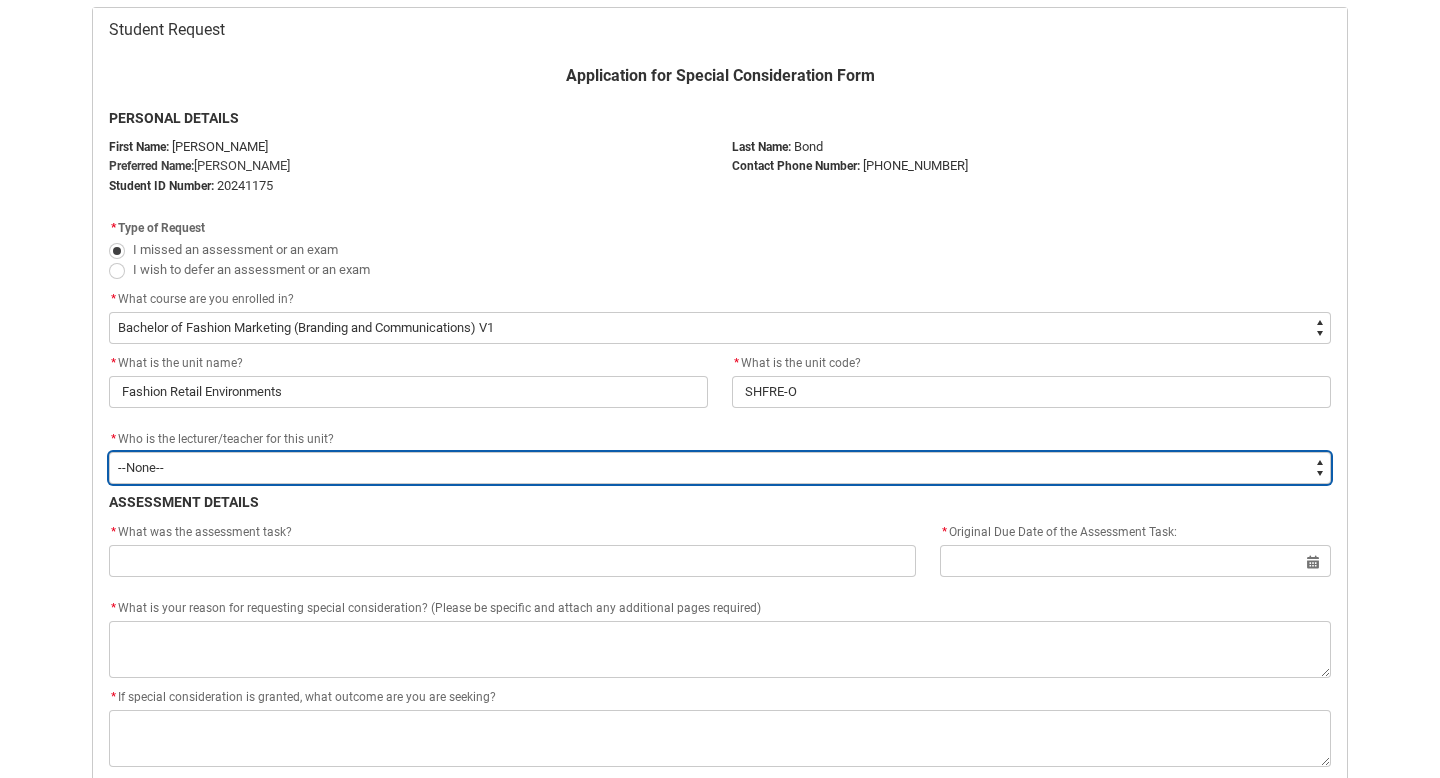 click on "--None-- [PERSON_NAME] [PERSON_NAME] [PERSON_NAME] [PERSON_NAME] [PERSON_NAME] [PERSON_NAME] [PERSON_NAME] [PERSON_NAME] [PERSON_NAME] [PERSON_NAME] [PERSON_NAME] [PERSON_NAME] [PERSON_NAME] [PERSON_NAME] [PERSON_NAME] [PERSON_NAME] [PERSON_NAME] [PERSON_NAME] [PERSON_NAME] [PERSON_NAME] [PERSON_NAME] [PERSON_NAME] [PERSON_NAME] [PERSON_NAME] [PERSON_NAME] [PERSON_NAME] [PERSON_NAME] [PERSON_NAME] [PERSON_NAME] [PERSON_NAME] [PERSON_NAME] [PERSON_NAME] [PERSON_NAME] [PERSON_NAME] [PERSON_NAME] [PERSON_NAME] [PERSON_NAME] [PERSON_NAME] [PERSON_NAME] [PERSON_NAME] [PERSON_NAME] [PERSON_NAME] [PERSON_NAME] [PERSON_NAME] [PERSON_NAME] [PERSON_NAME] [PERSON_NAME] [PERSON_NAME] [PERSON_NAME] [PERSON_NAME] [PERSON_NAME] [PERSON_NAME] [PERSON_NAME] [PERSON_NAME] [PERSON_NAME] [PERSON_NAME] [PERSON_NAME] [PERSON_NAME] [PERSON_NAME] [PERSON_NAME] [PERSON_NAME] [PERSON_NAME] [PERSON_NAME] [PERSON_NAME] [PERSON_NAME] [PERSON_NAME] [PERSON_NAME] [PERSON_NAME] [PERSON_NAME]" at bounding box center [720, 468] 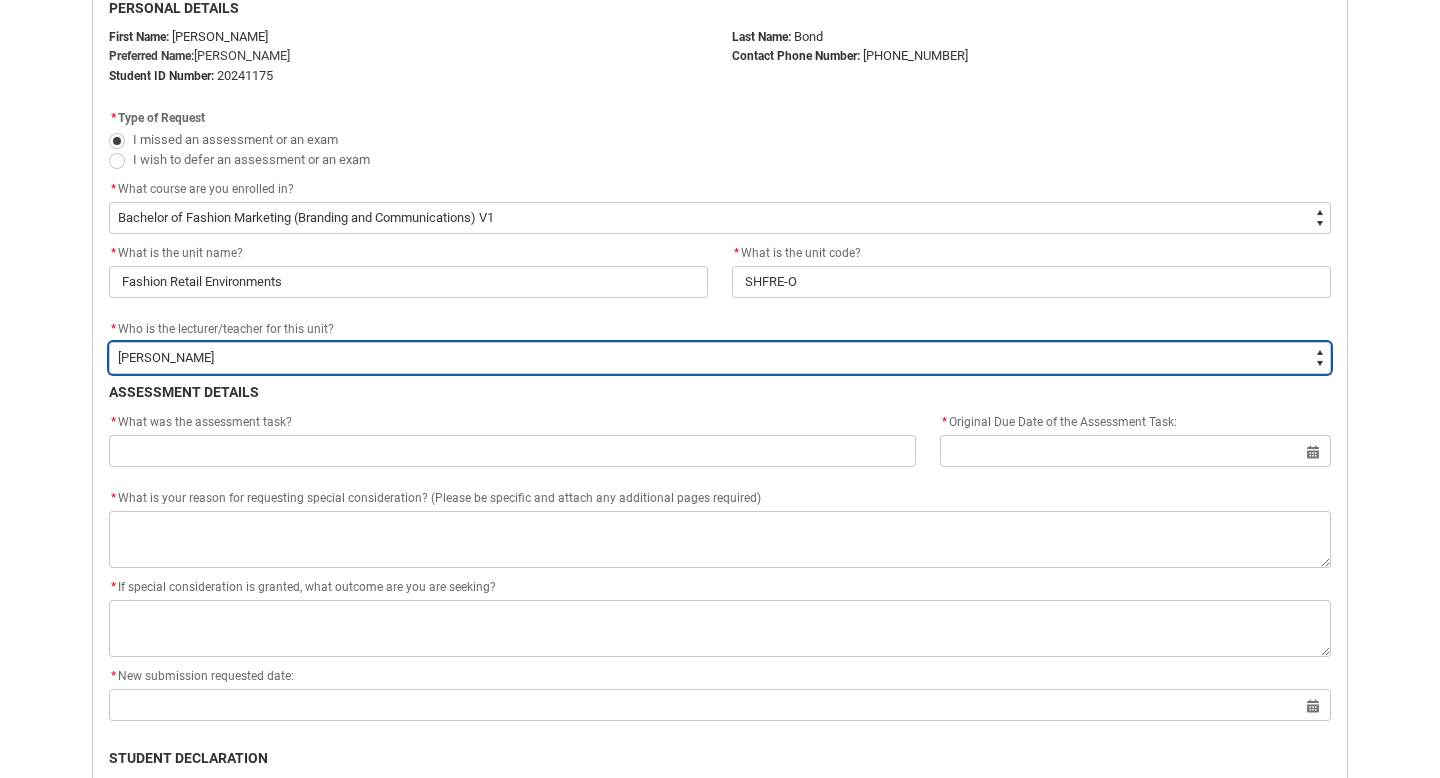 scroll, scrollTop: 517, scrollLeft: 0, axis: vertical 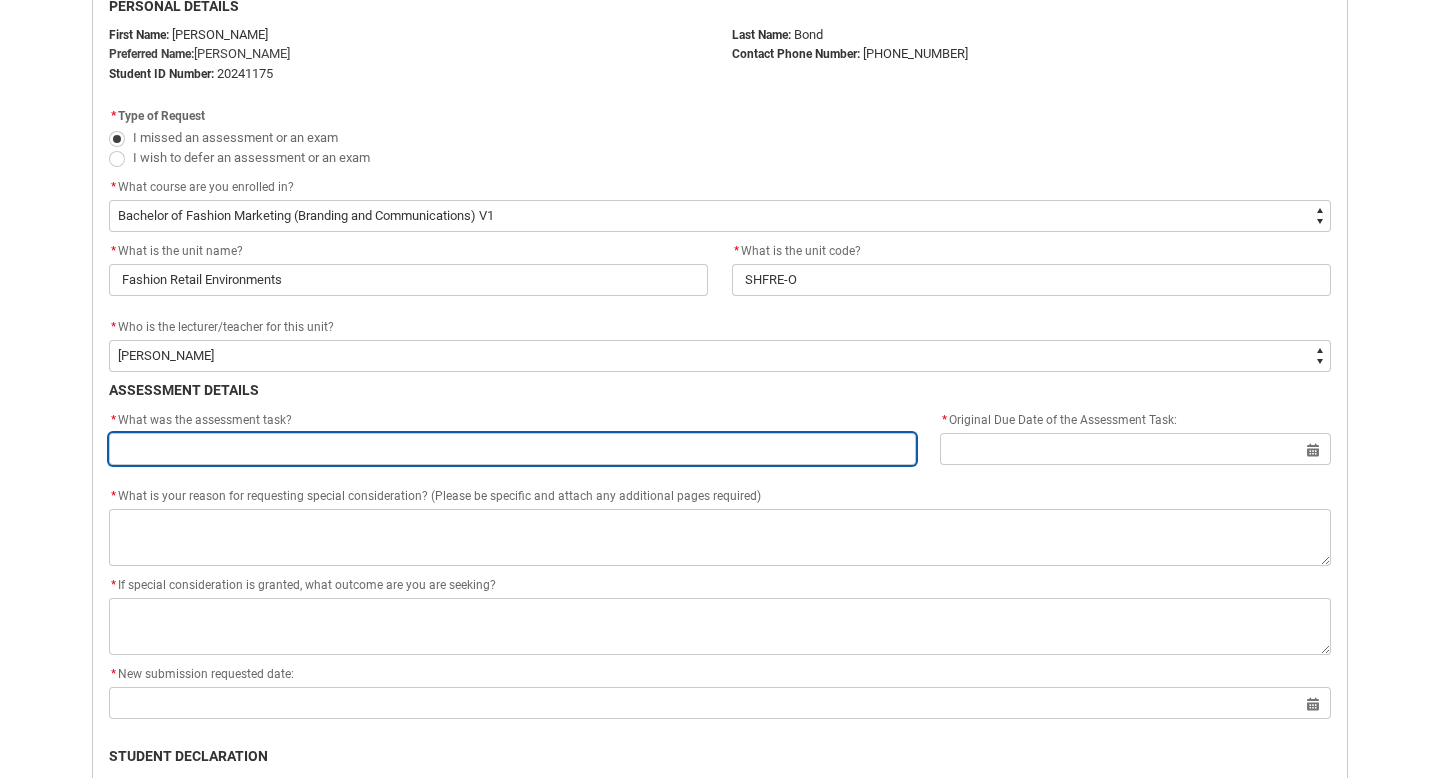 click at bounding box center [512, 449] 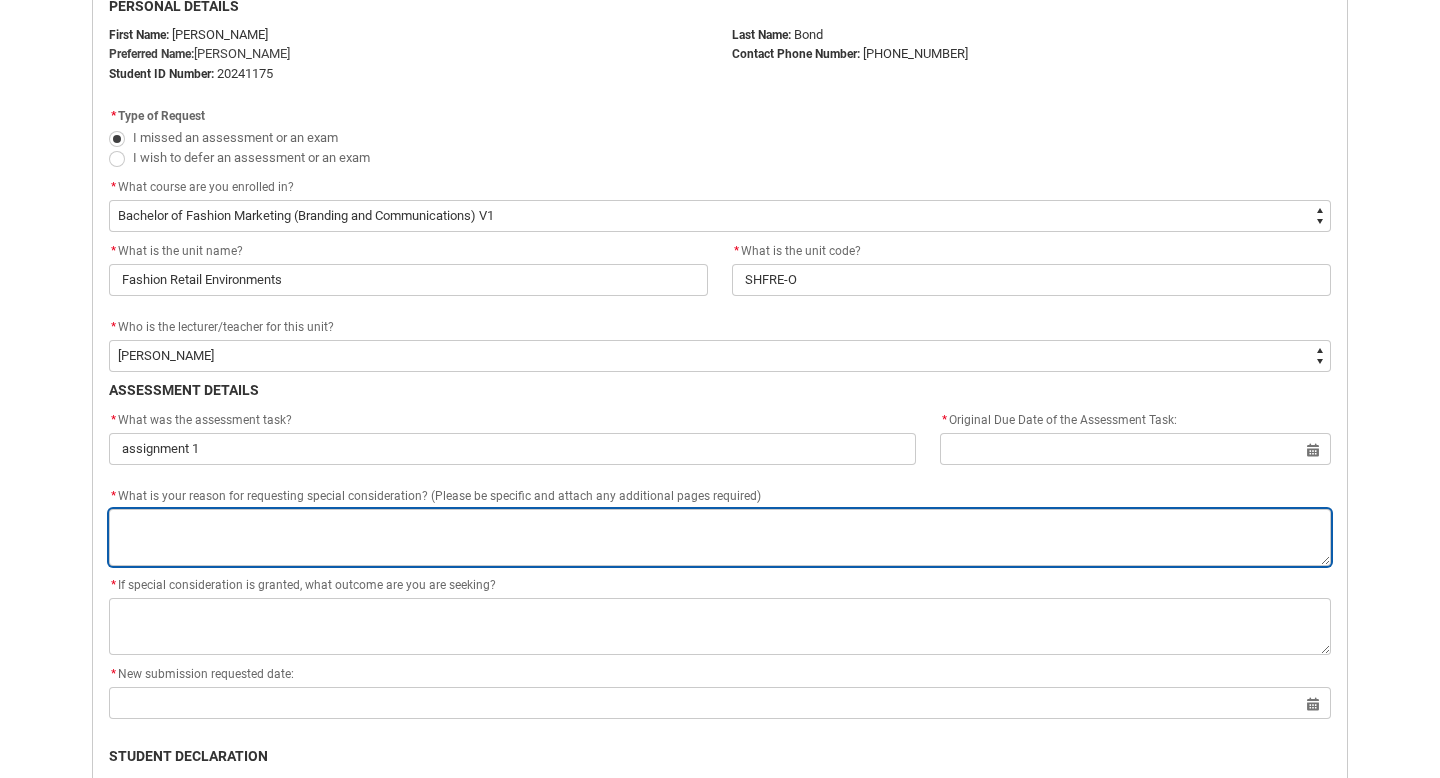 click on "*" at bounding box center [720, 537] 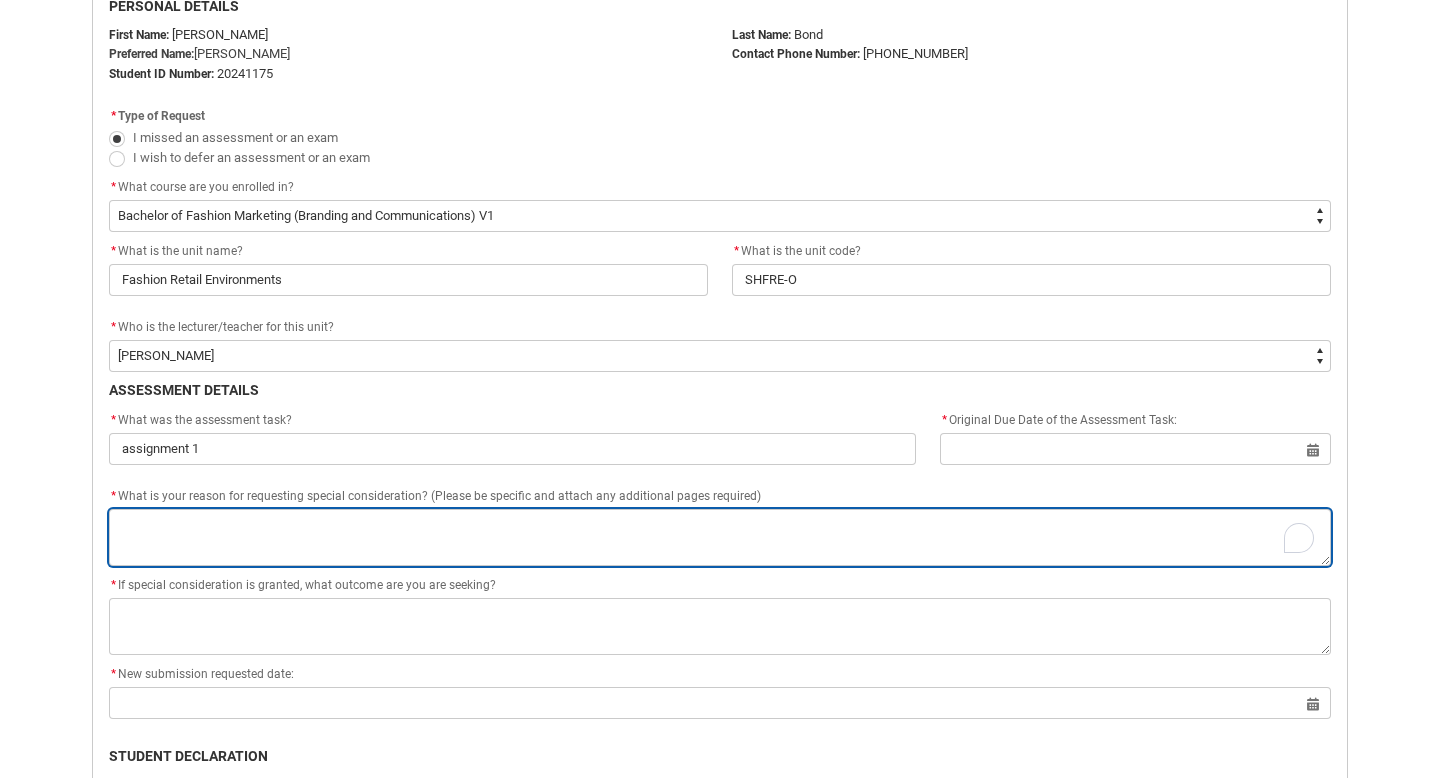 type on "i" 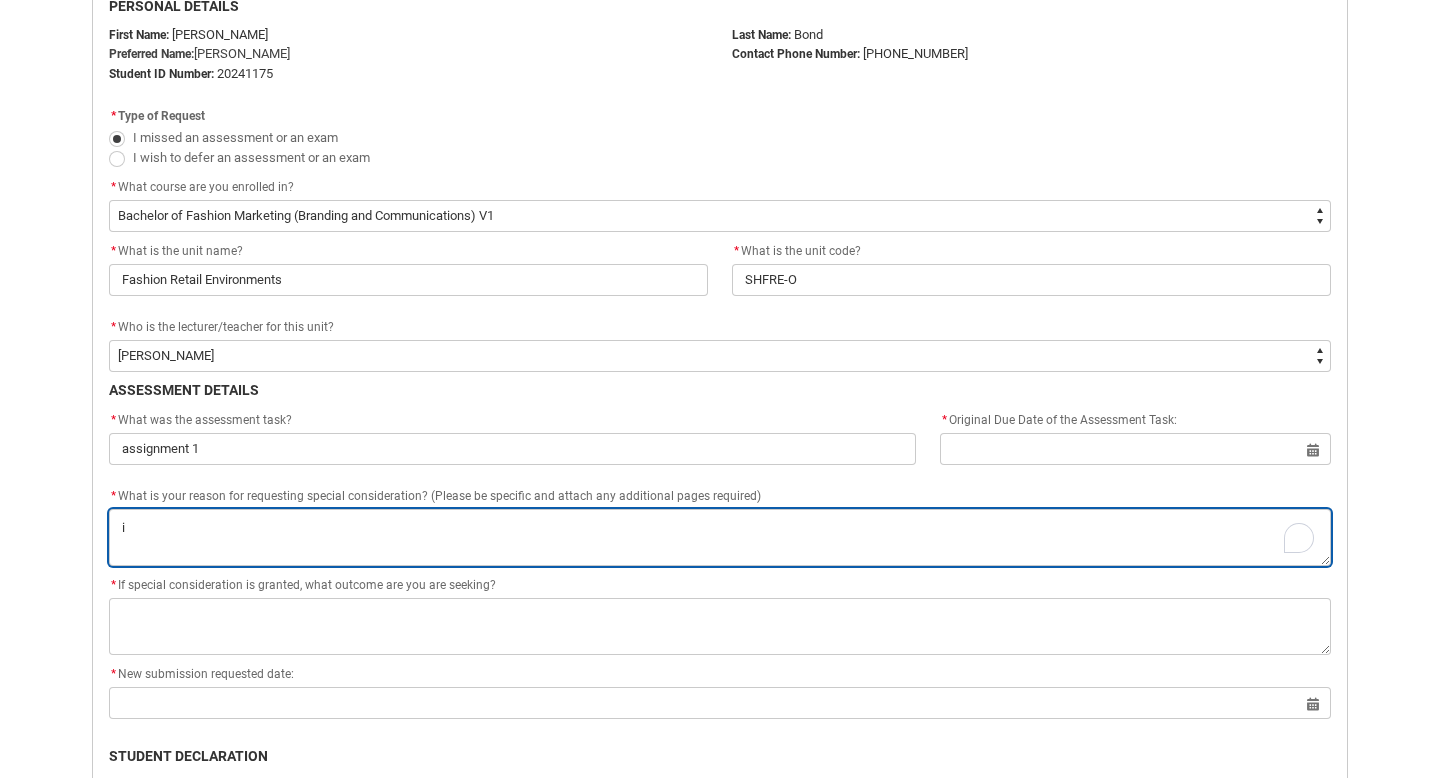 type on "i" 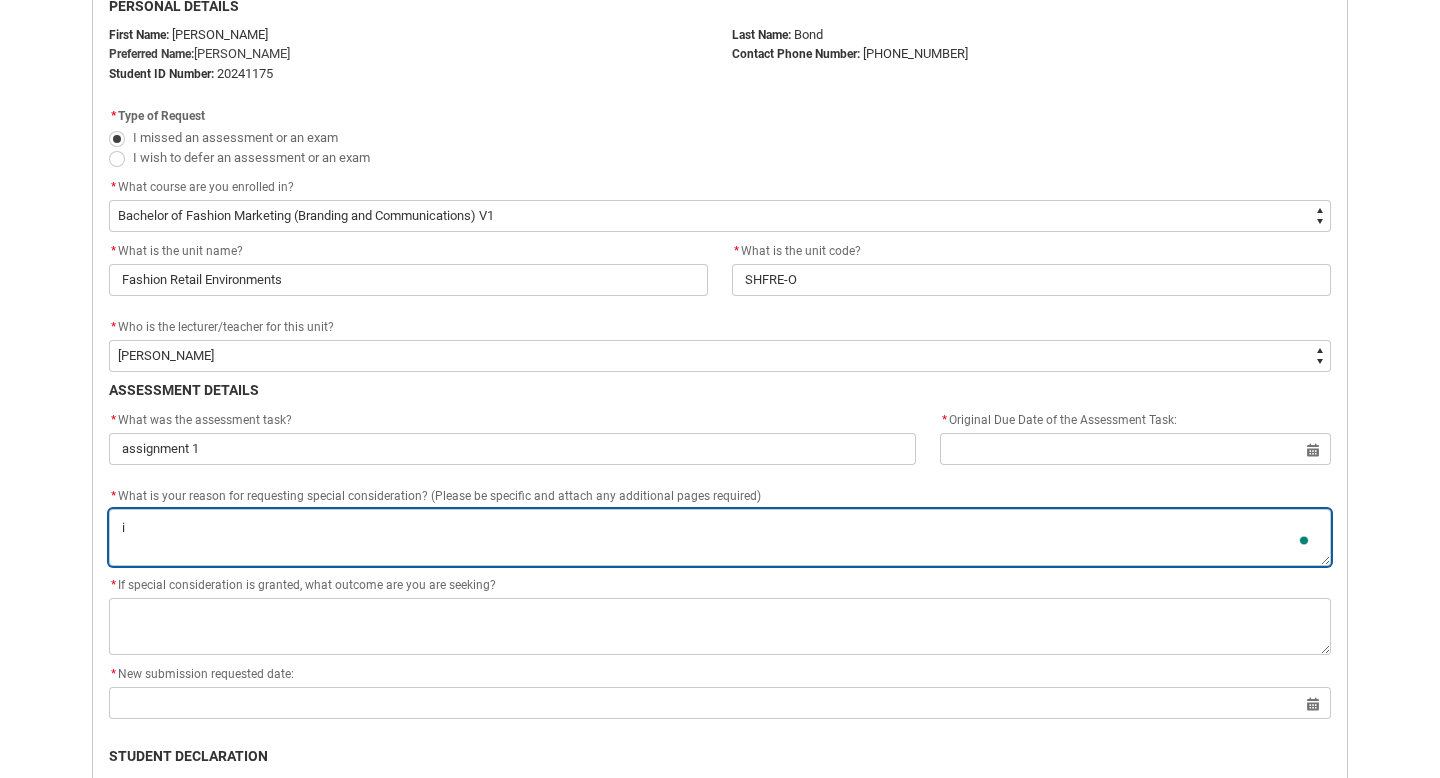 type on "i" 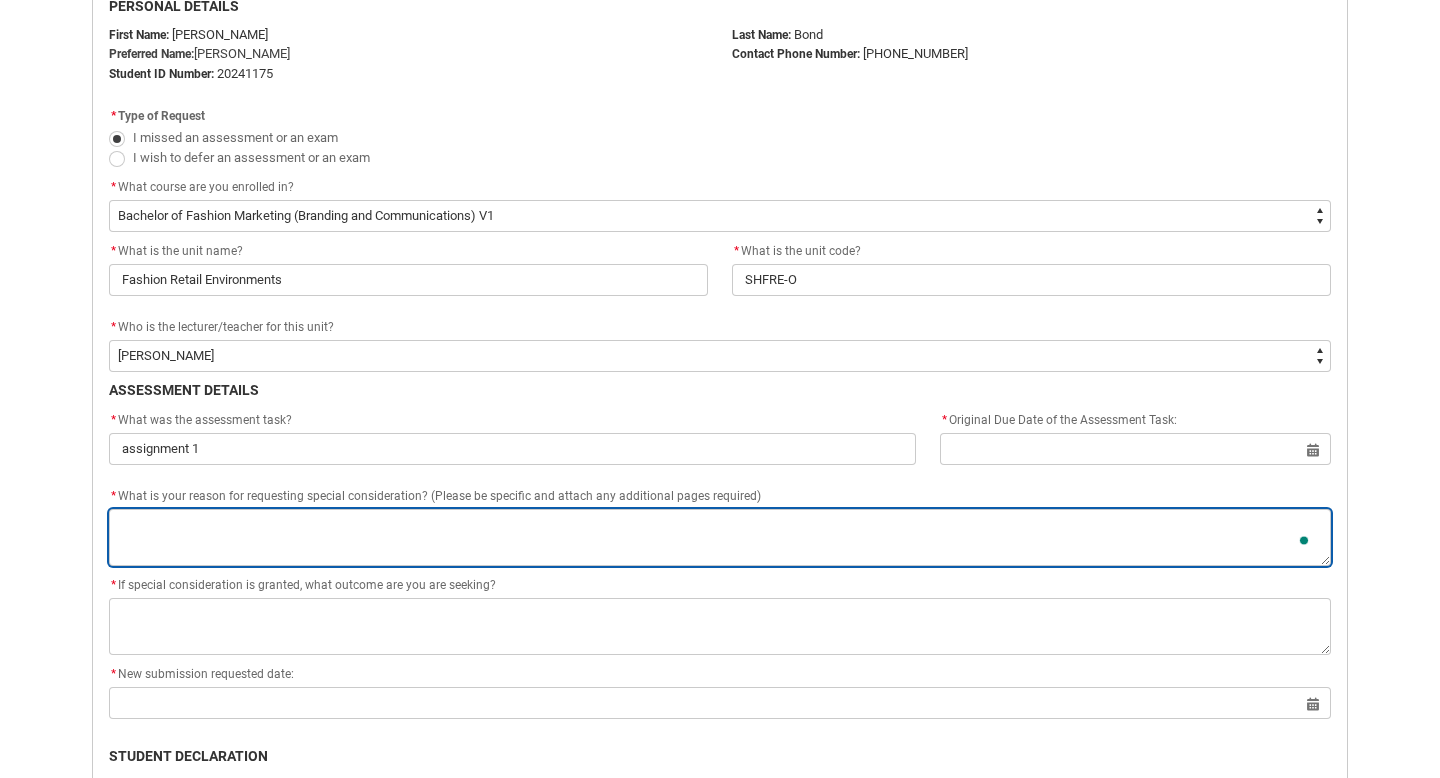 type on "i" 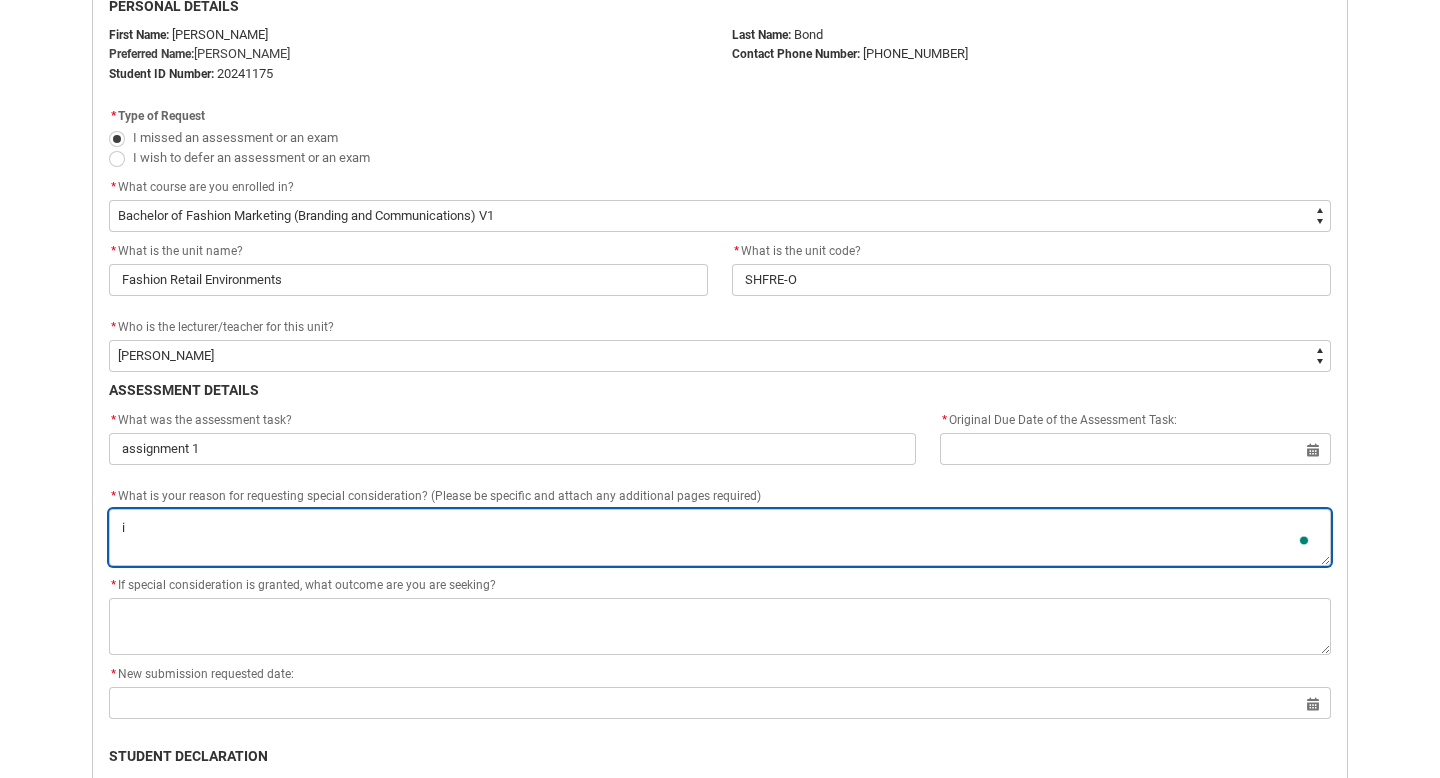 type on "i" 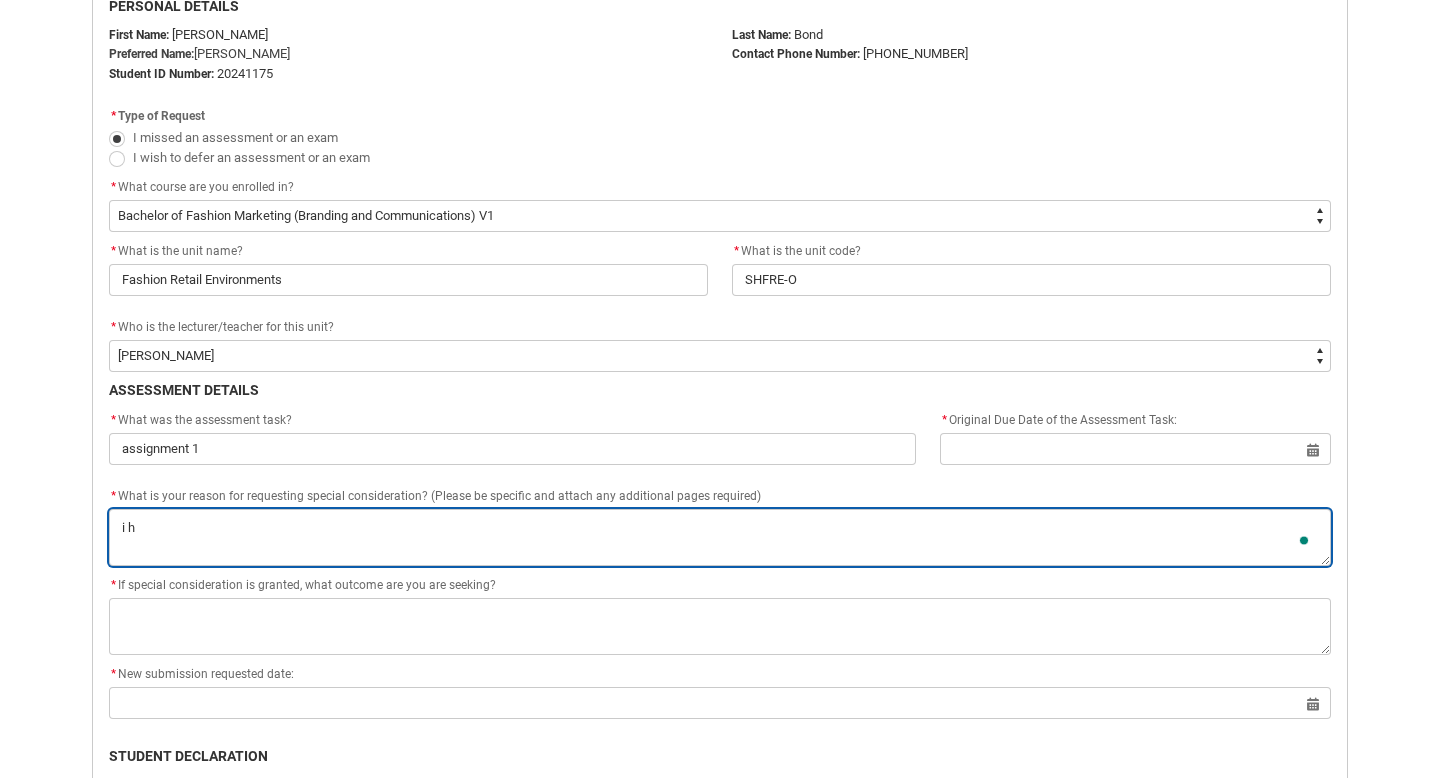 type on "i ha" 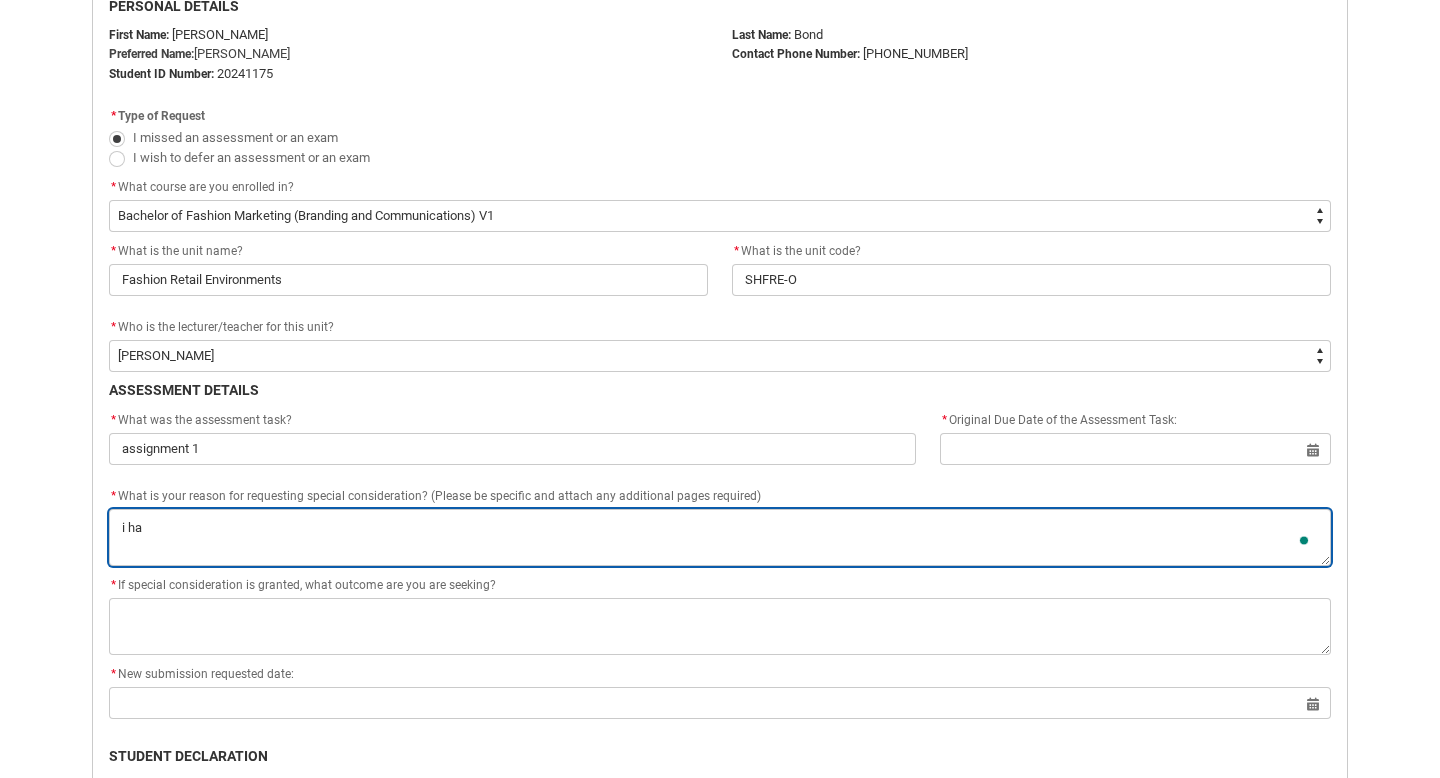type on "i hav" 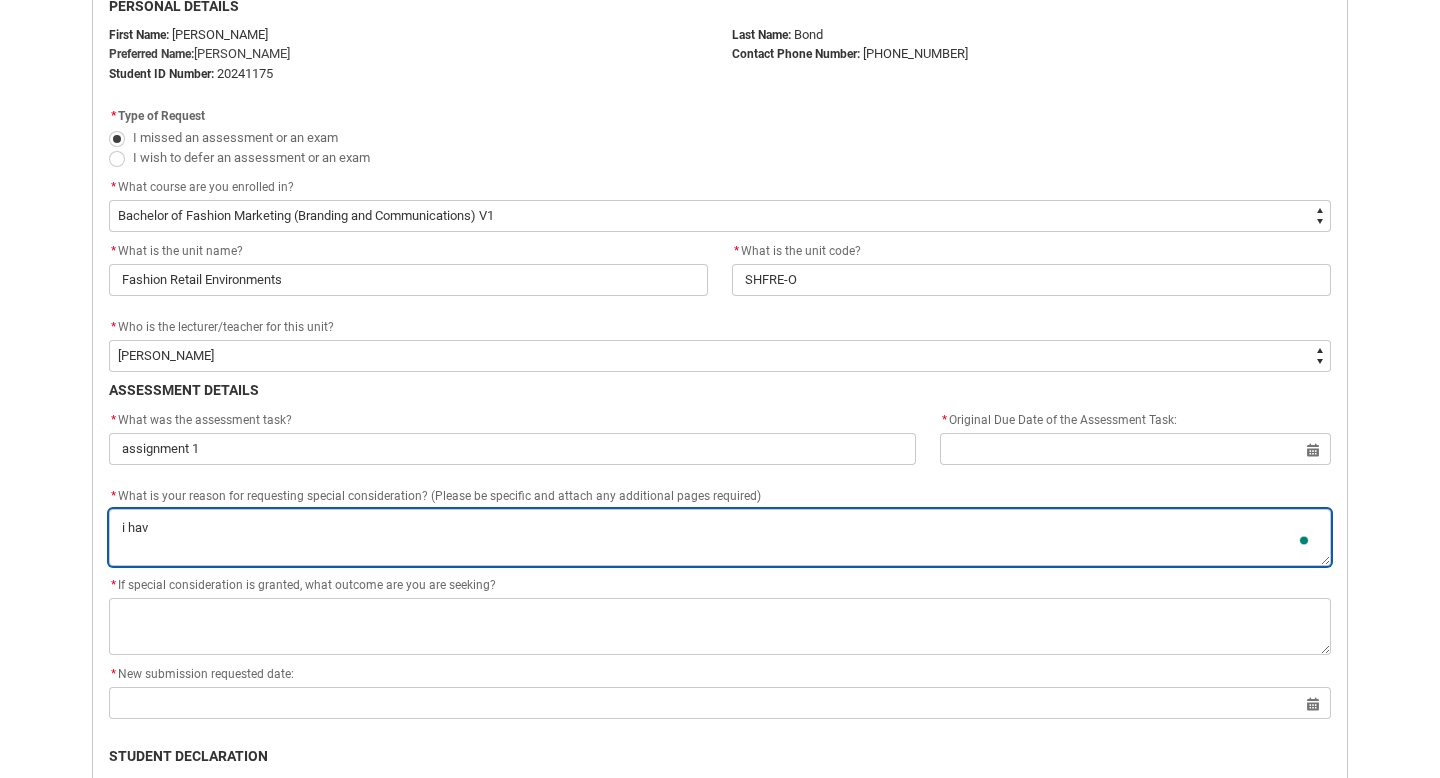 type on "i hav" 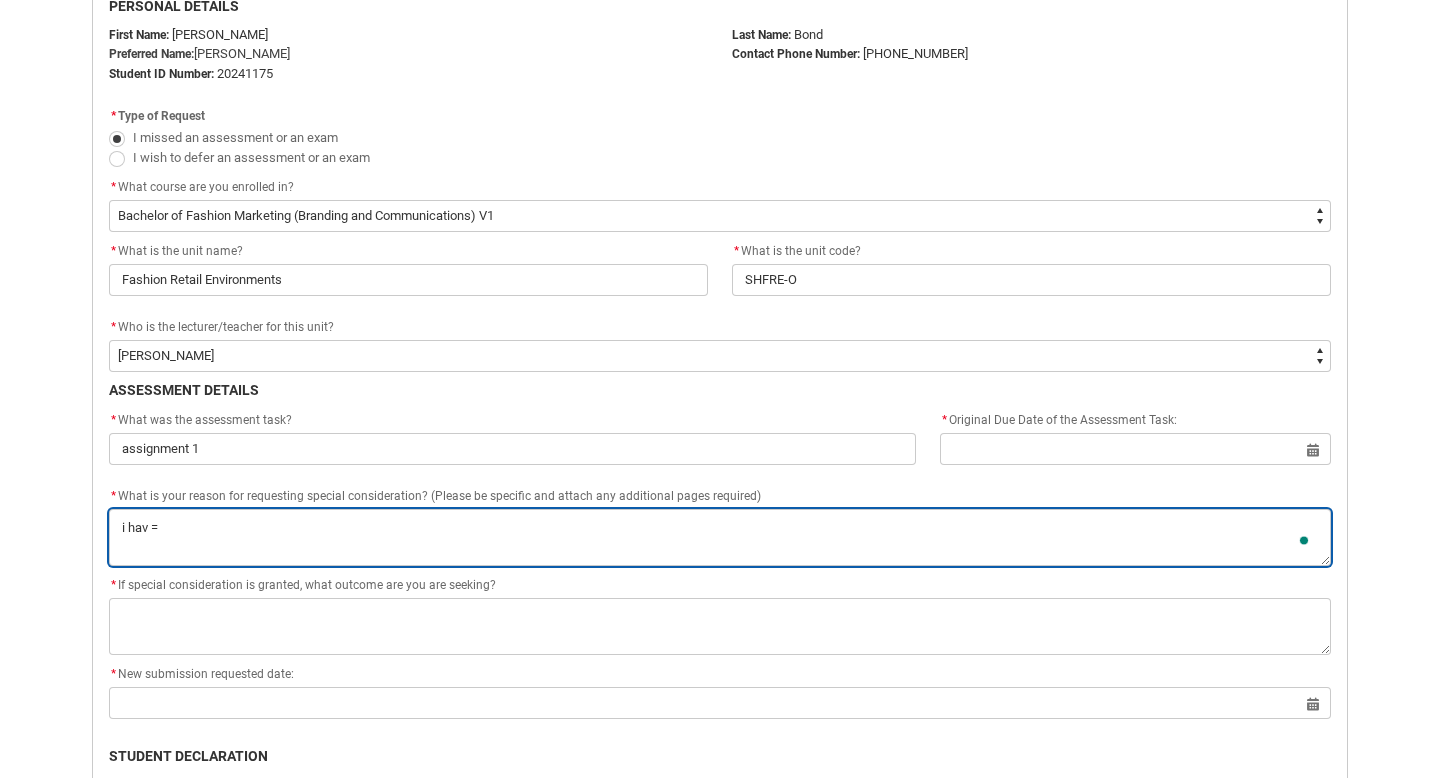 type on "i hav =e" 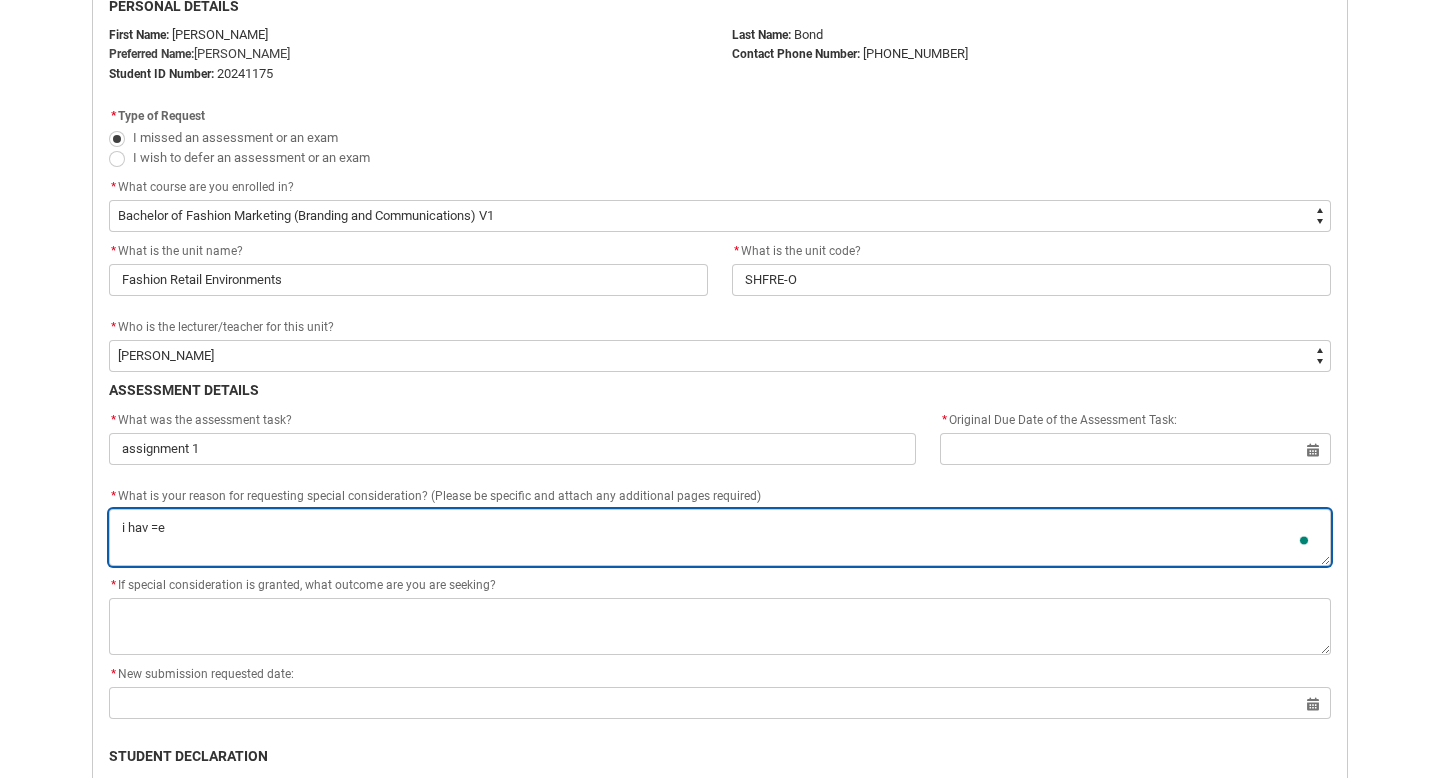 type on "i hav =" 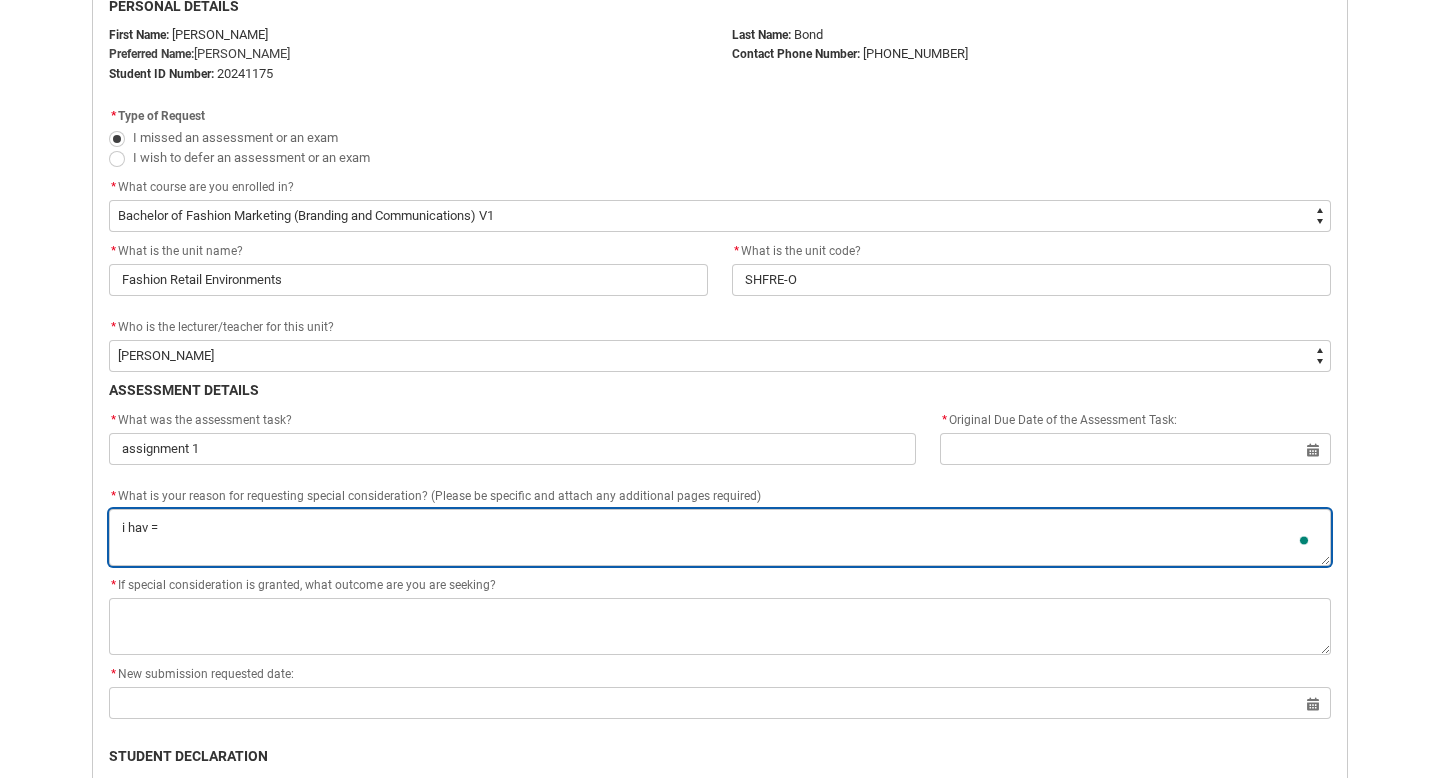 type on "i hav" 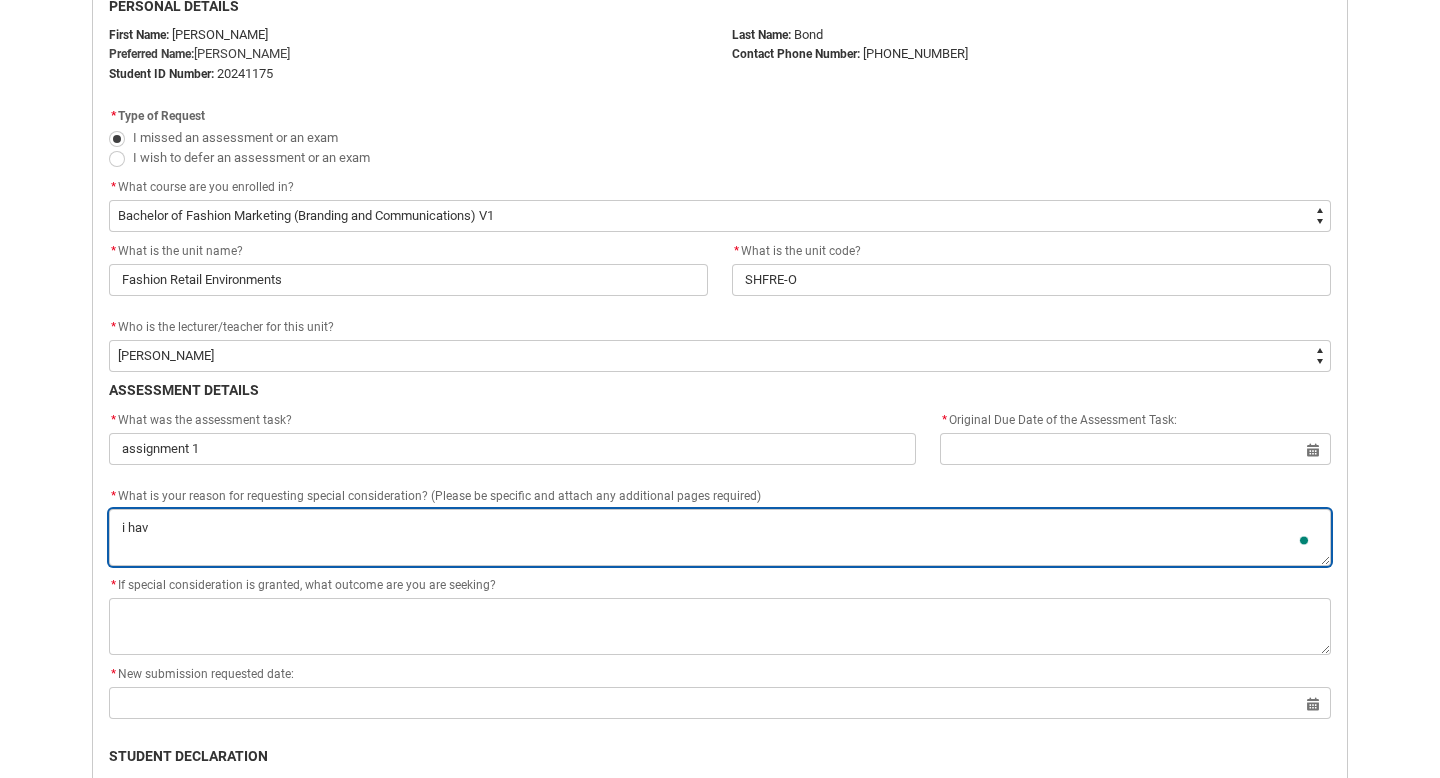 type on "i hav" 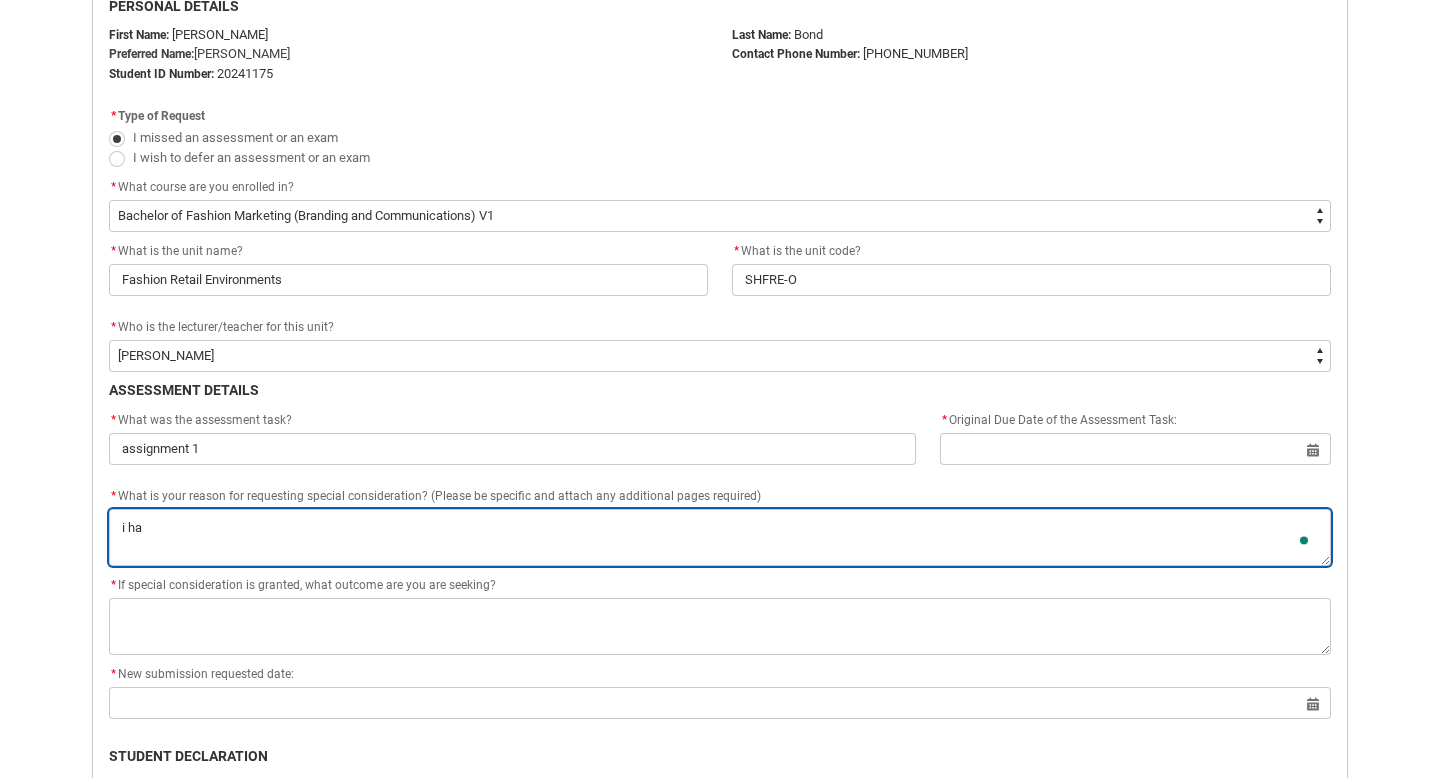 type on "i hav" 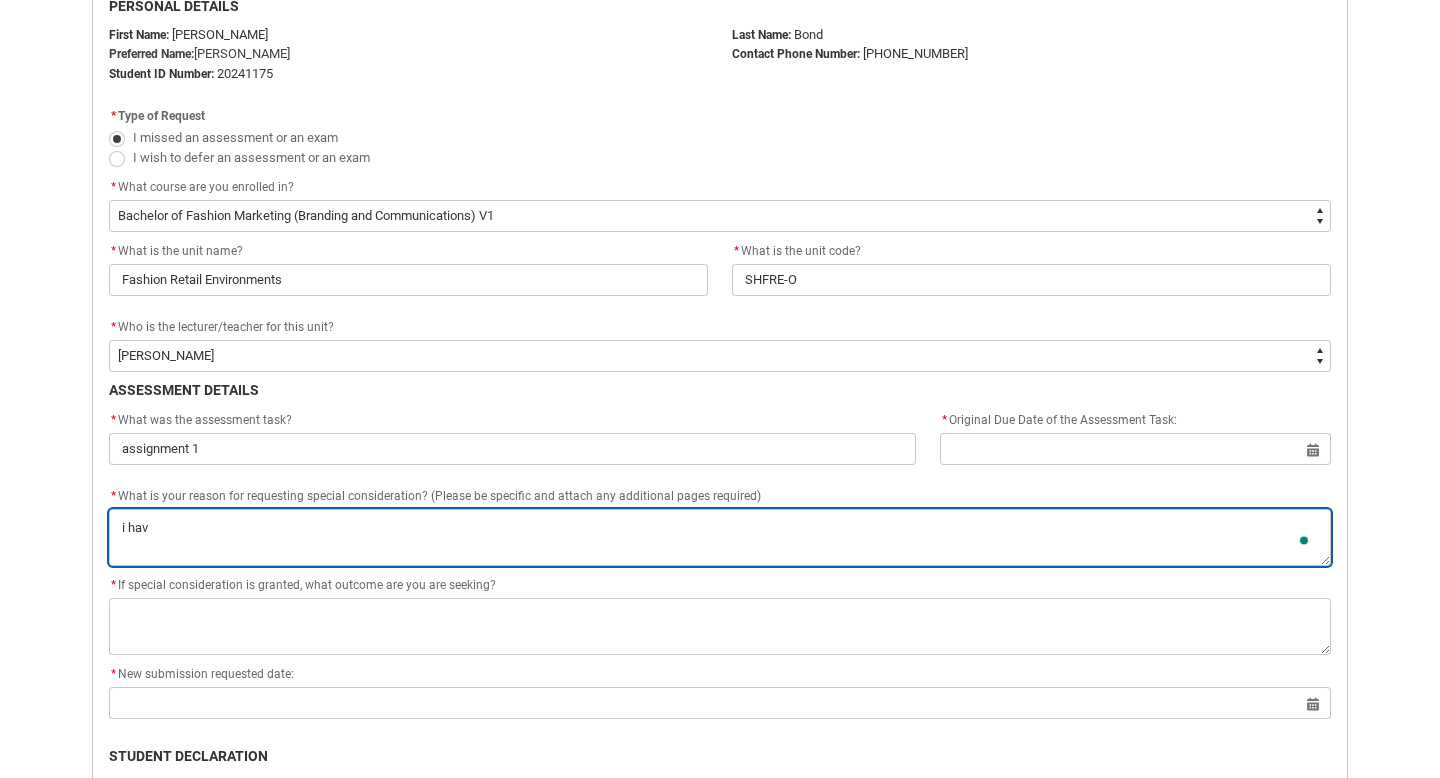 type on "i have" 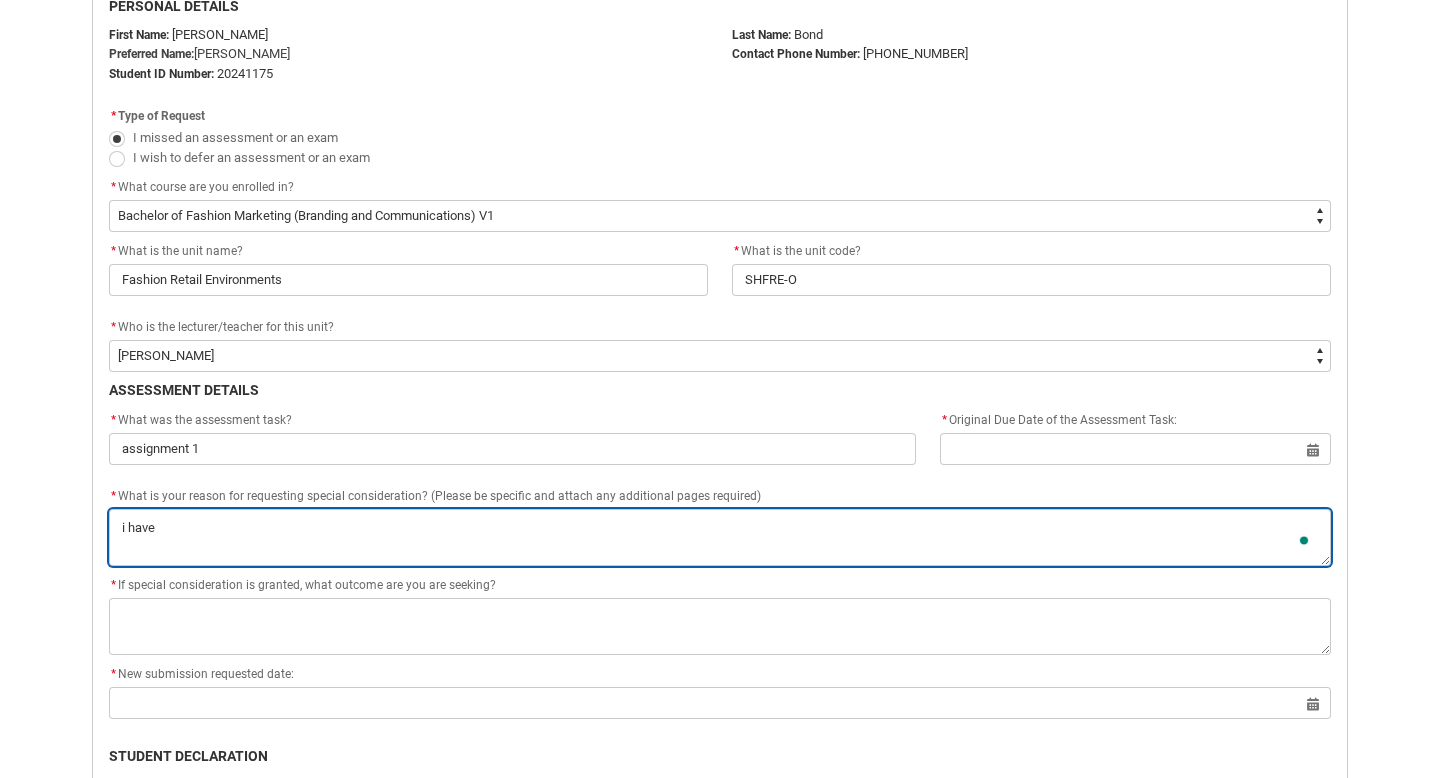 type on "i have" 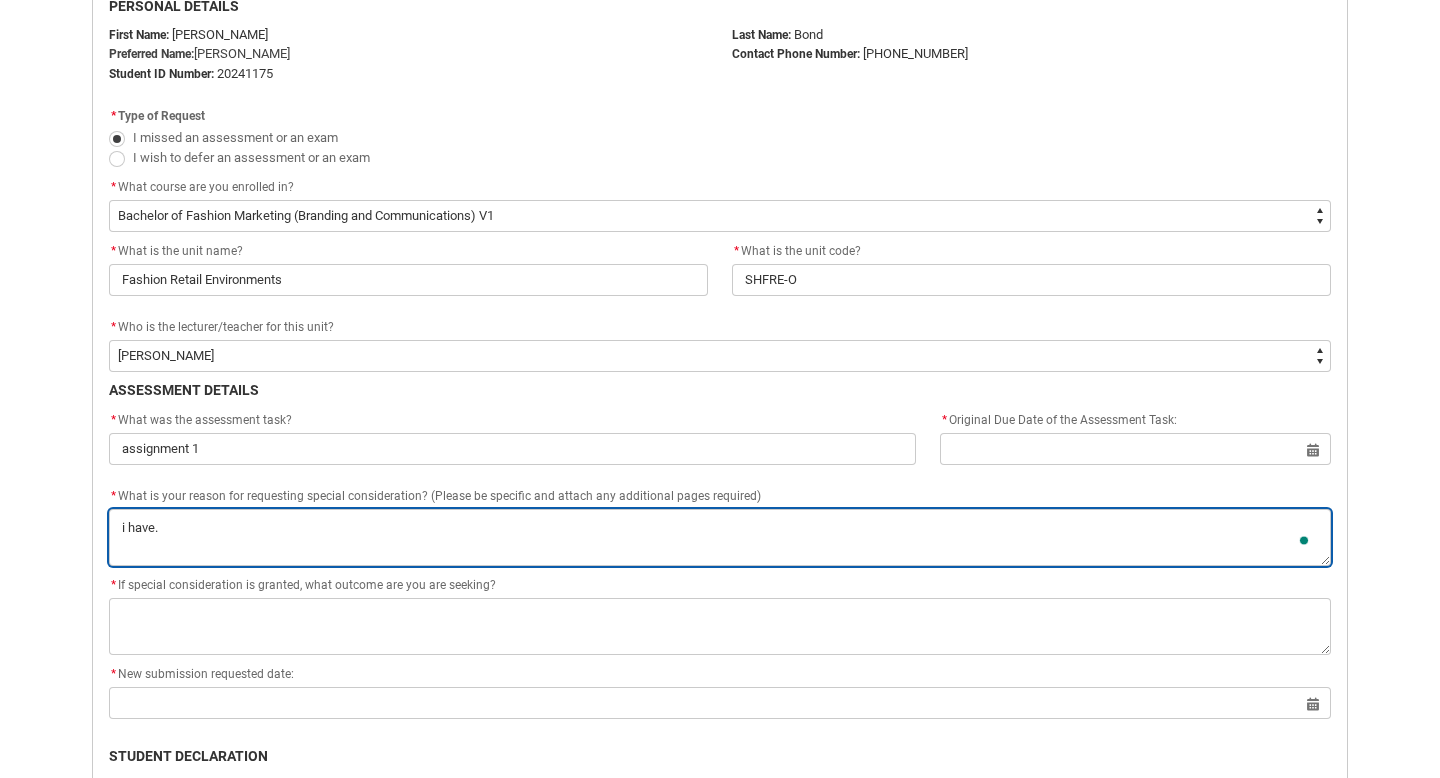 type on "i have." 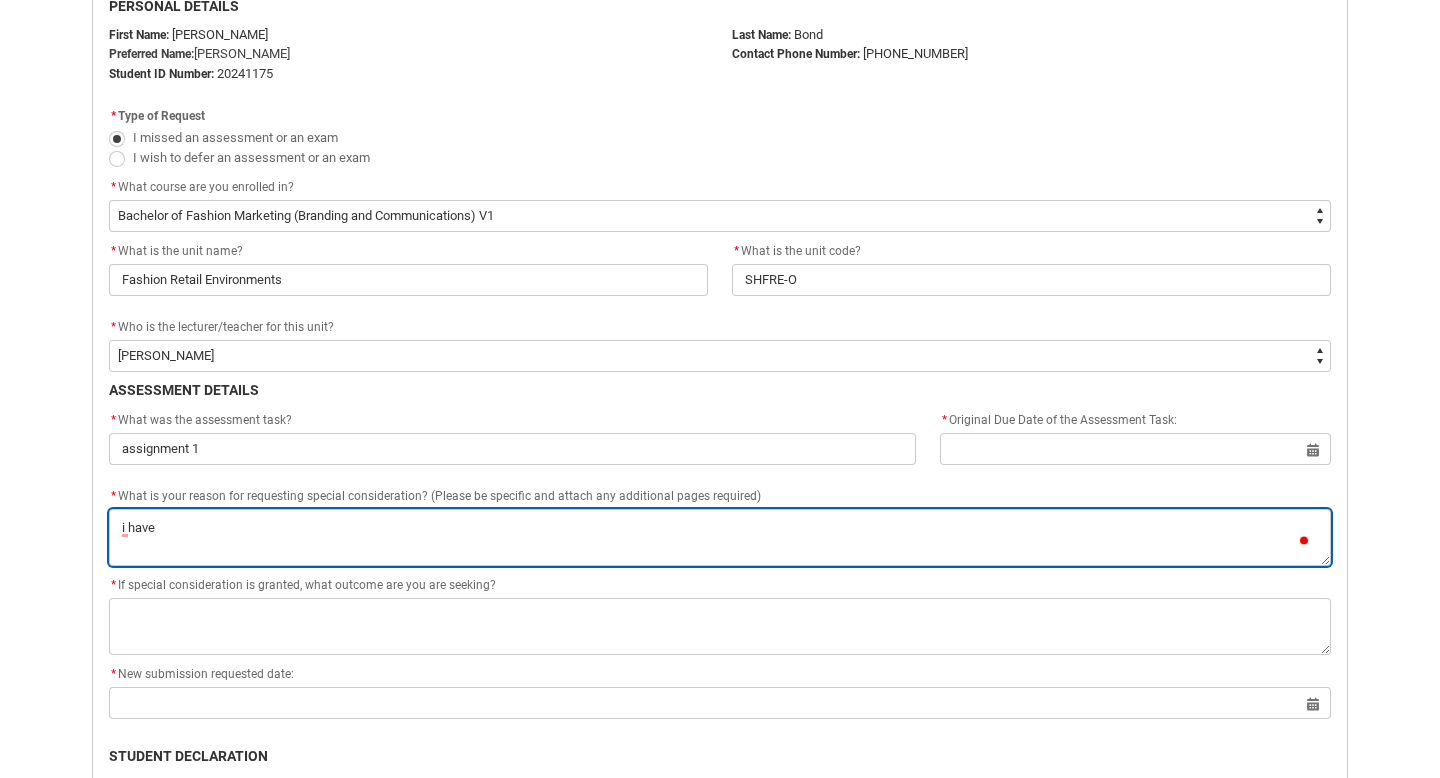 type on "i have" 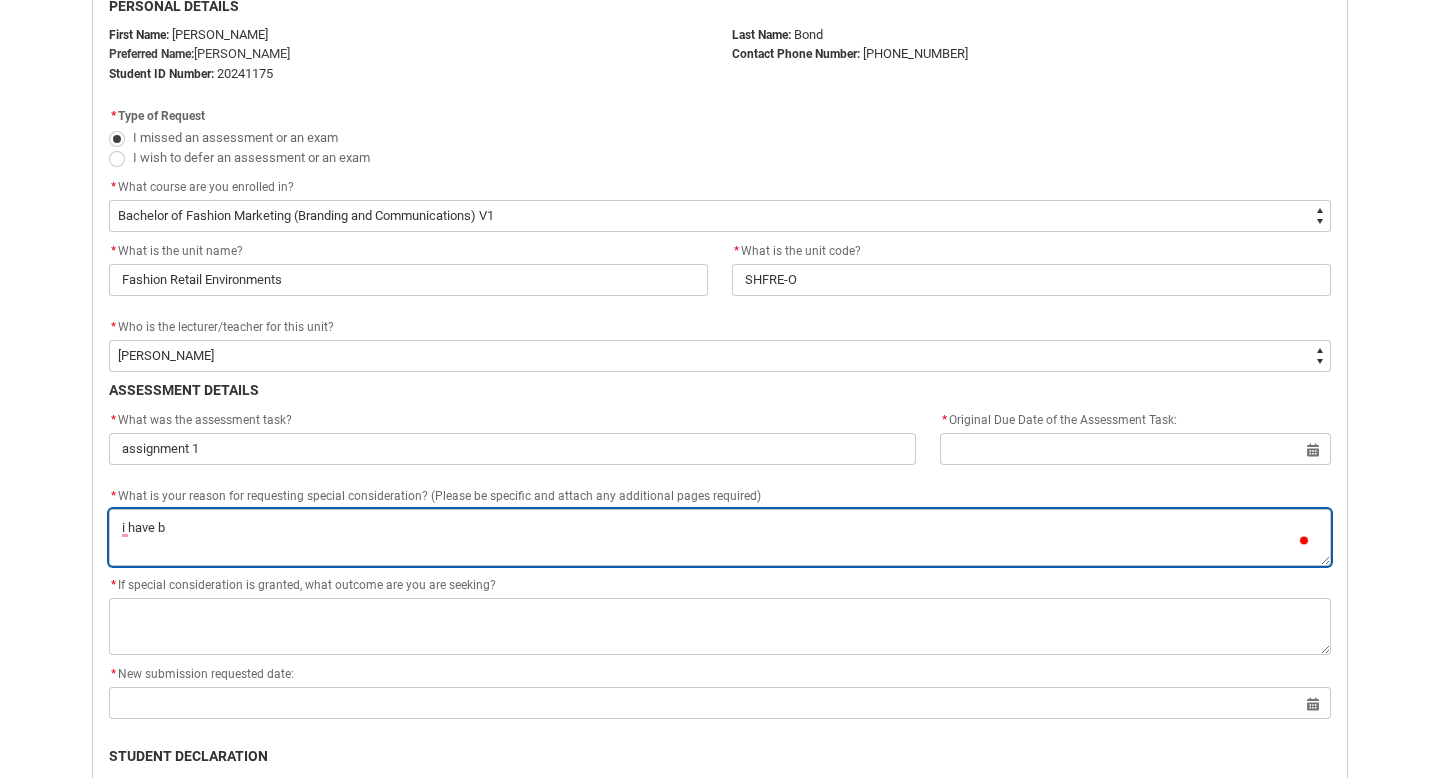type on "i have be" 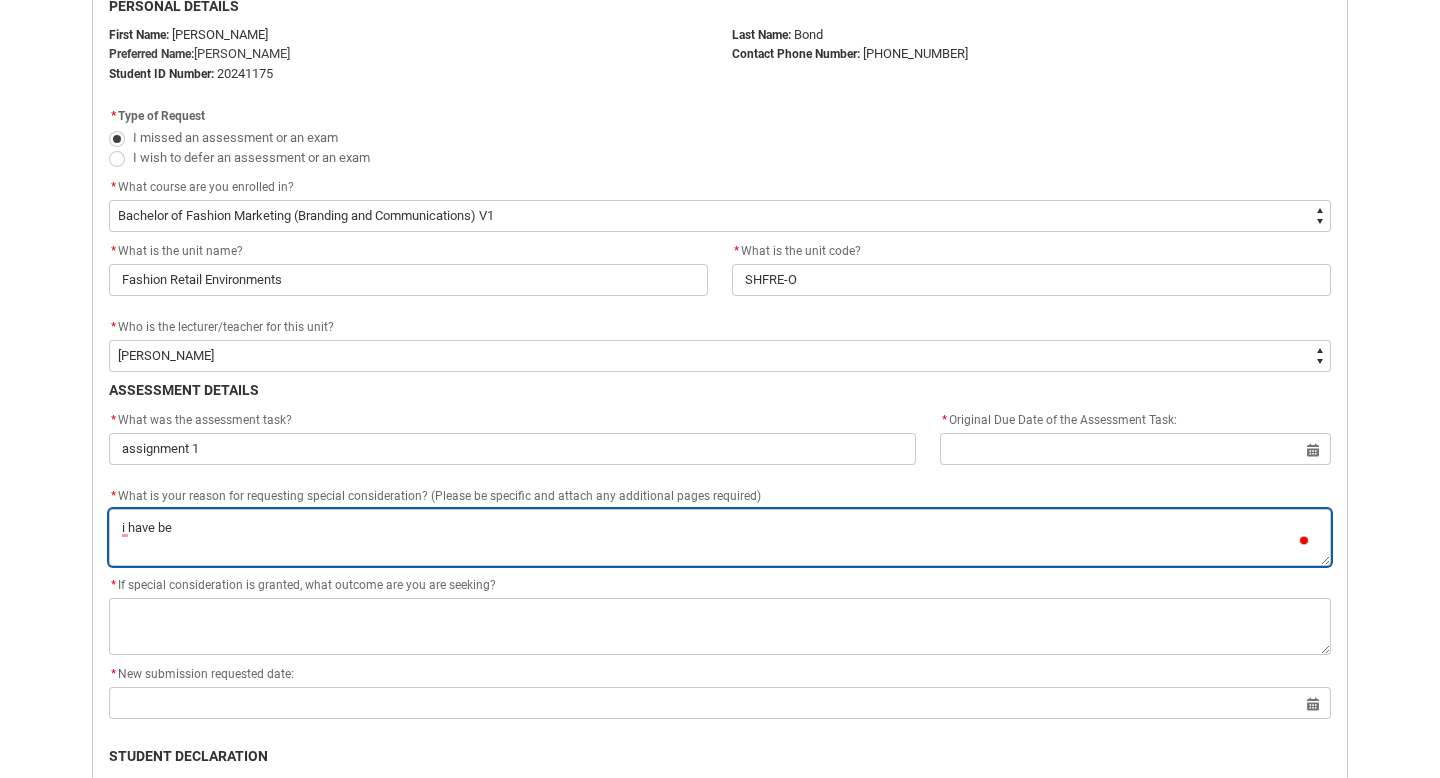 type on "i have bee" 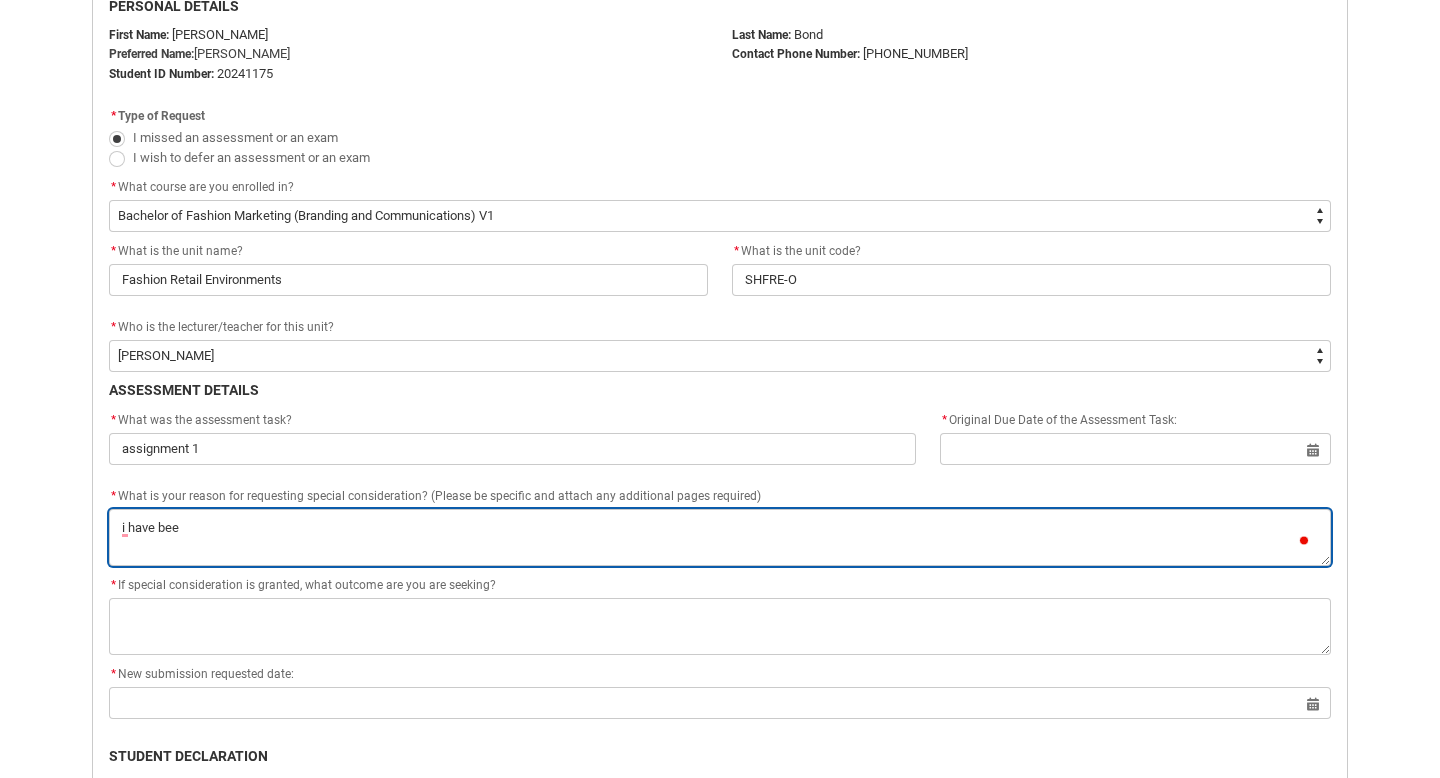 type on "i have been" 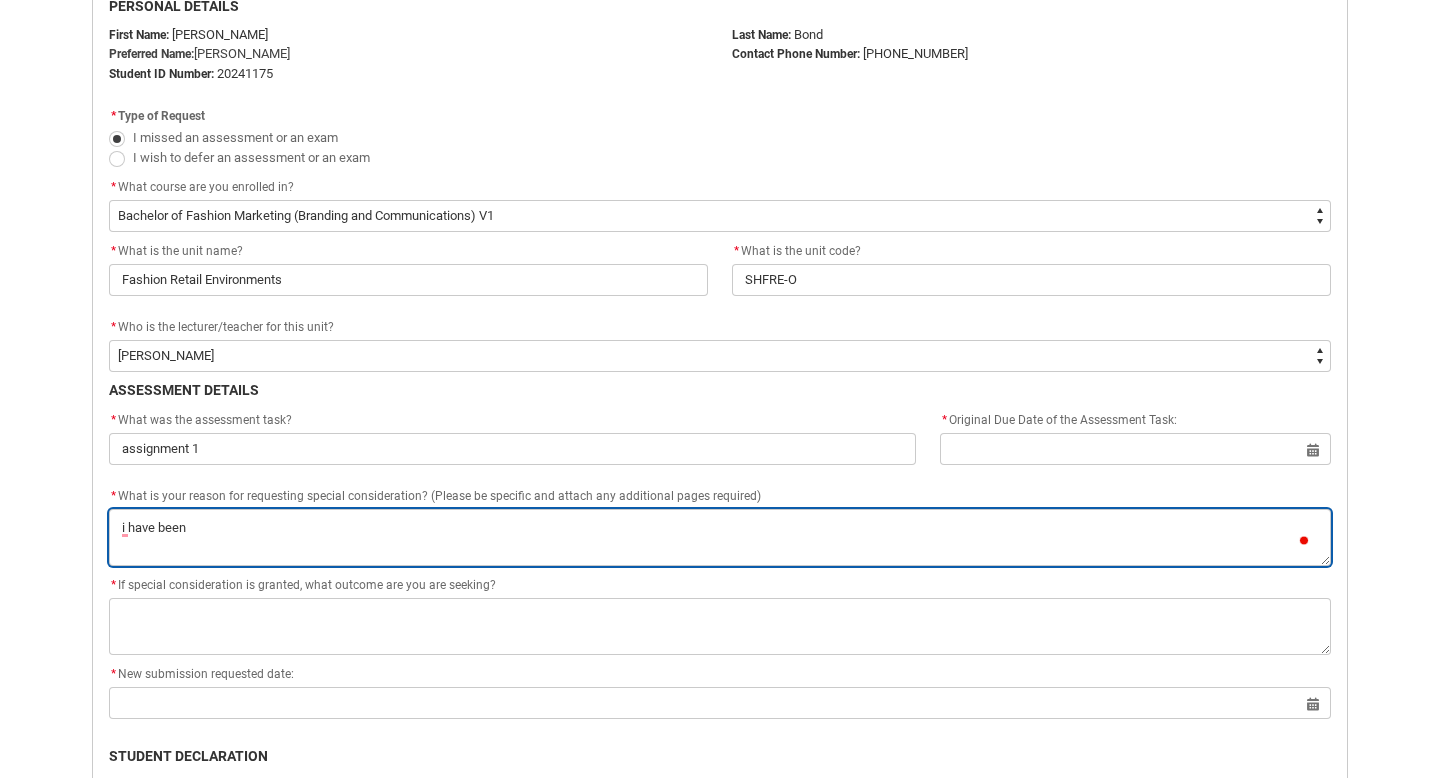 type on "i have been" 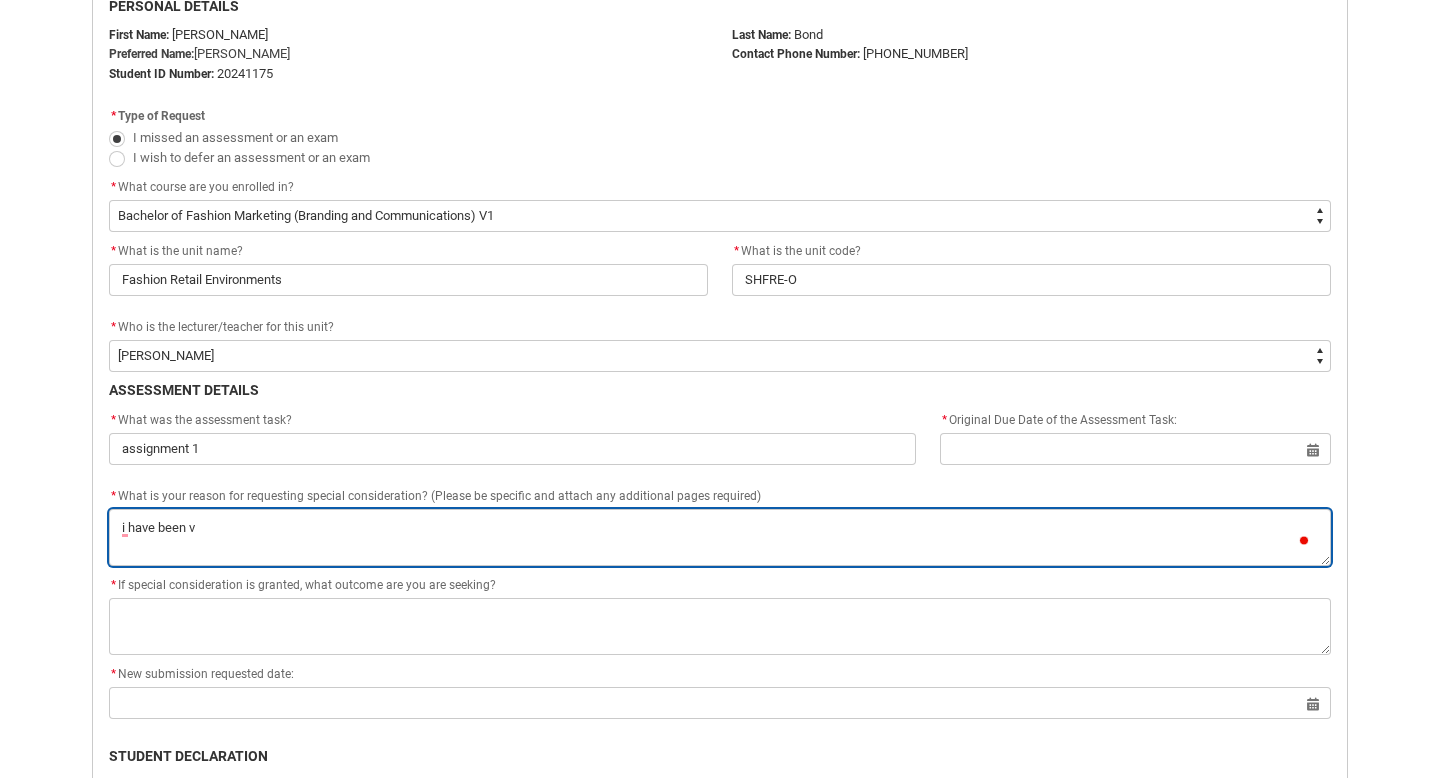 type on "i have been ve" 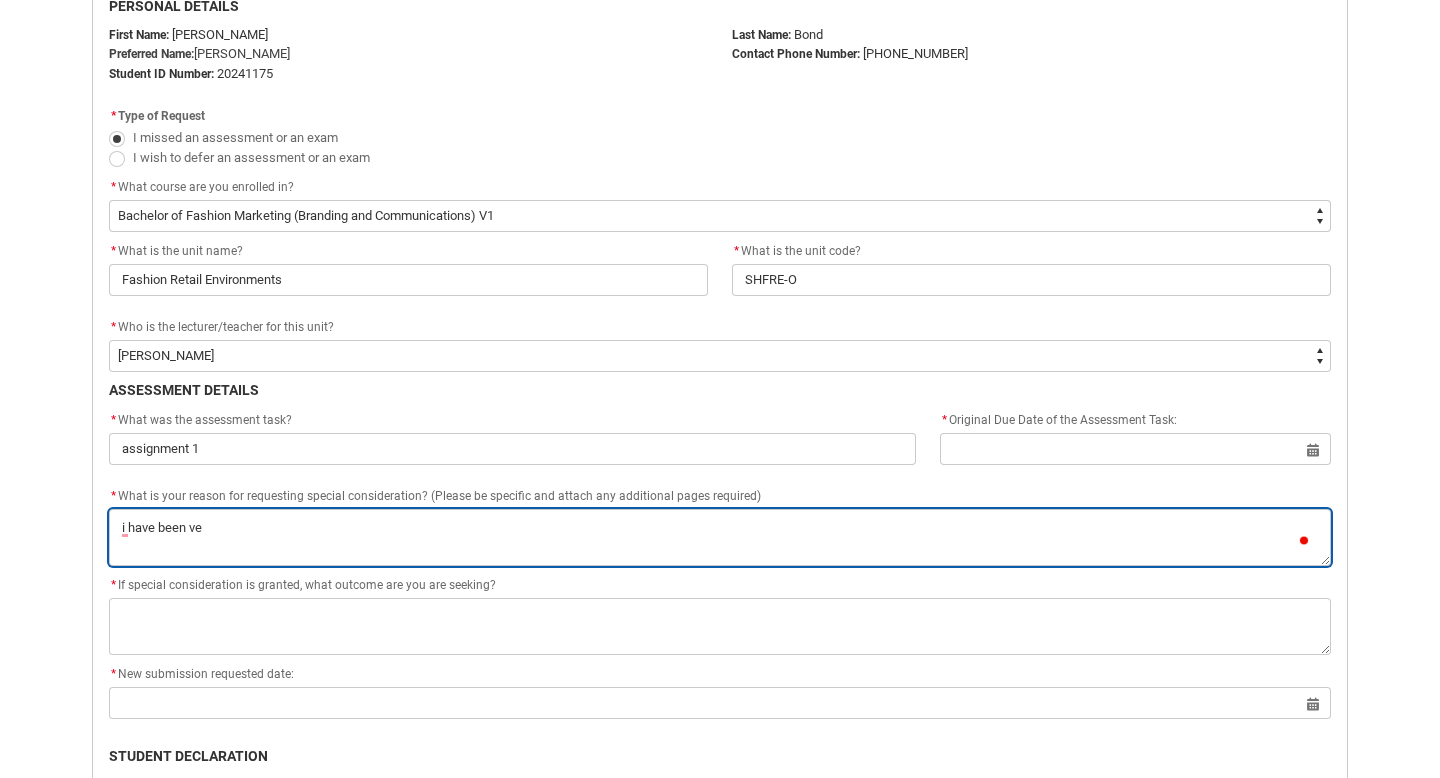 type on "i have been ver" 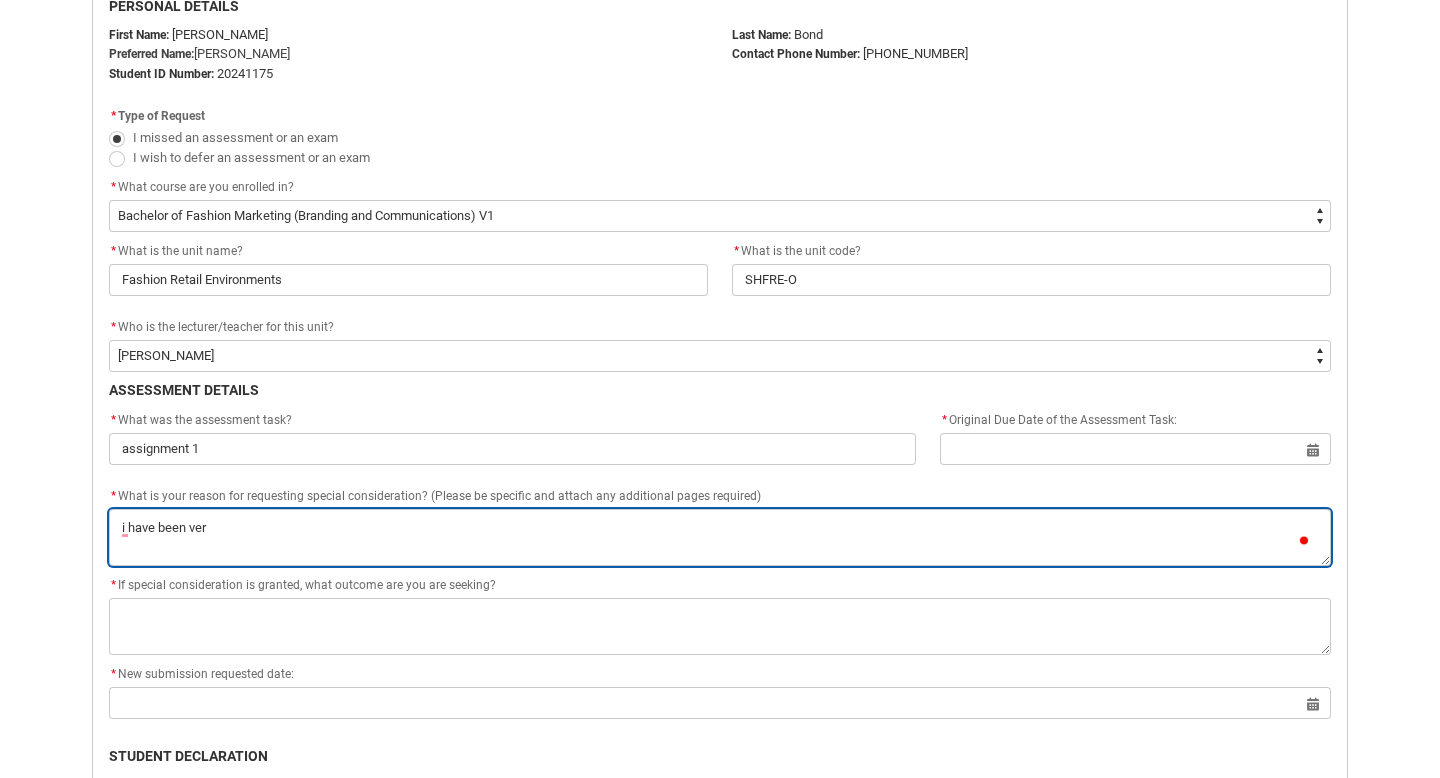 type on "i have been very" 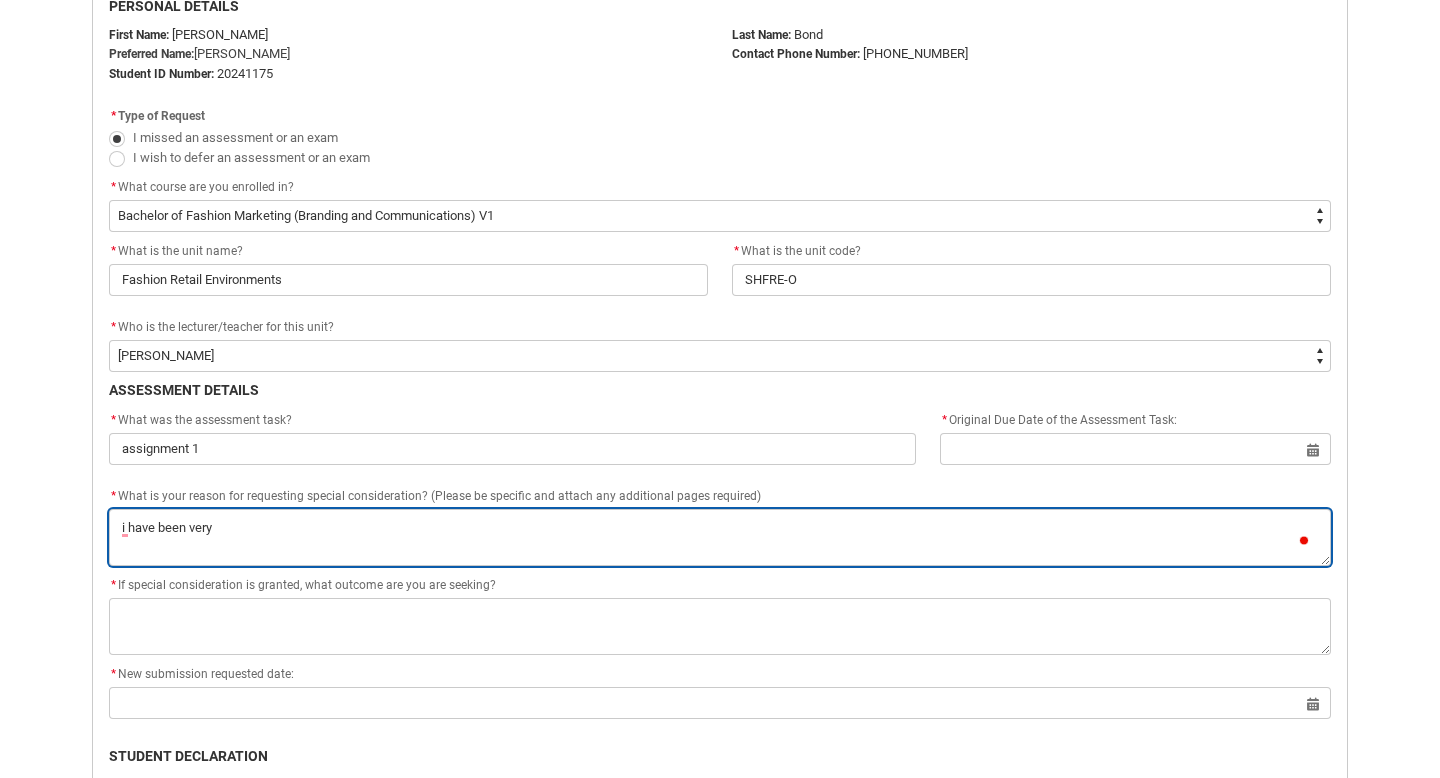 type on "i have been very" 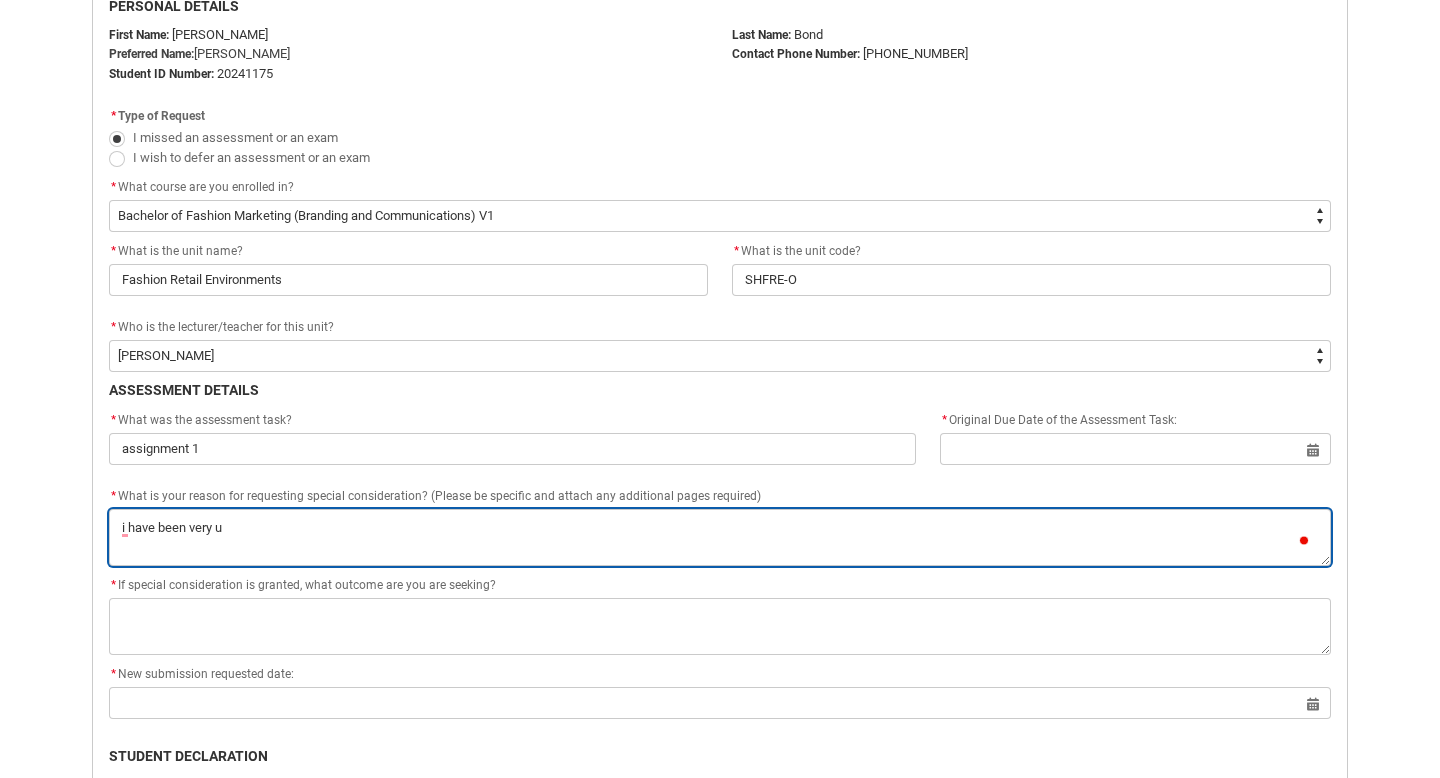 type on "i have been very un" 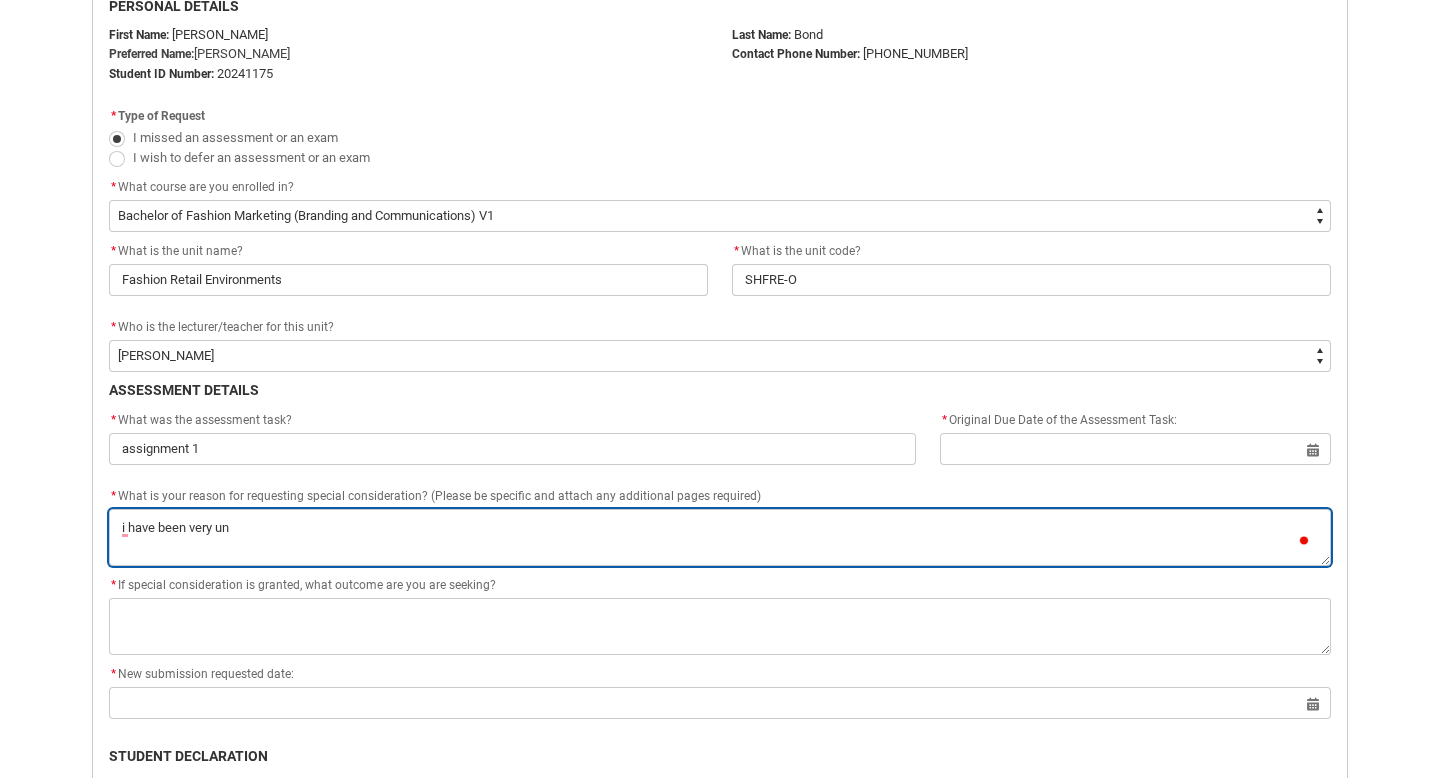 type on "i have been very unw" 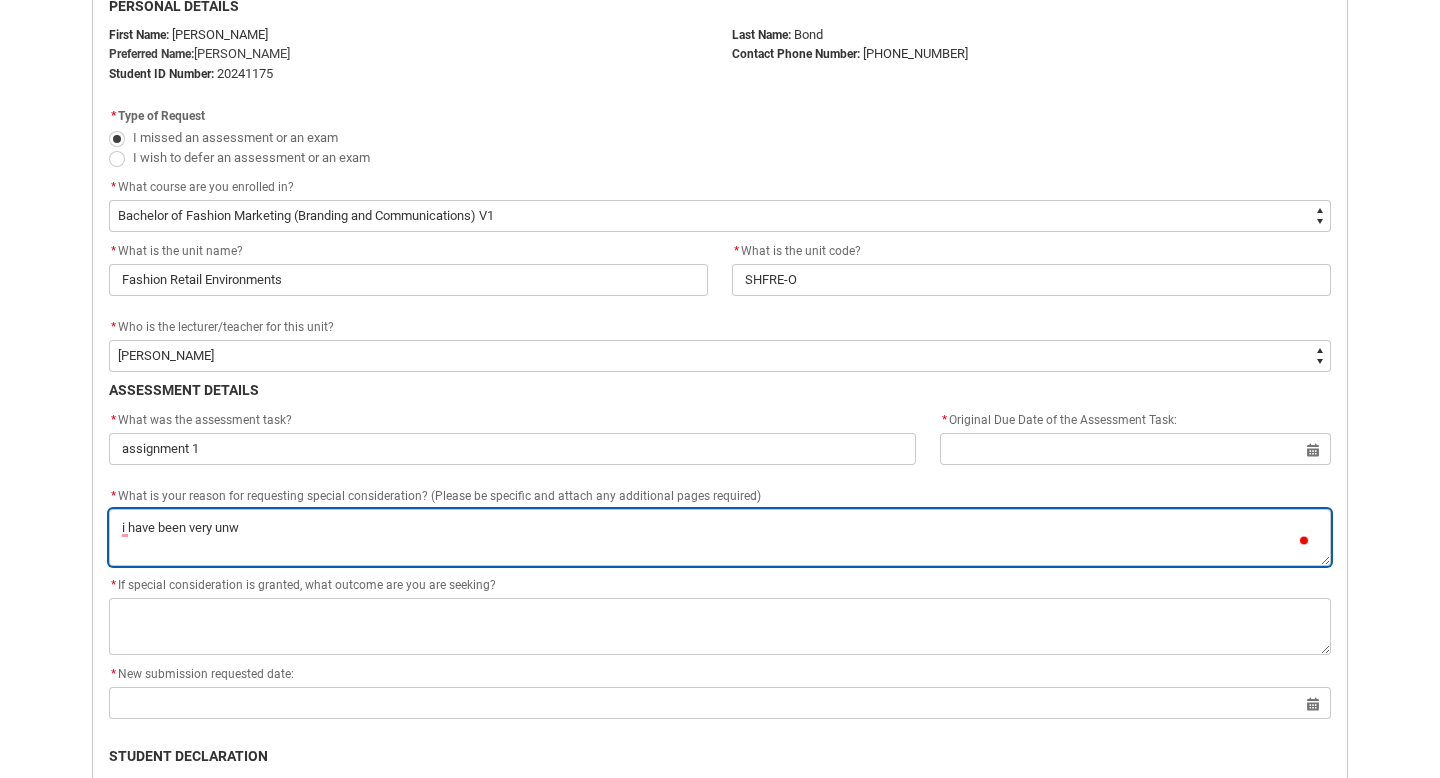 type on "i have been very unwe" 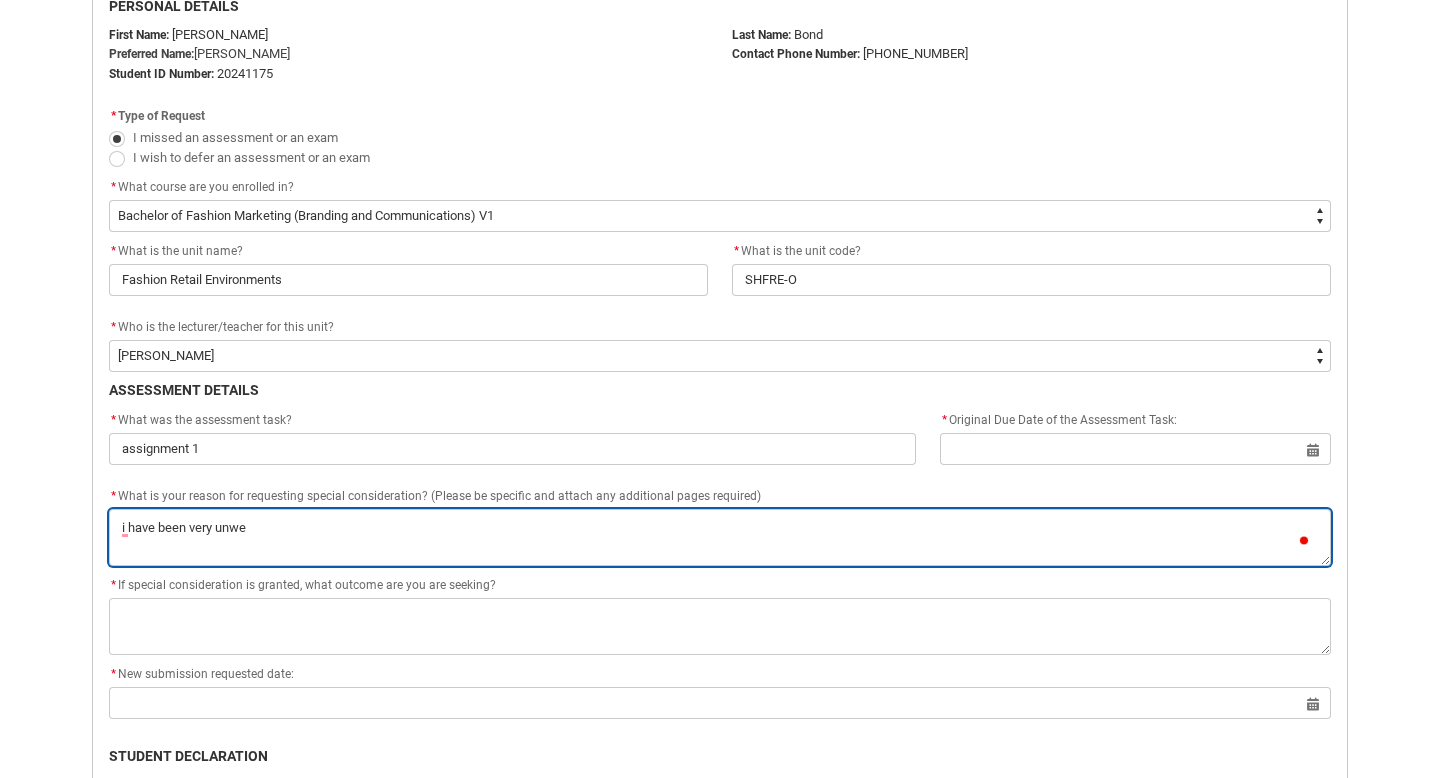 type on "i have been very unwen" 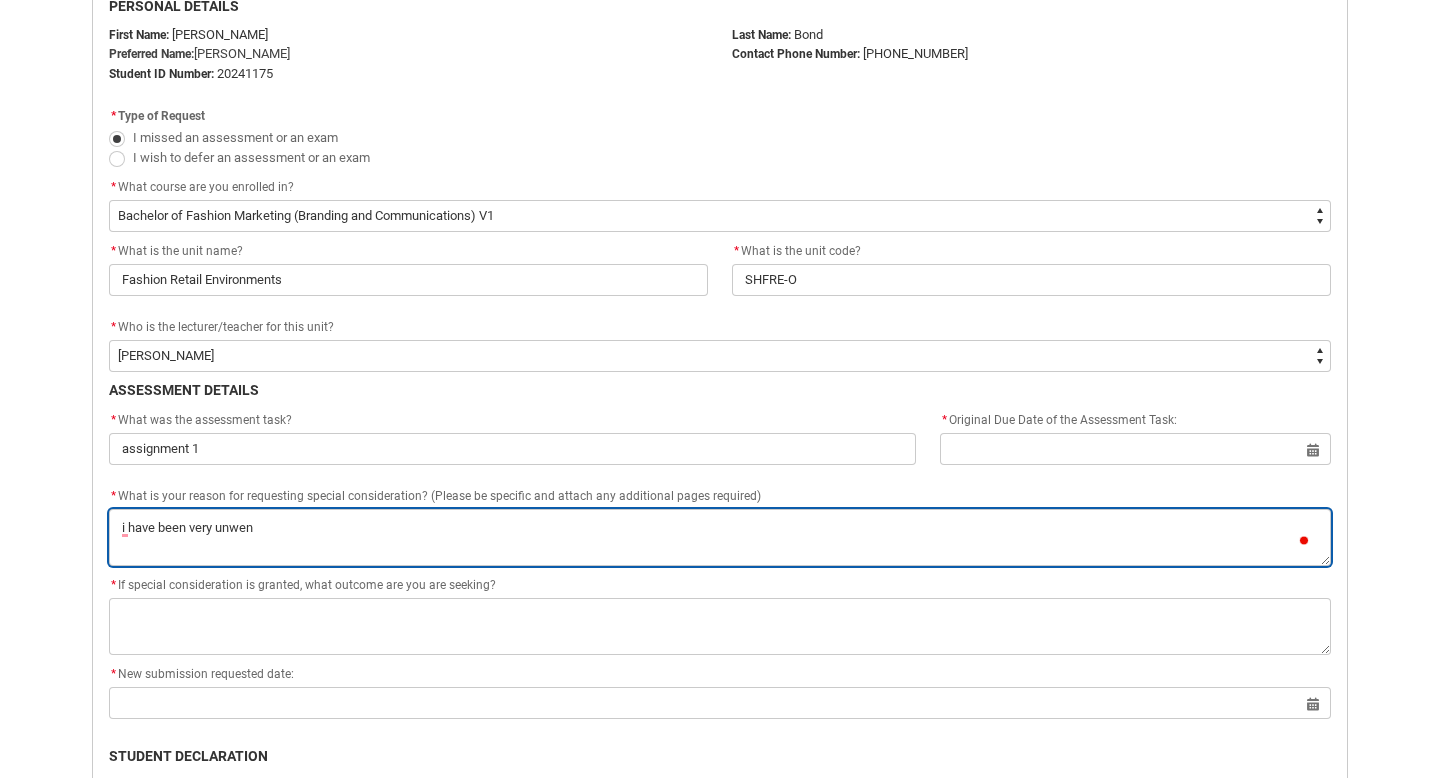 type on "i have been very unwe" 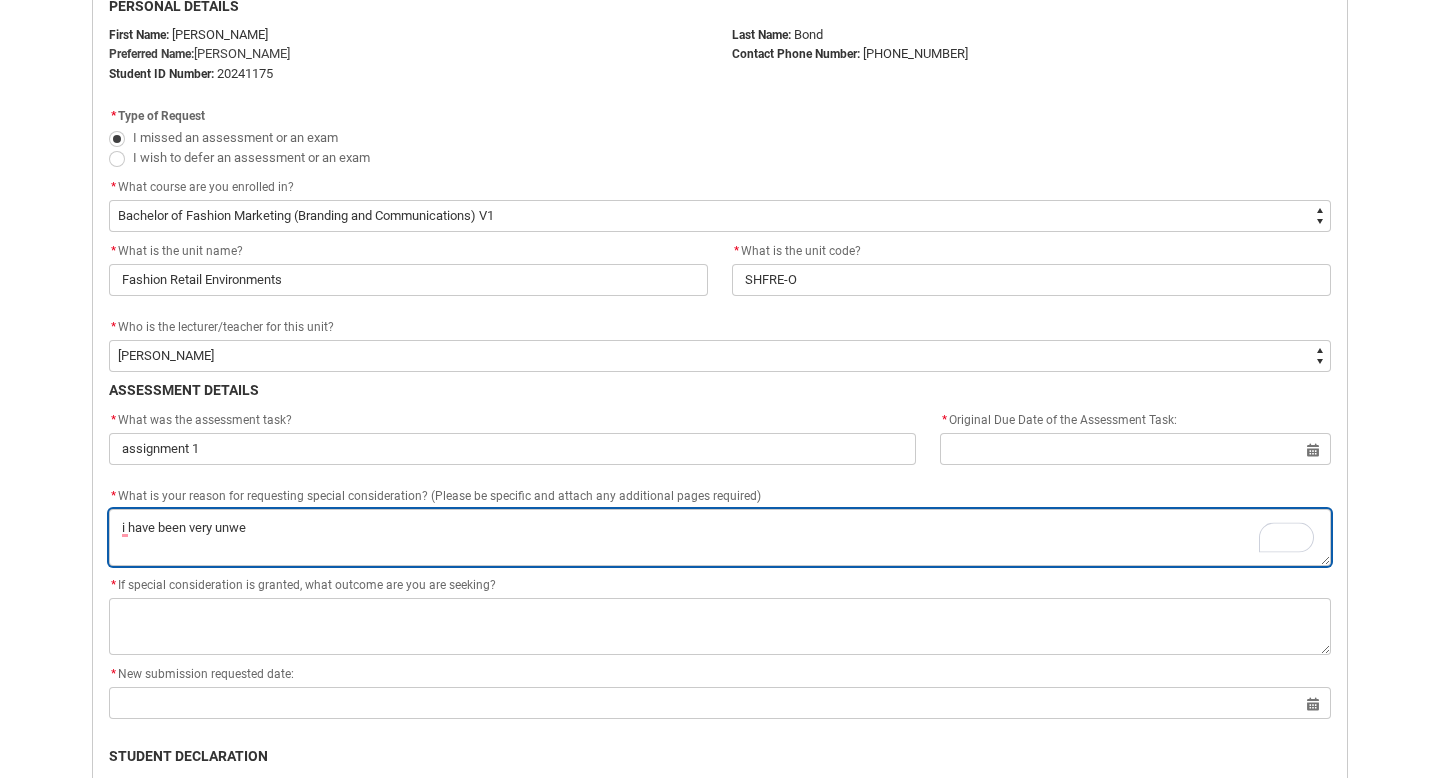 type on "i have been very unwel" 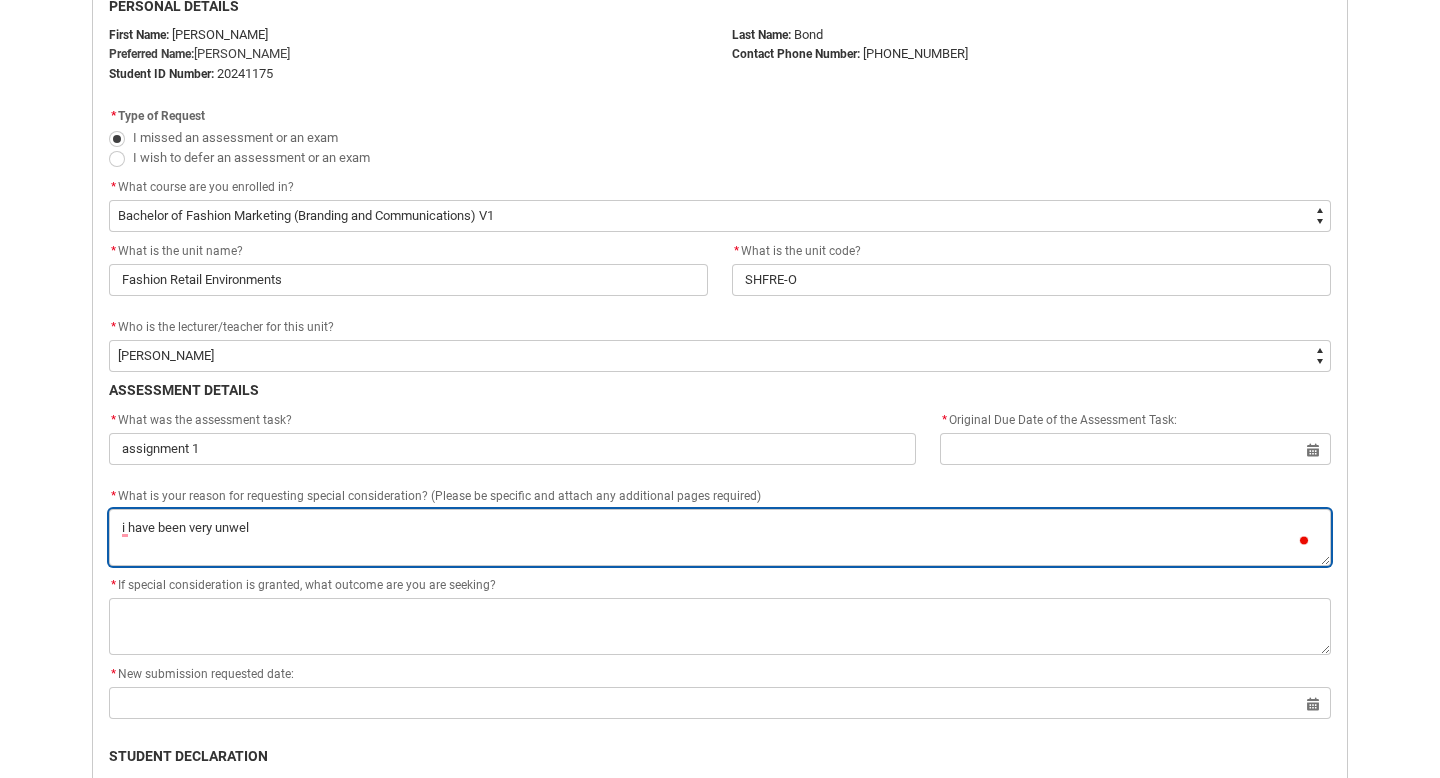 type on "i have been very unwell" 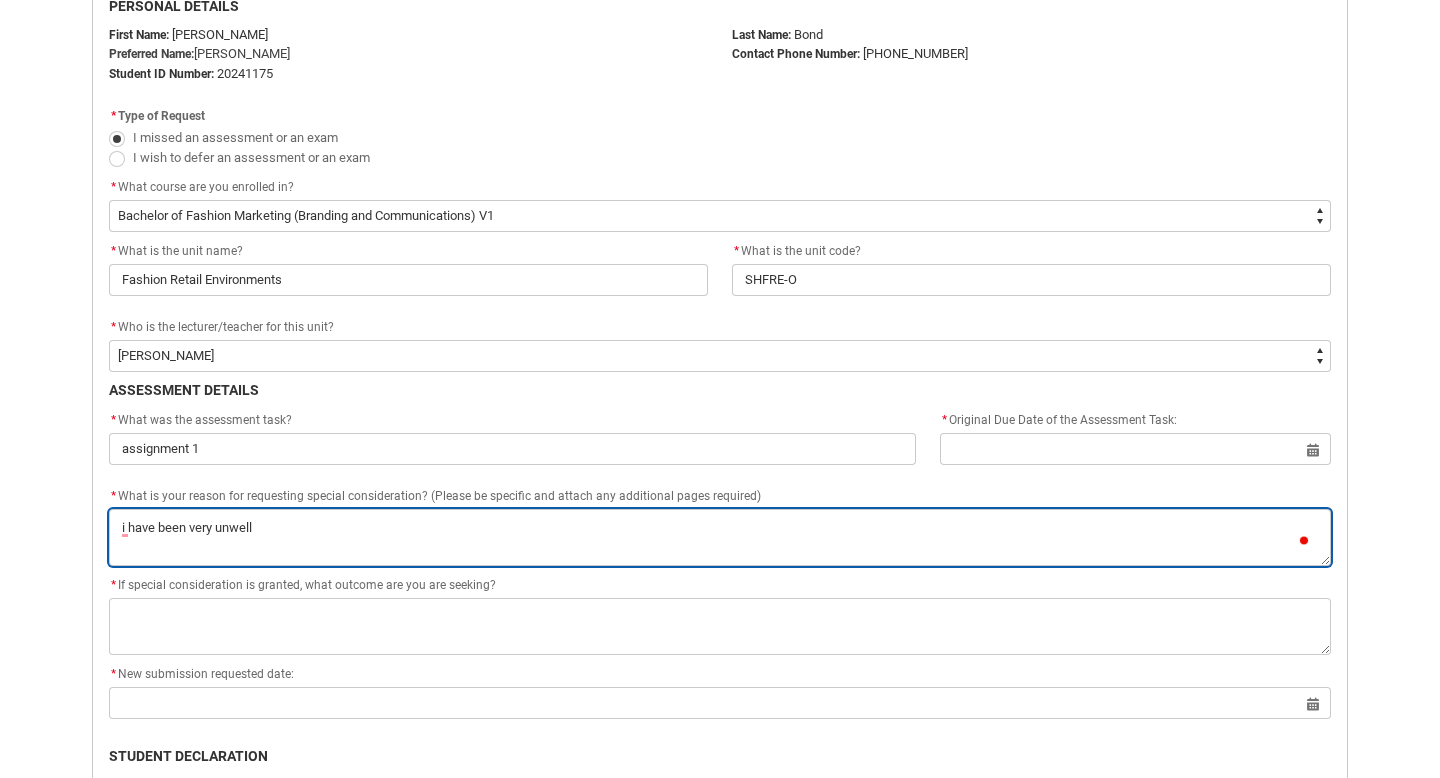 type on "i have been very unwell" 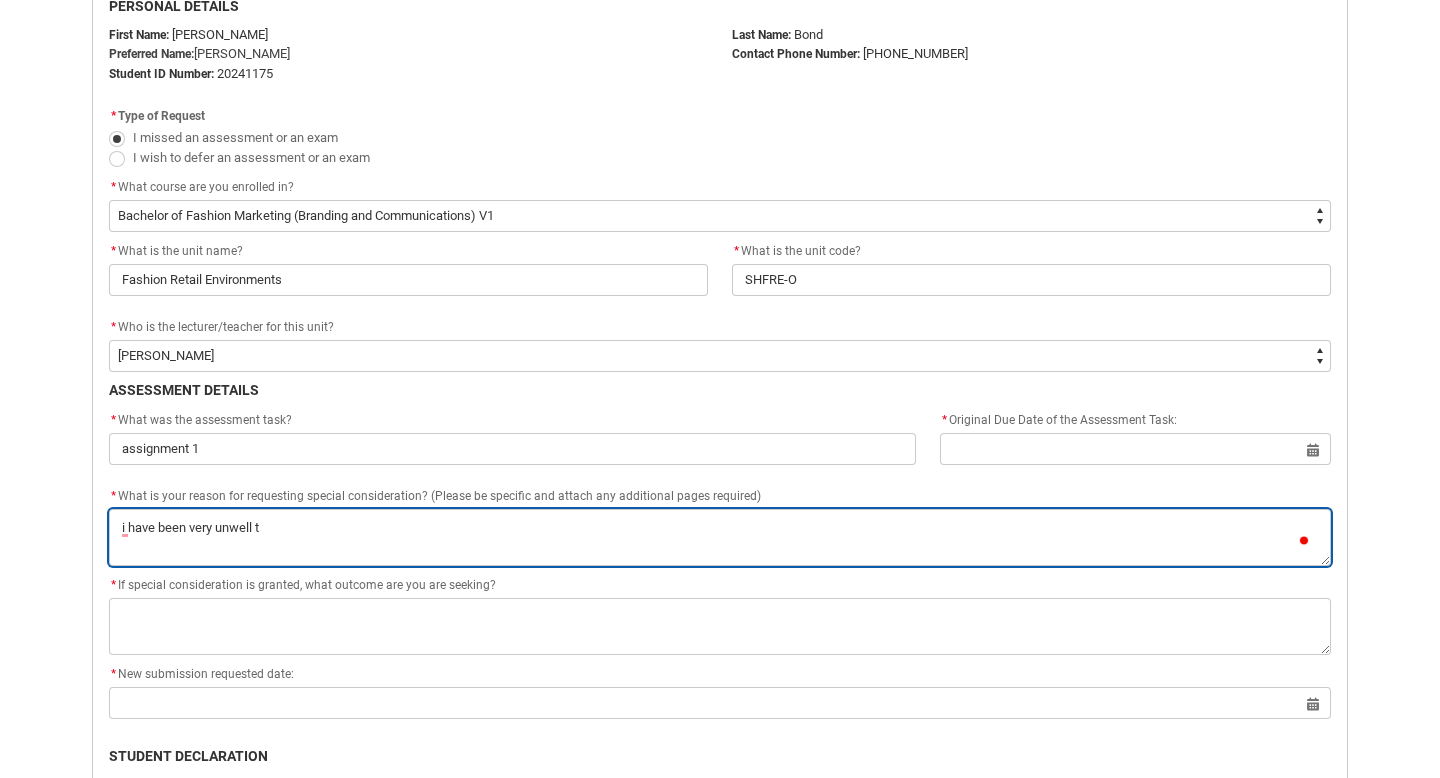type on "i have been very unwell th" 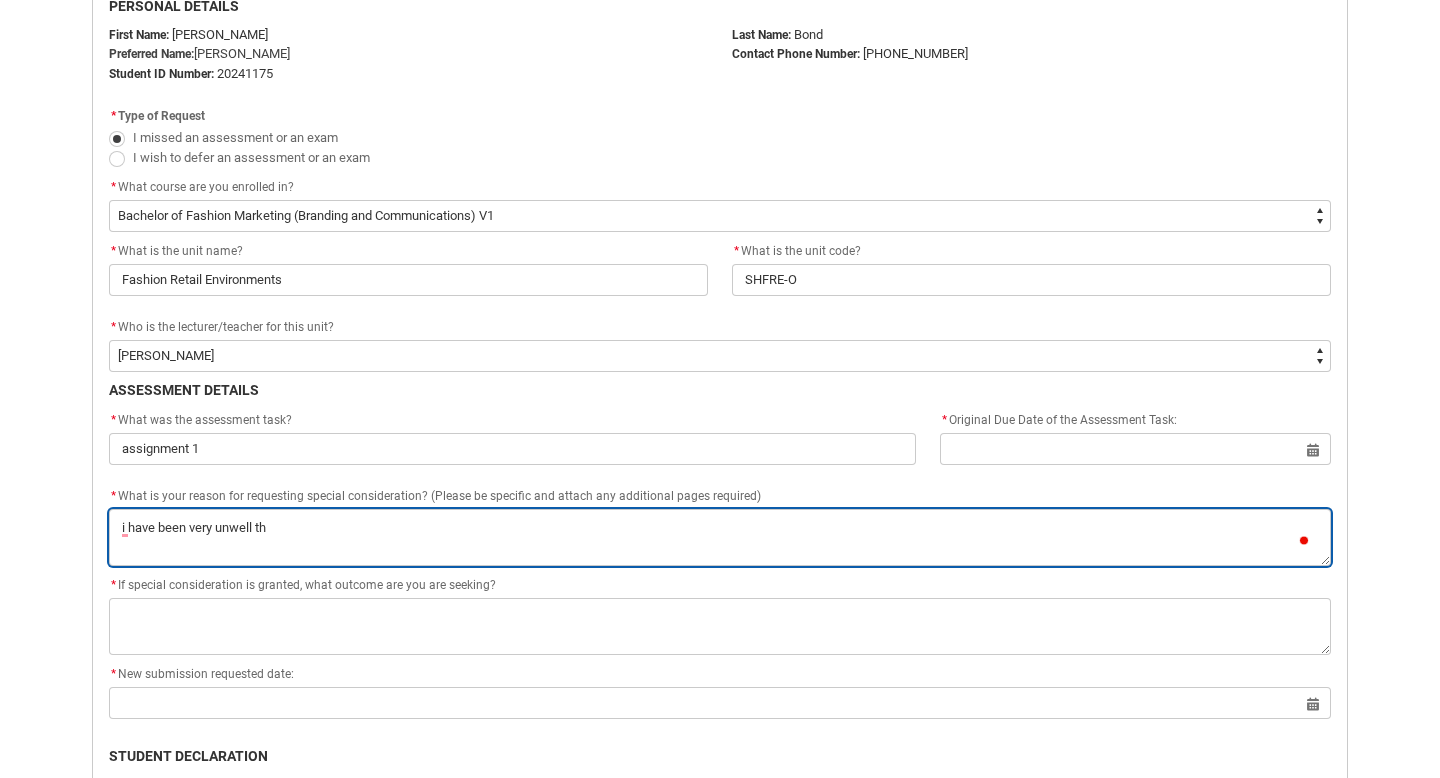 type on "i have been very unwell thi" 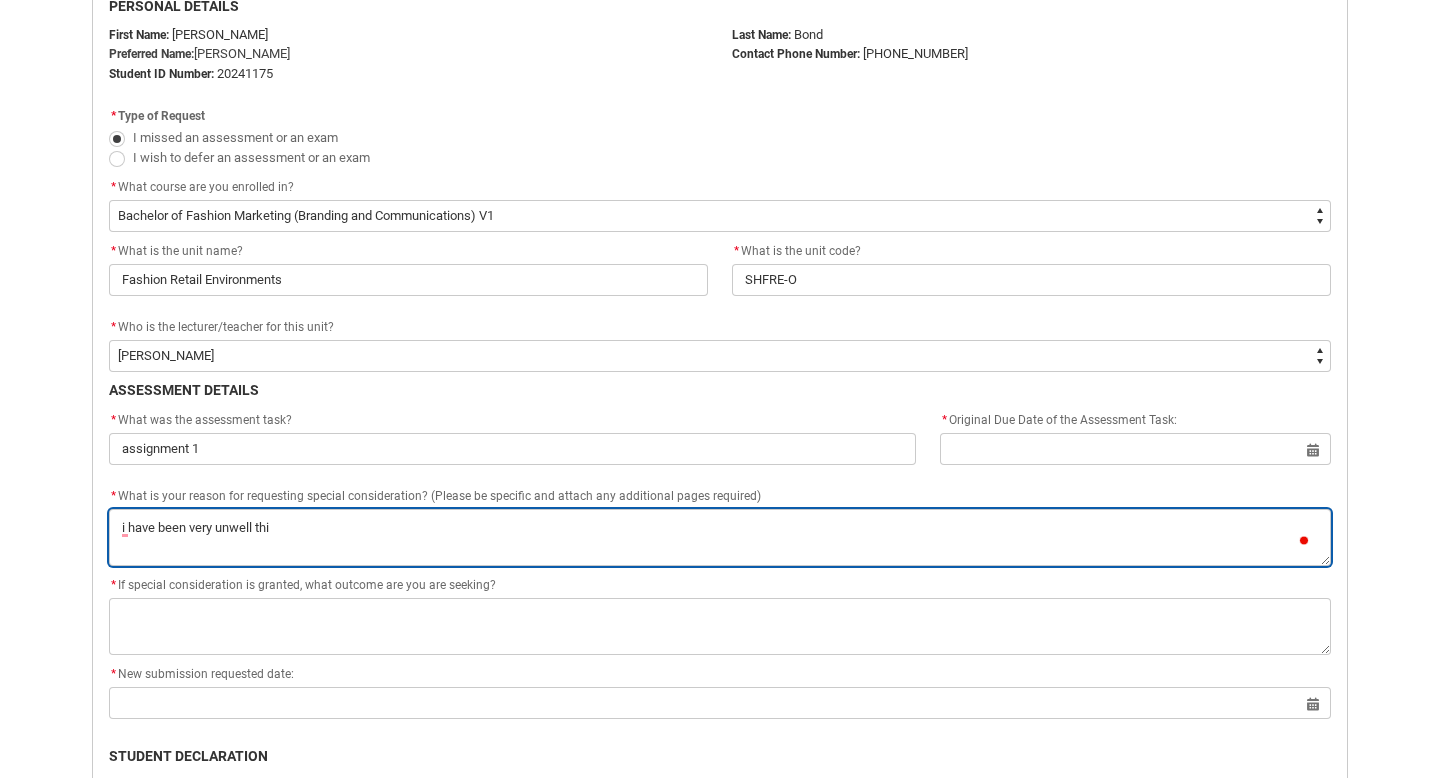 type on "i have been very unwell this" 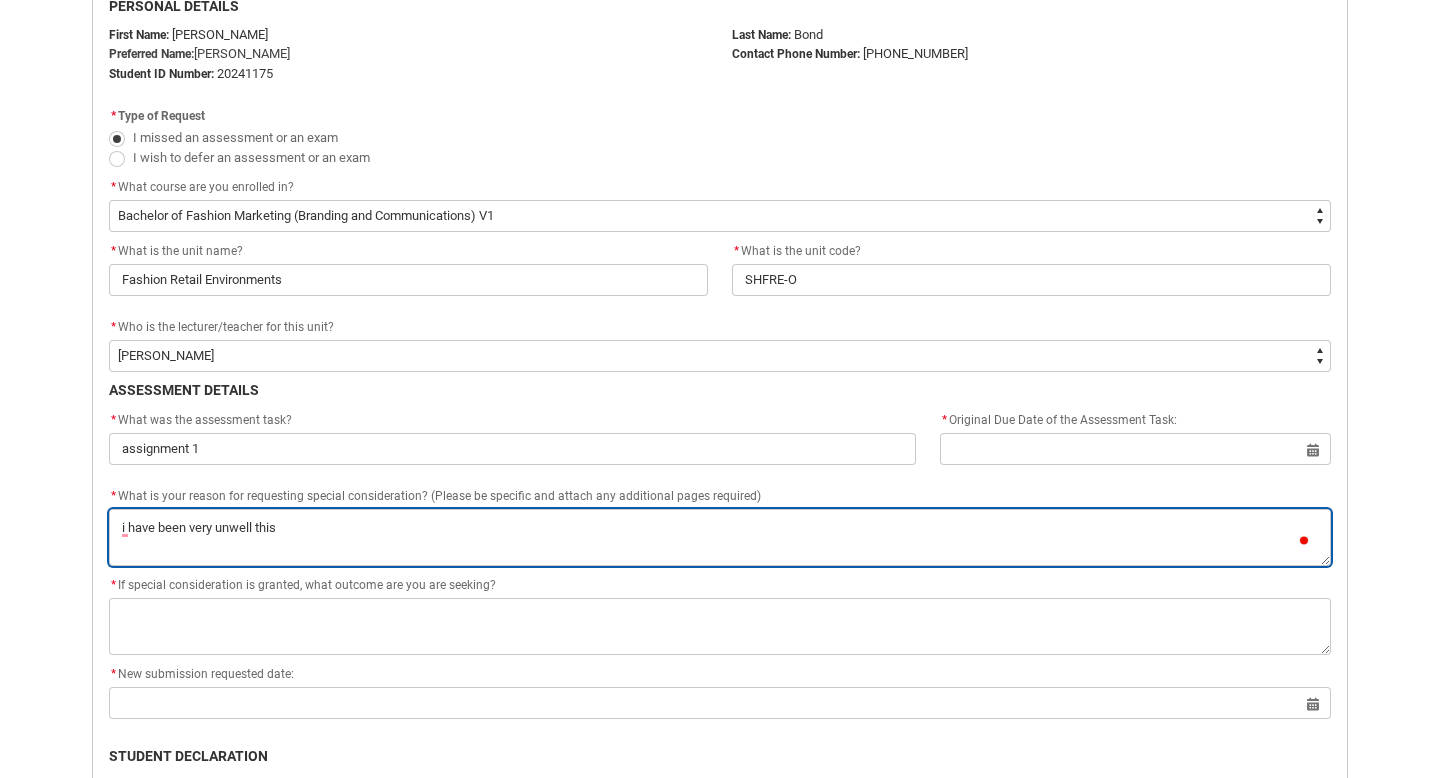 type on "i have been very unwell this" 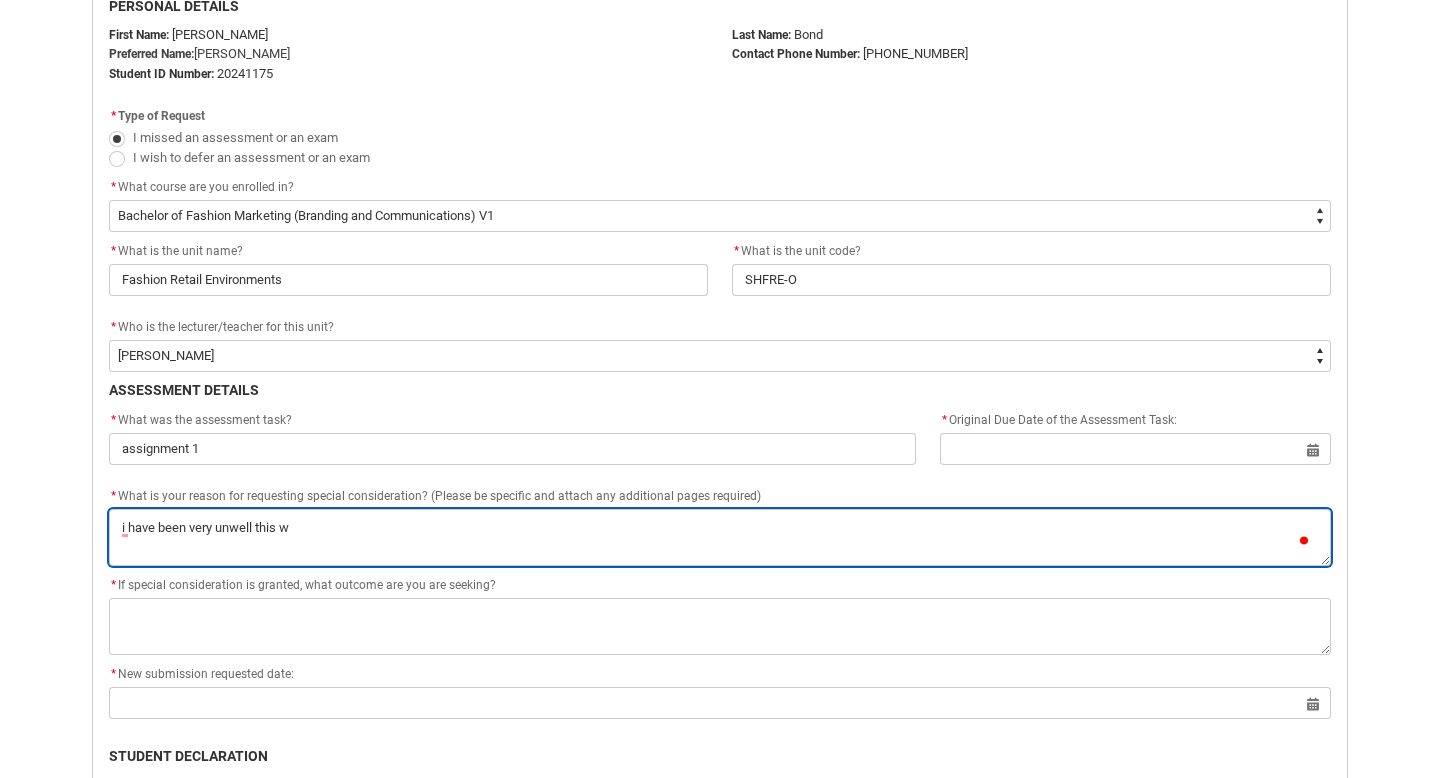type on "i have been very unwell this we" 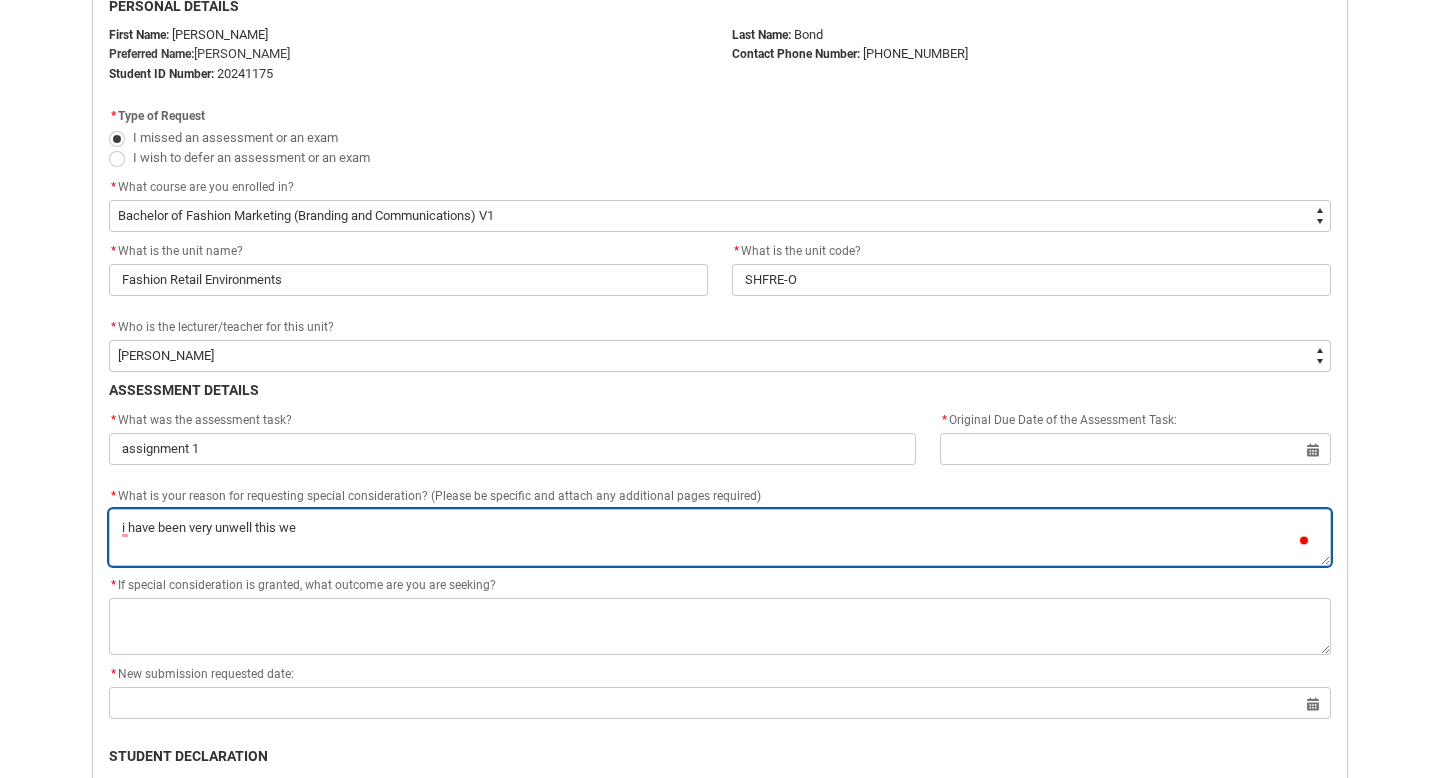 type on "i have been very unwell this wee" 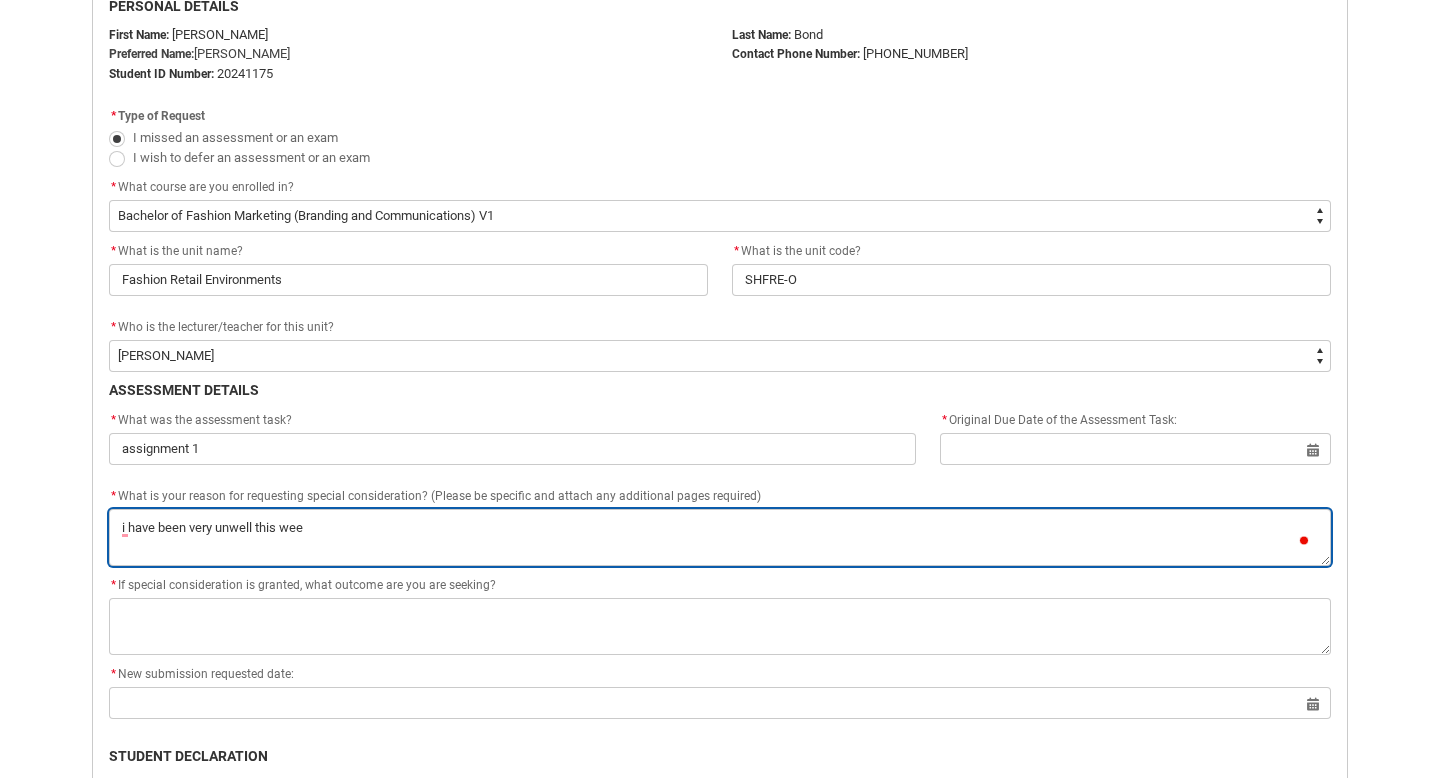 type on "i have been very unwell this week" 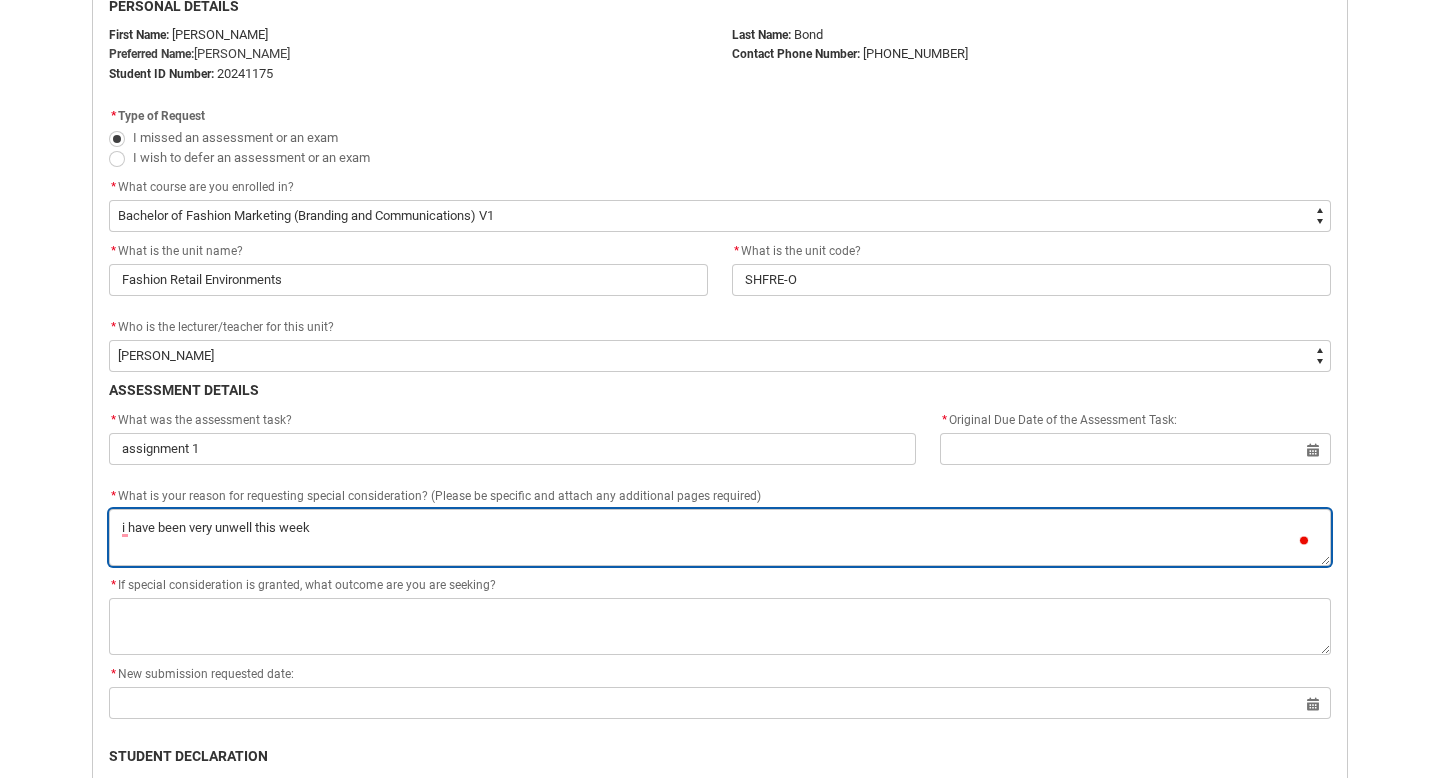 type on "i have been very unwell this week" 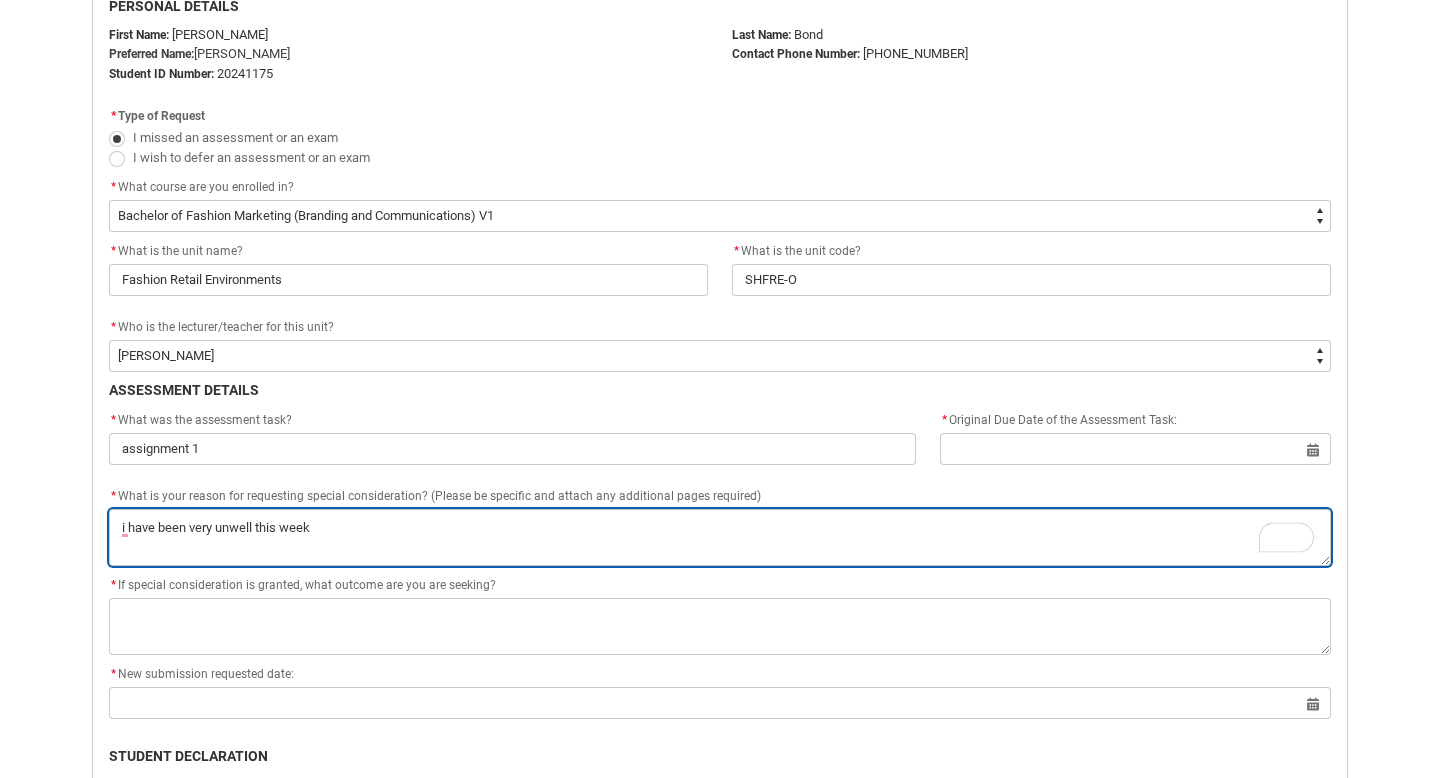 type on "i have been very unwell this week a" 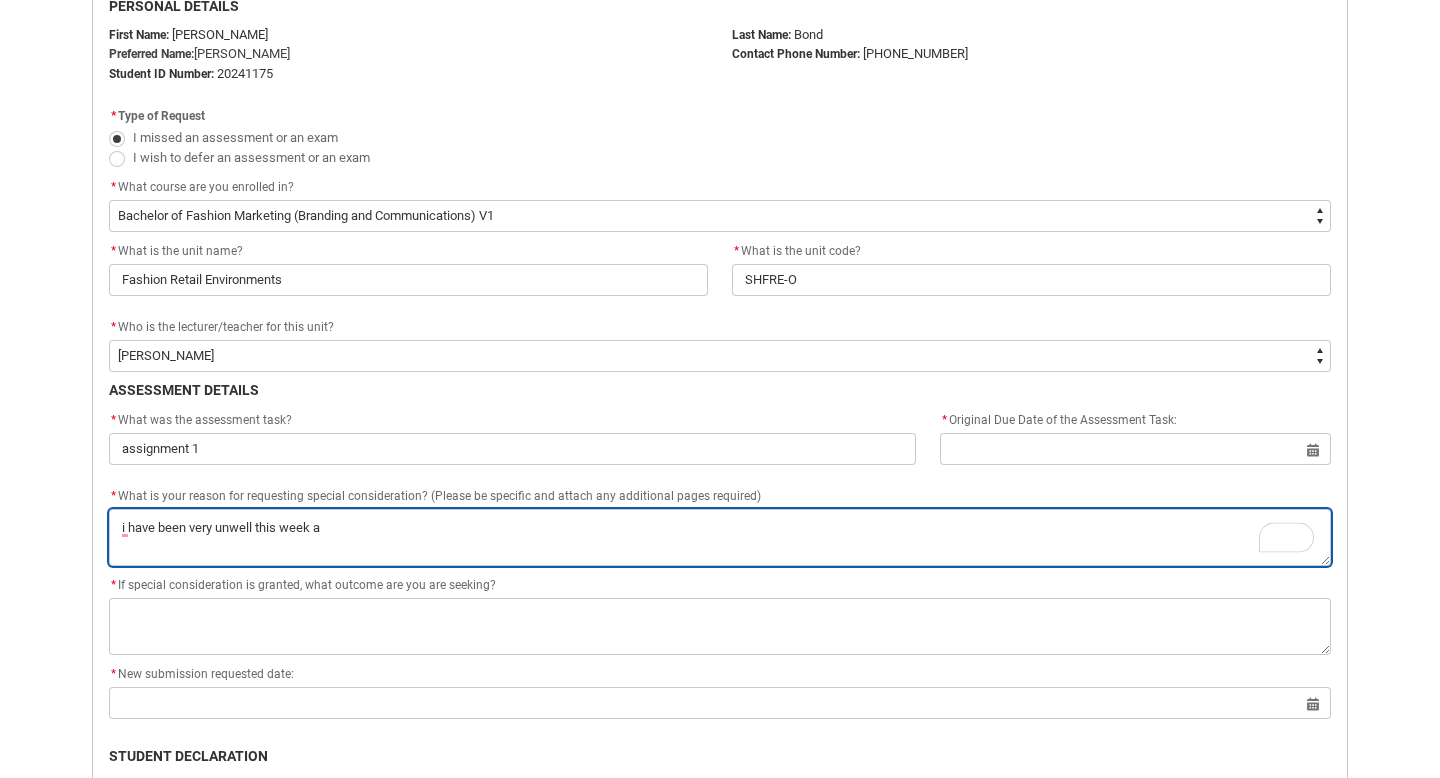type on "i have been very unwell this week ad" 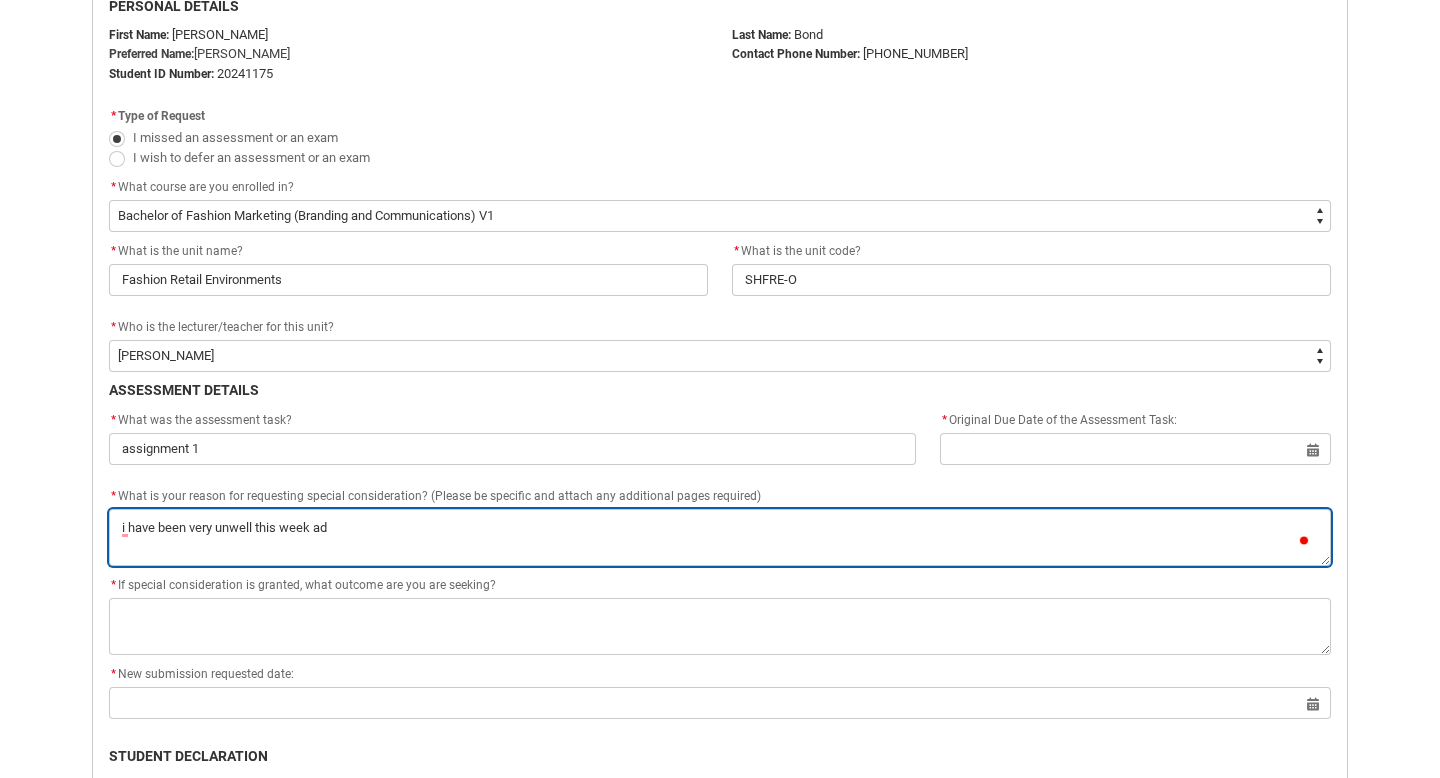 type on "i have been very unwell this week a" 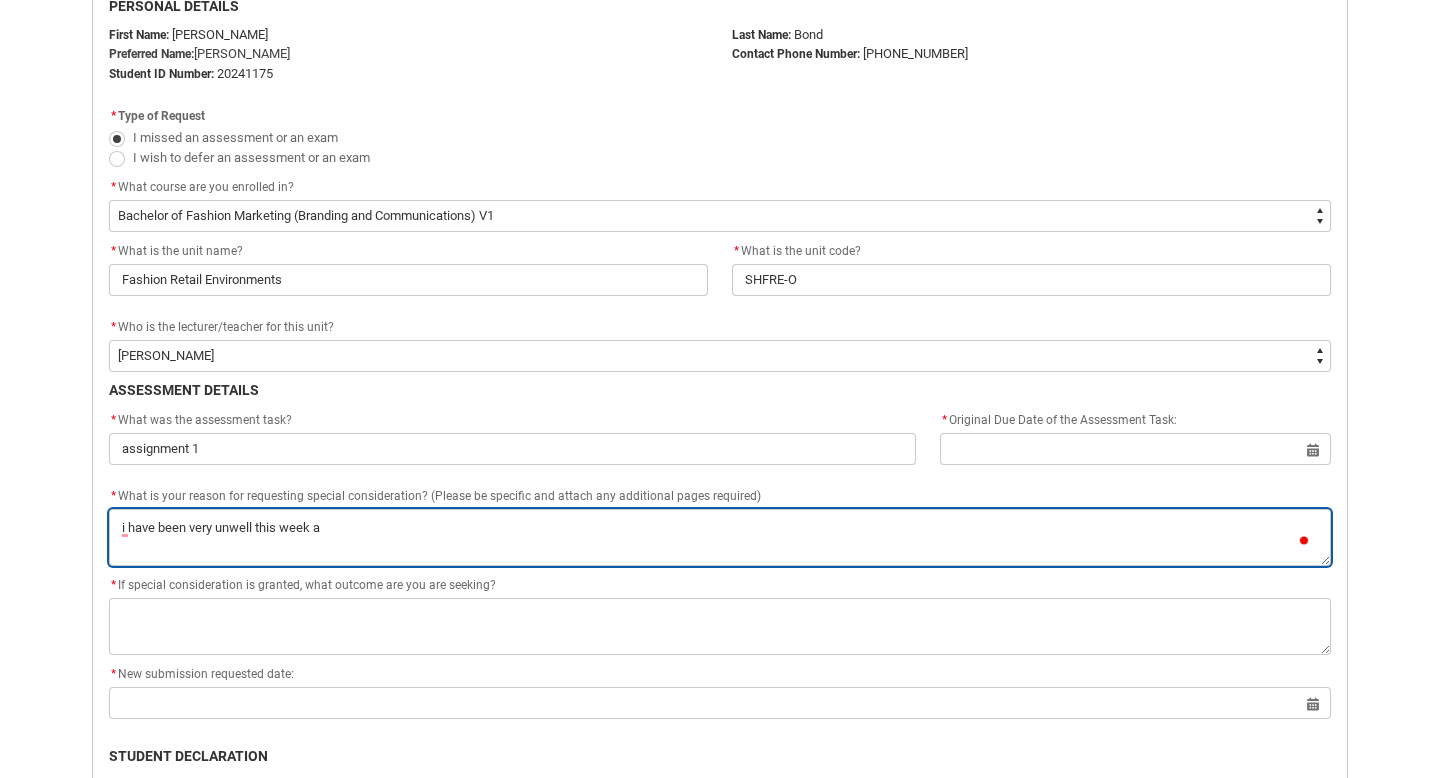 type on "i have been very unwell this week an" 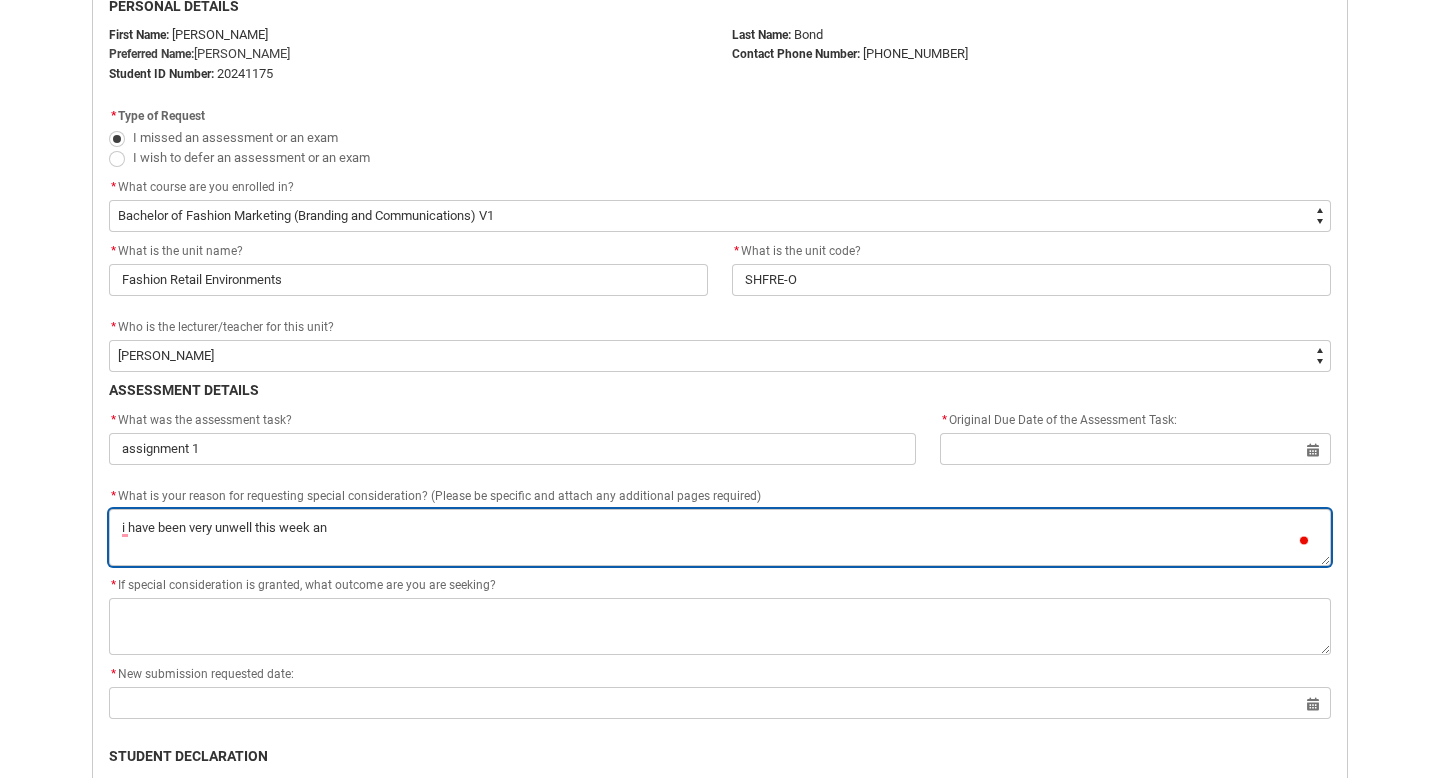 type on "i have been very unwell this week and" 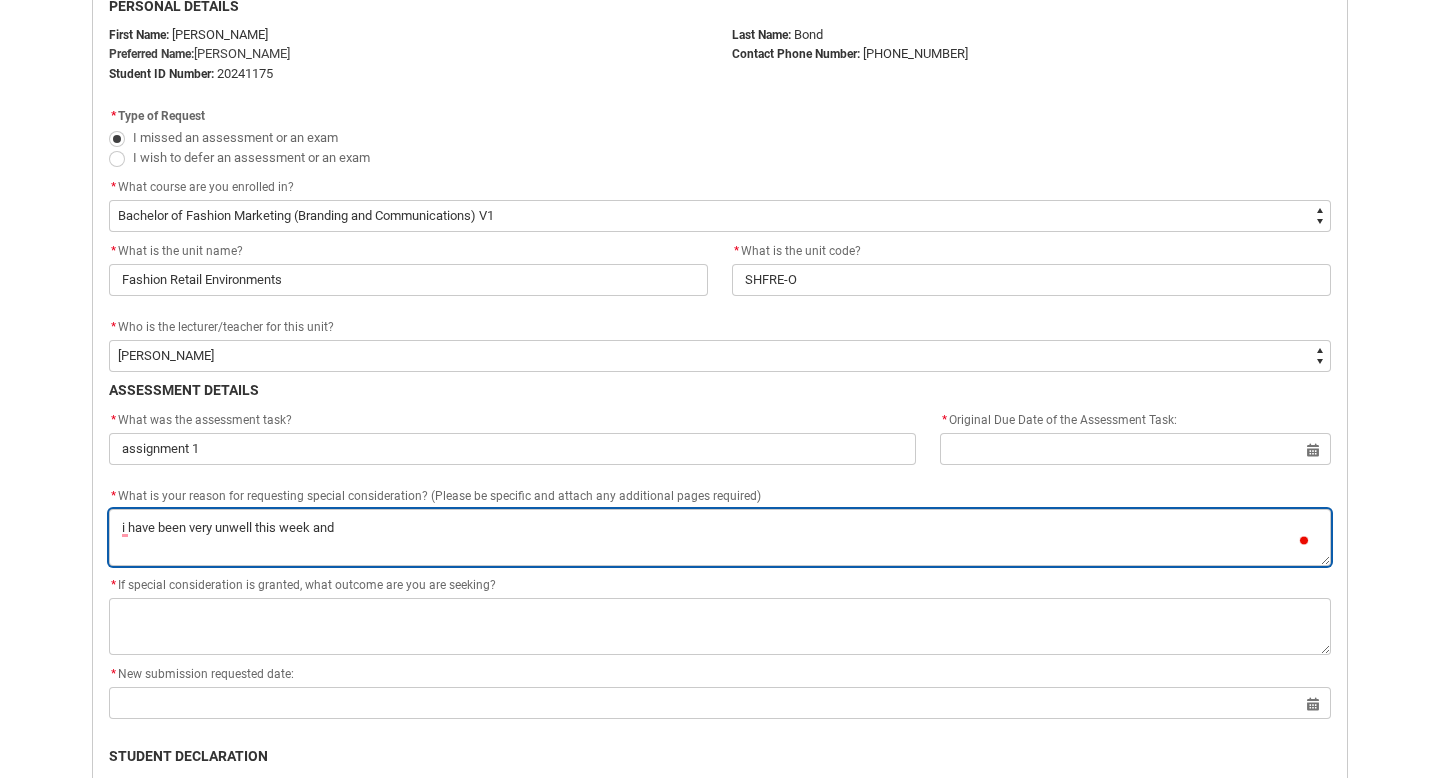 type on "i have been very unwell this week and" 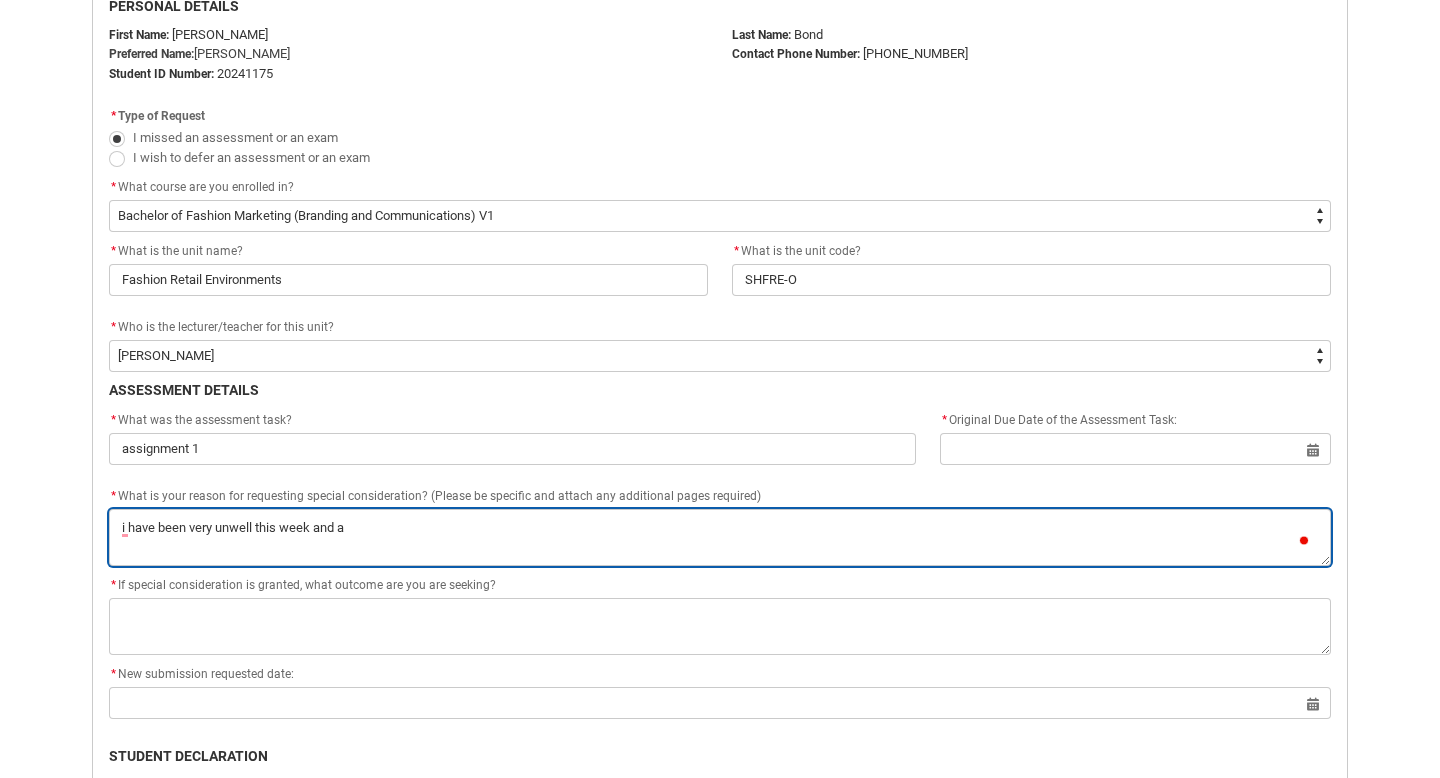 type on "i have been very unwell this week and am" 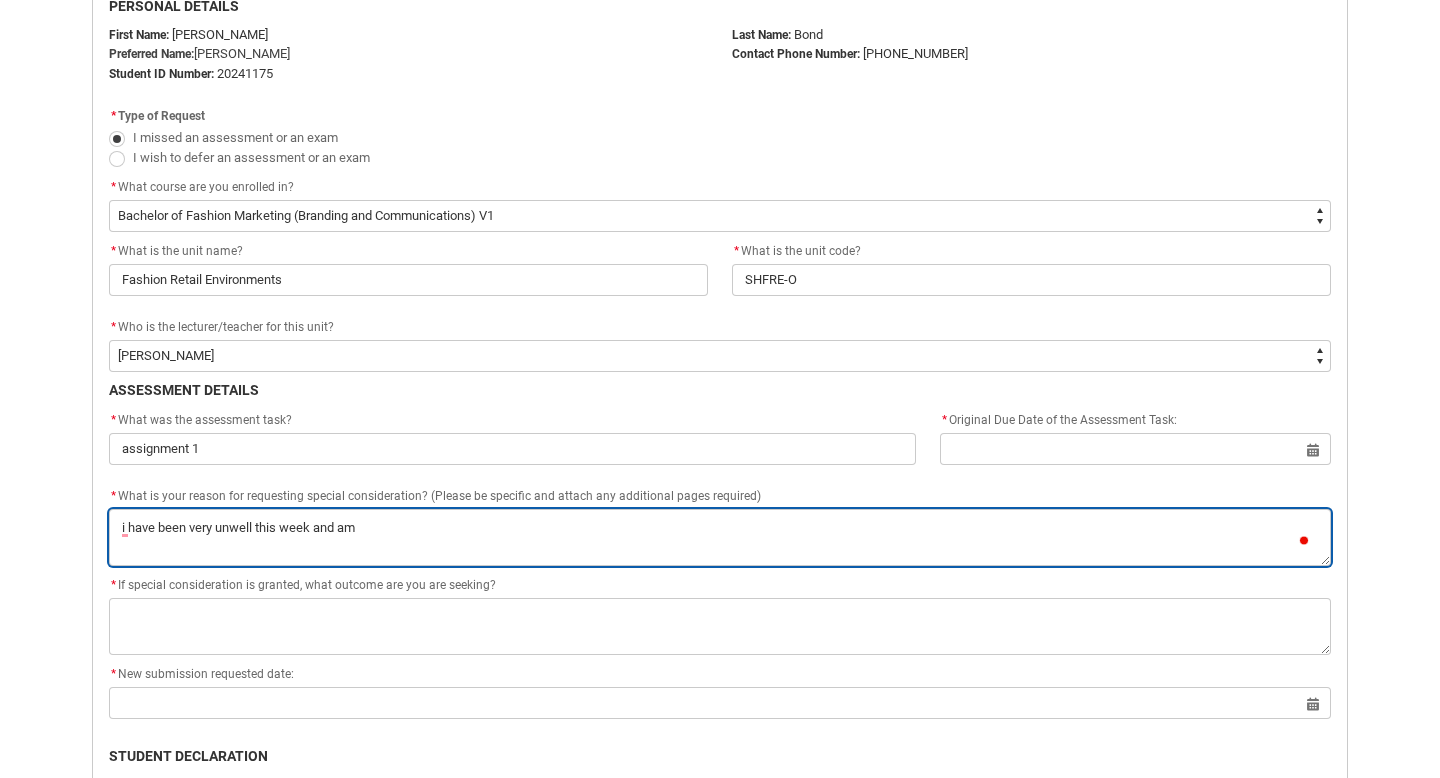 type on "i have been very unwell this week and am" 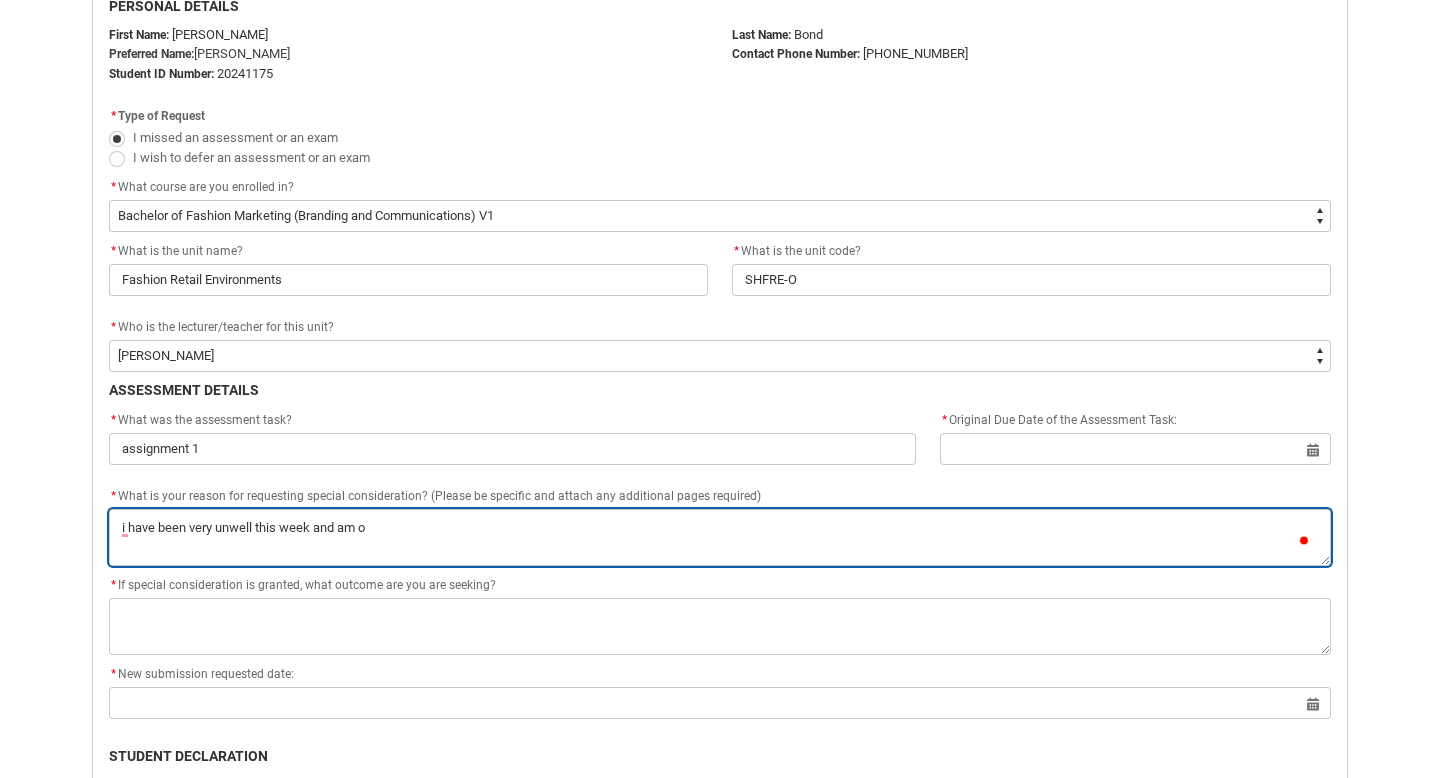 type on "i have been very unwell this week and am on" 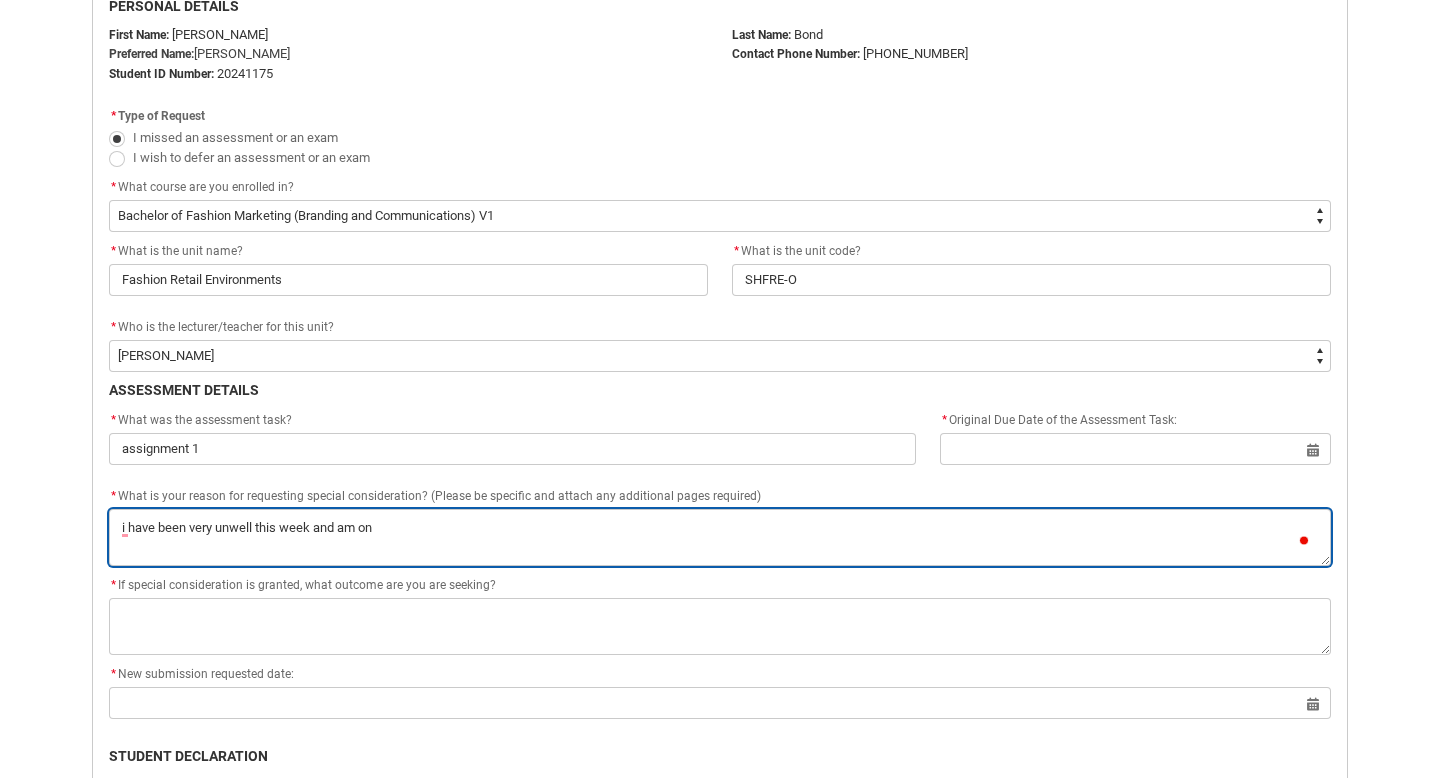 type on "i have been very unwell this week and am onl" 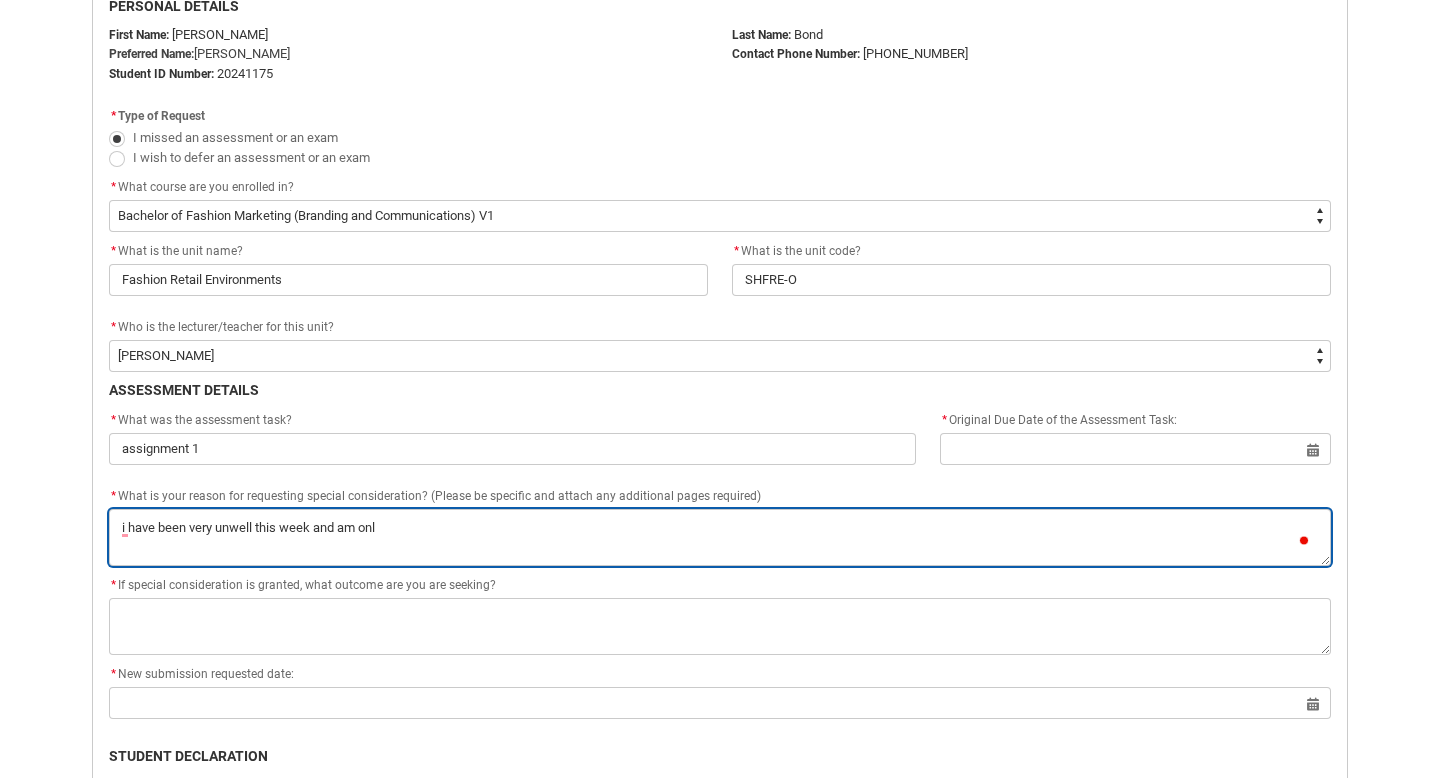 type on "i have been very unwell this week and am only" 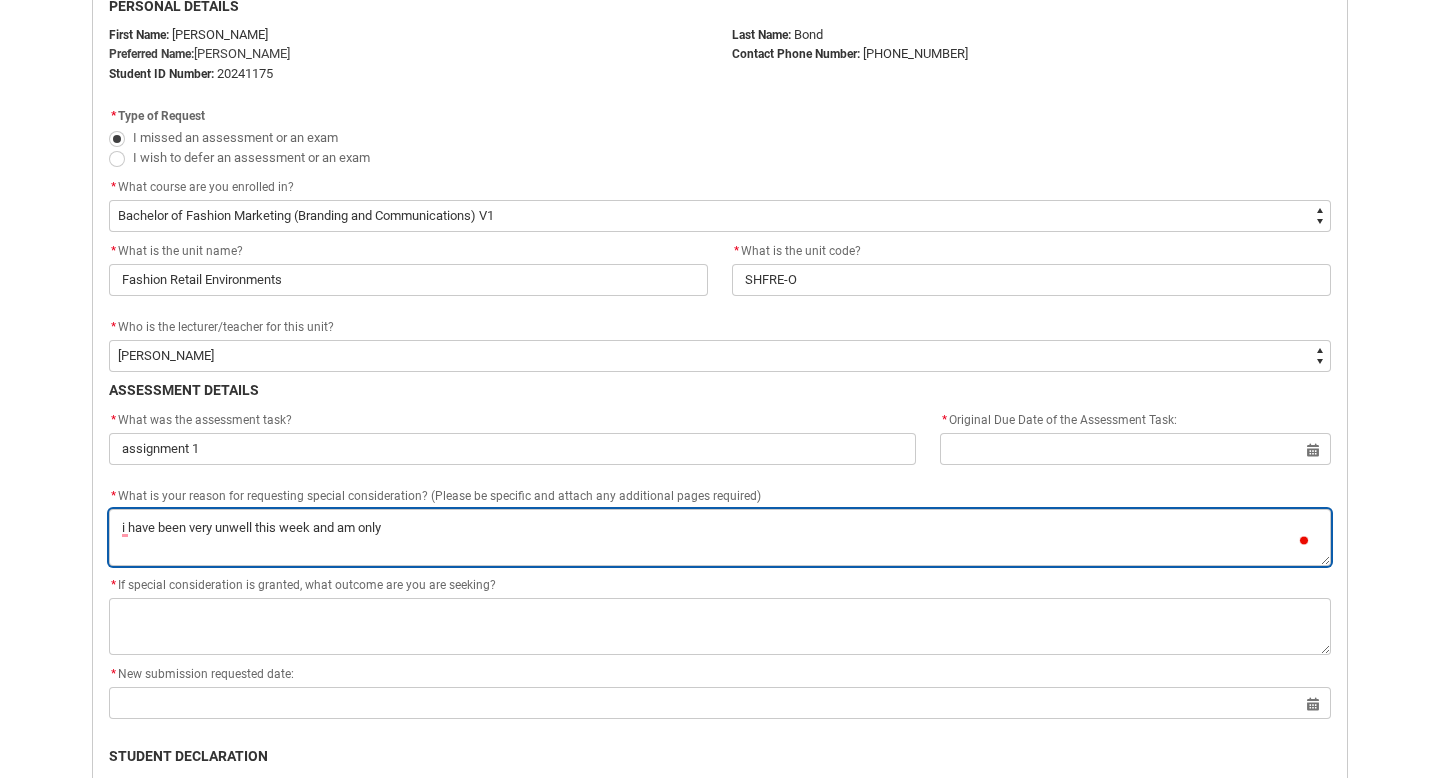 type on "i have been very unwell this week and am only" 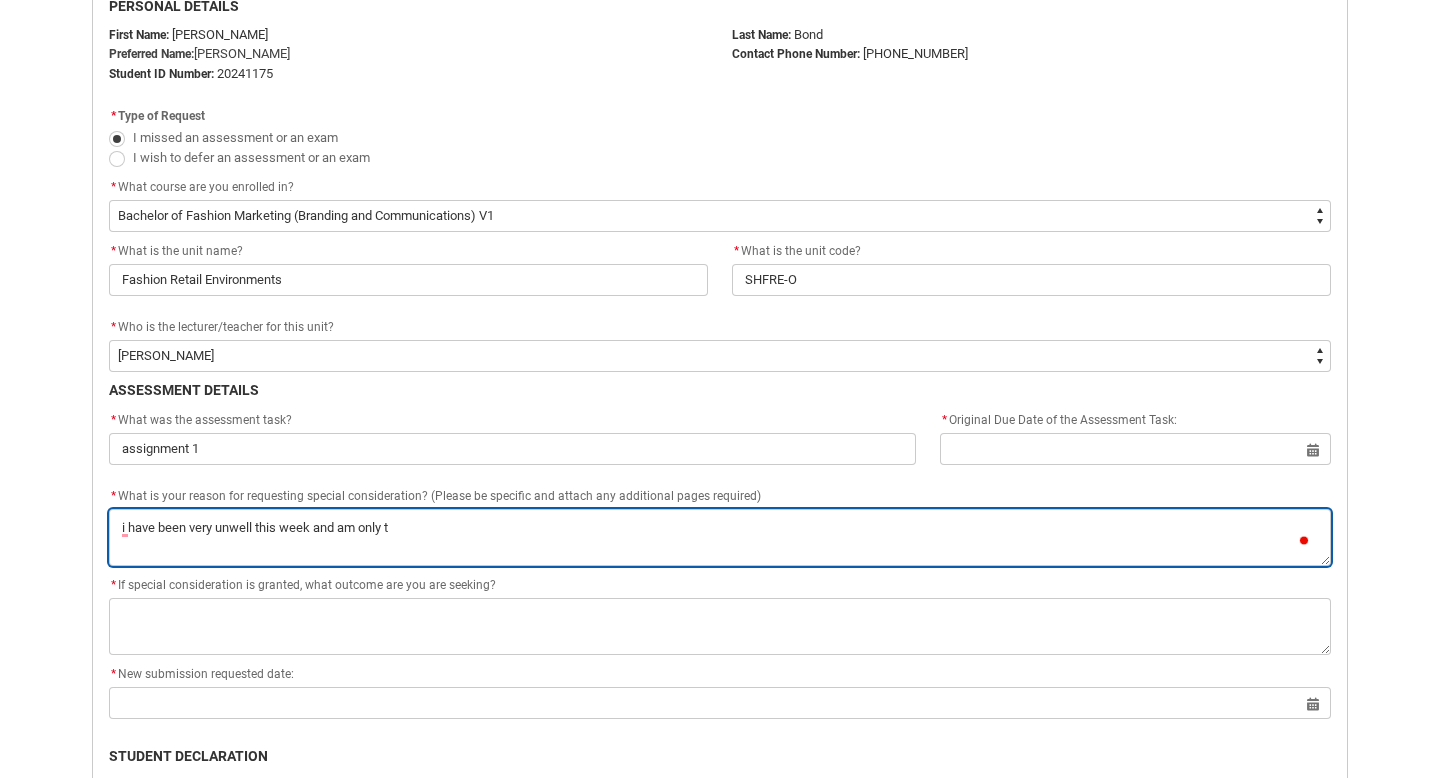 type on "i have been very unwell this week and am only to" 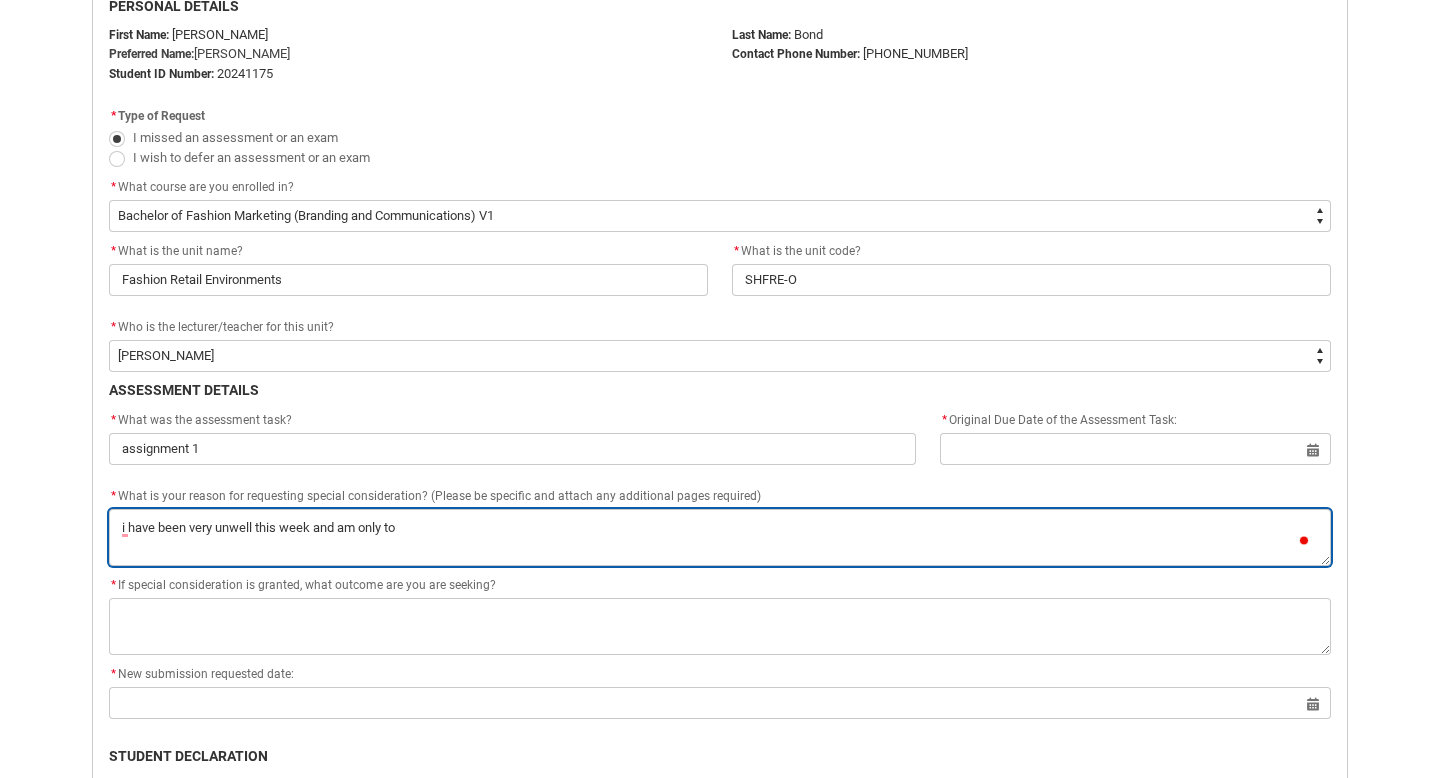 type on "i have been very unwell this week and am only [PERSON_NAME]" 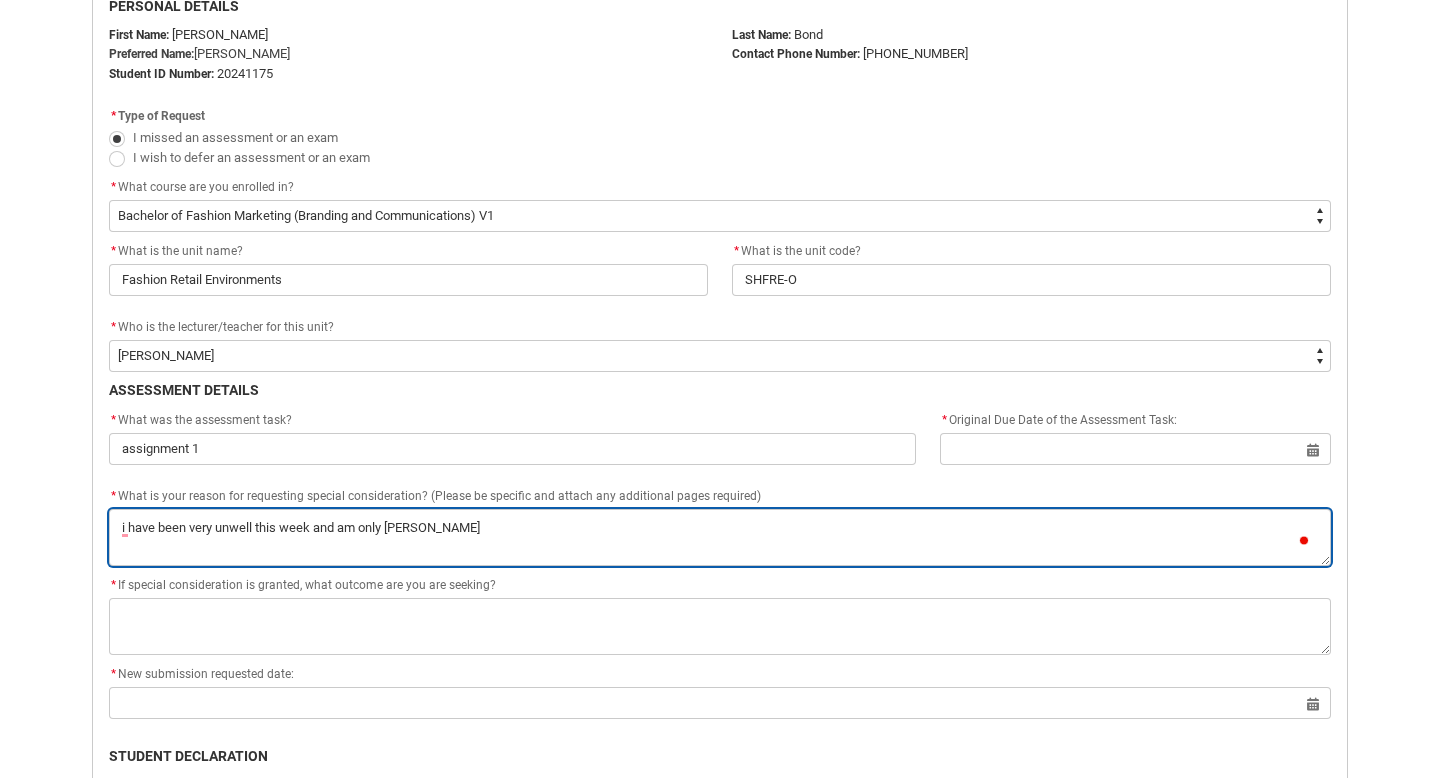 type on "i have been very unwell this week and am only toda" 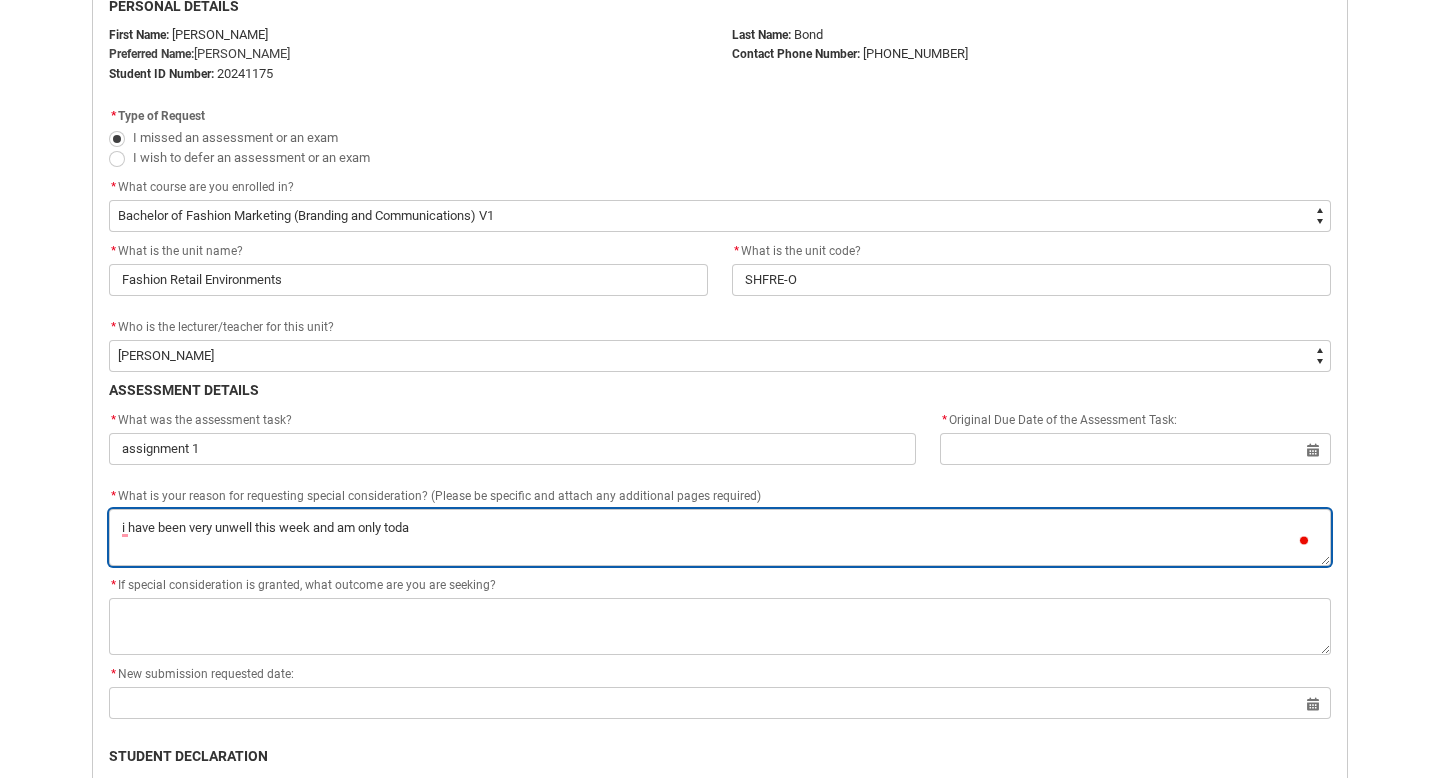 type on "i have been very unwell this week and am only [DATE]" 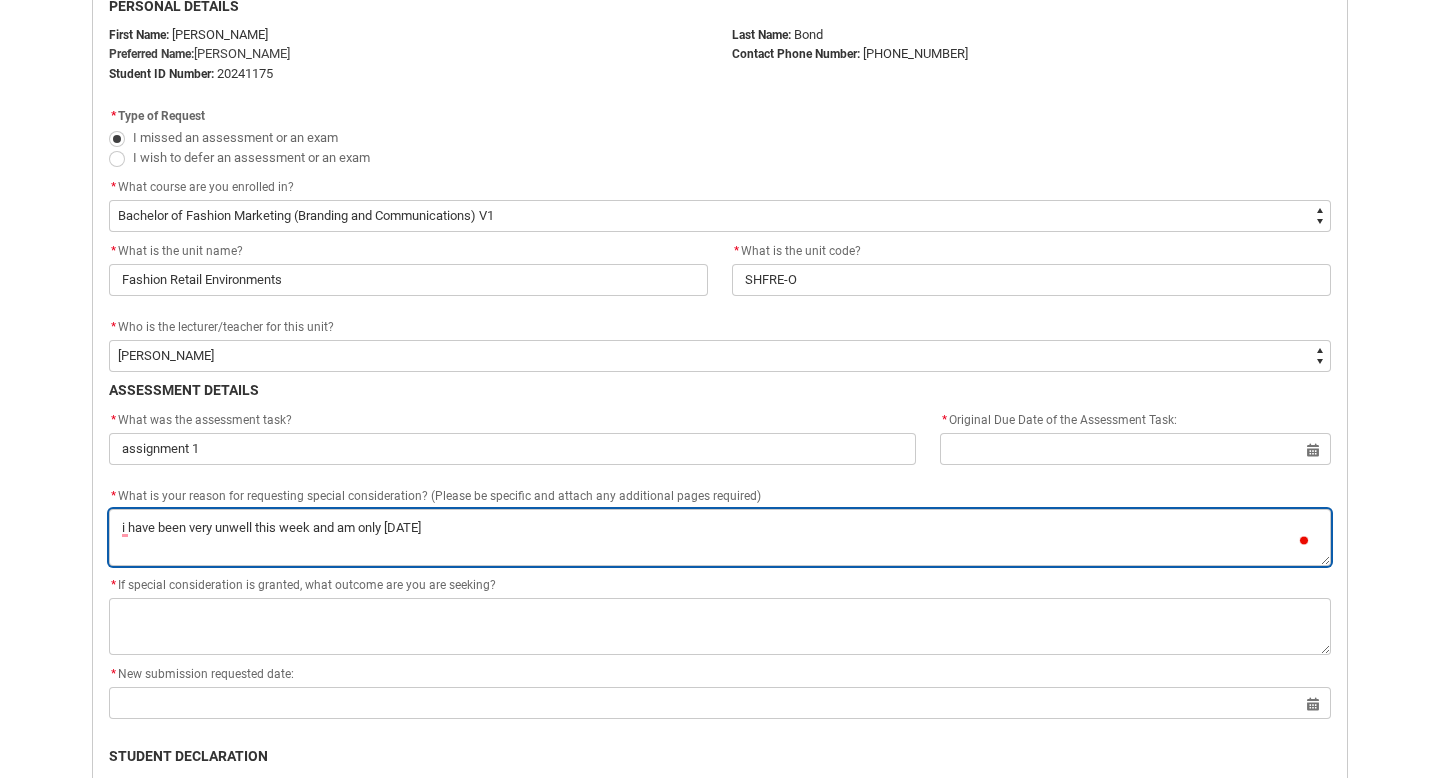 type on "i have been very unwell this week and am only [DATE]" 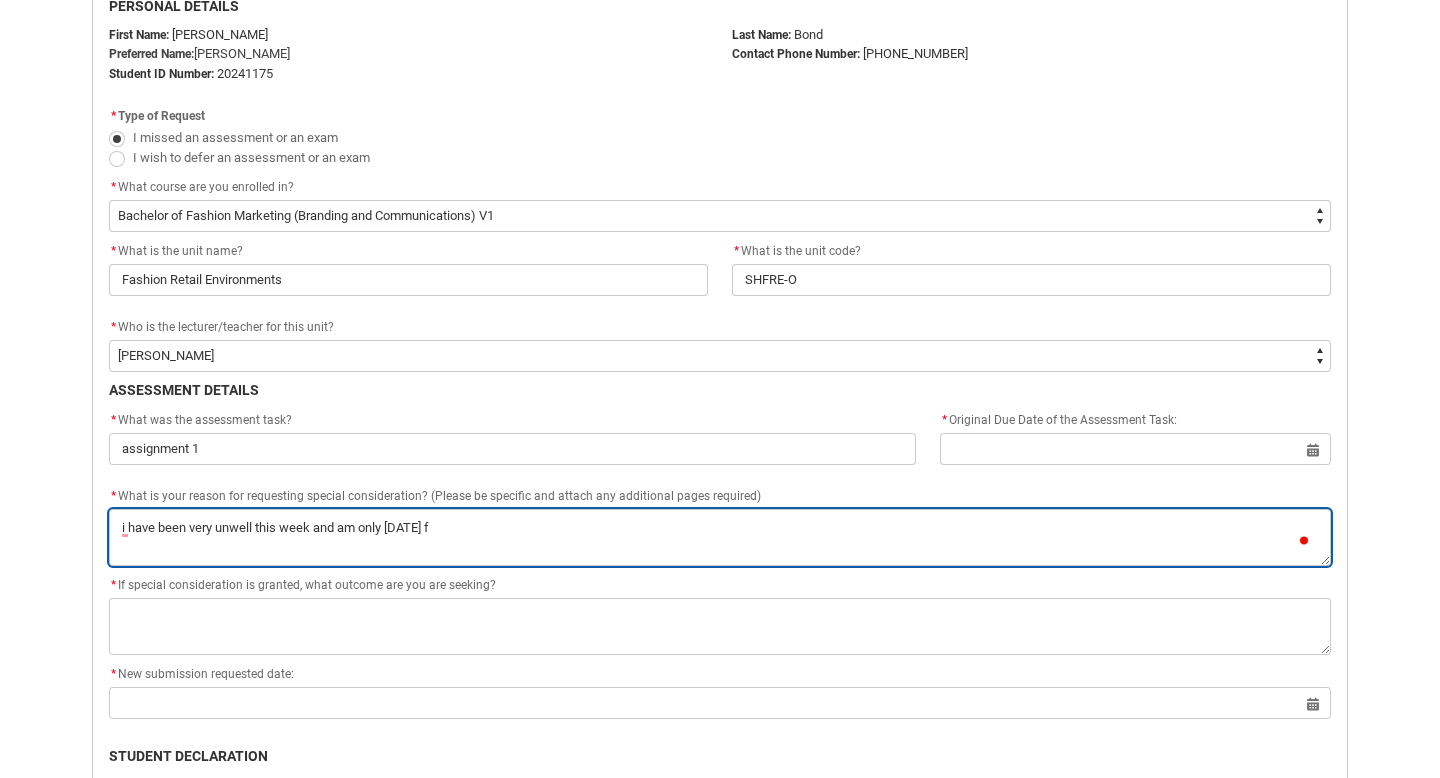 type on "i have been very unwell this week and am only [DATE] fe" 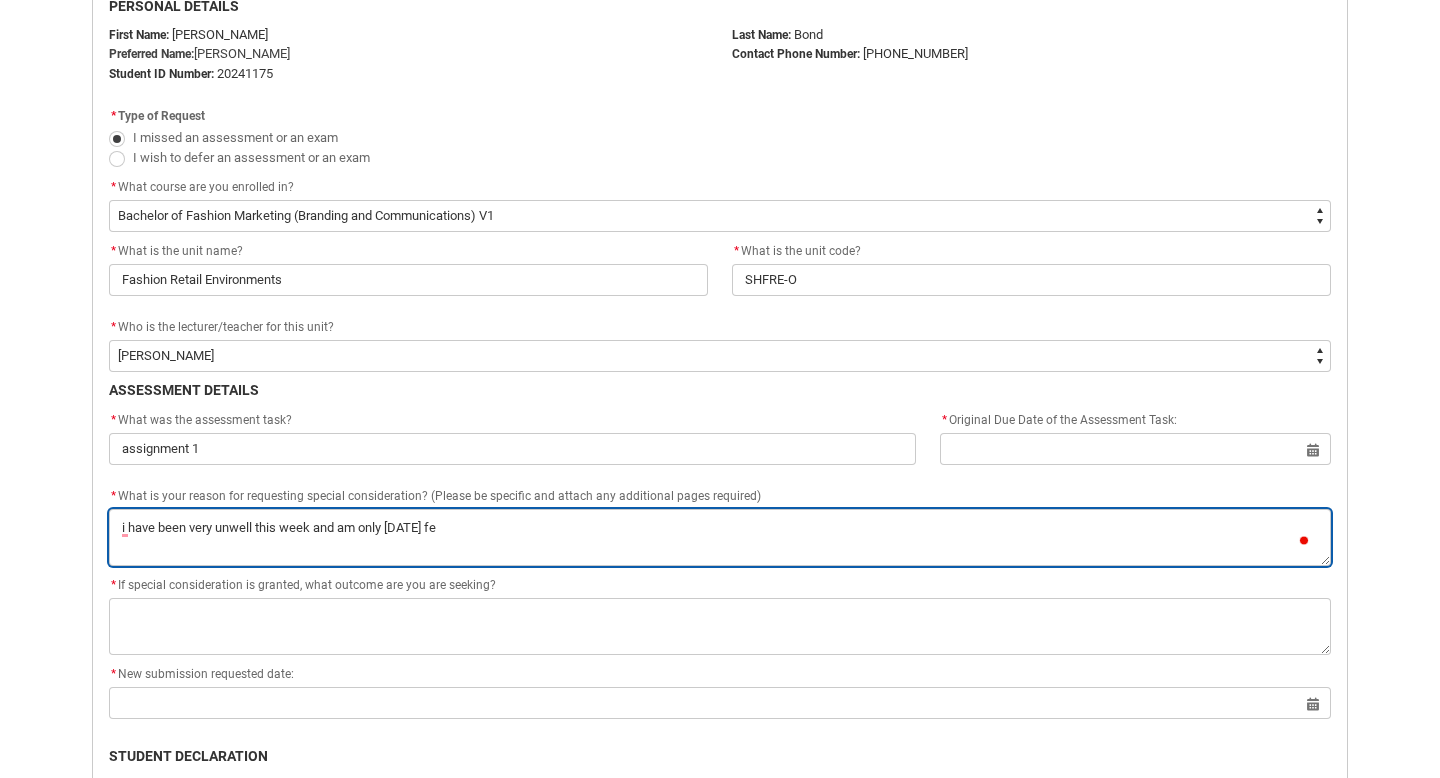 type on "i have been very unwell this week and am only [DATE] fee" 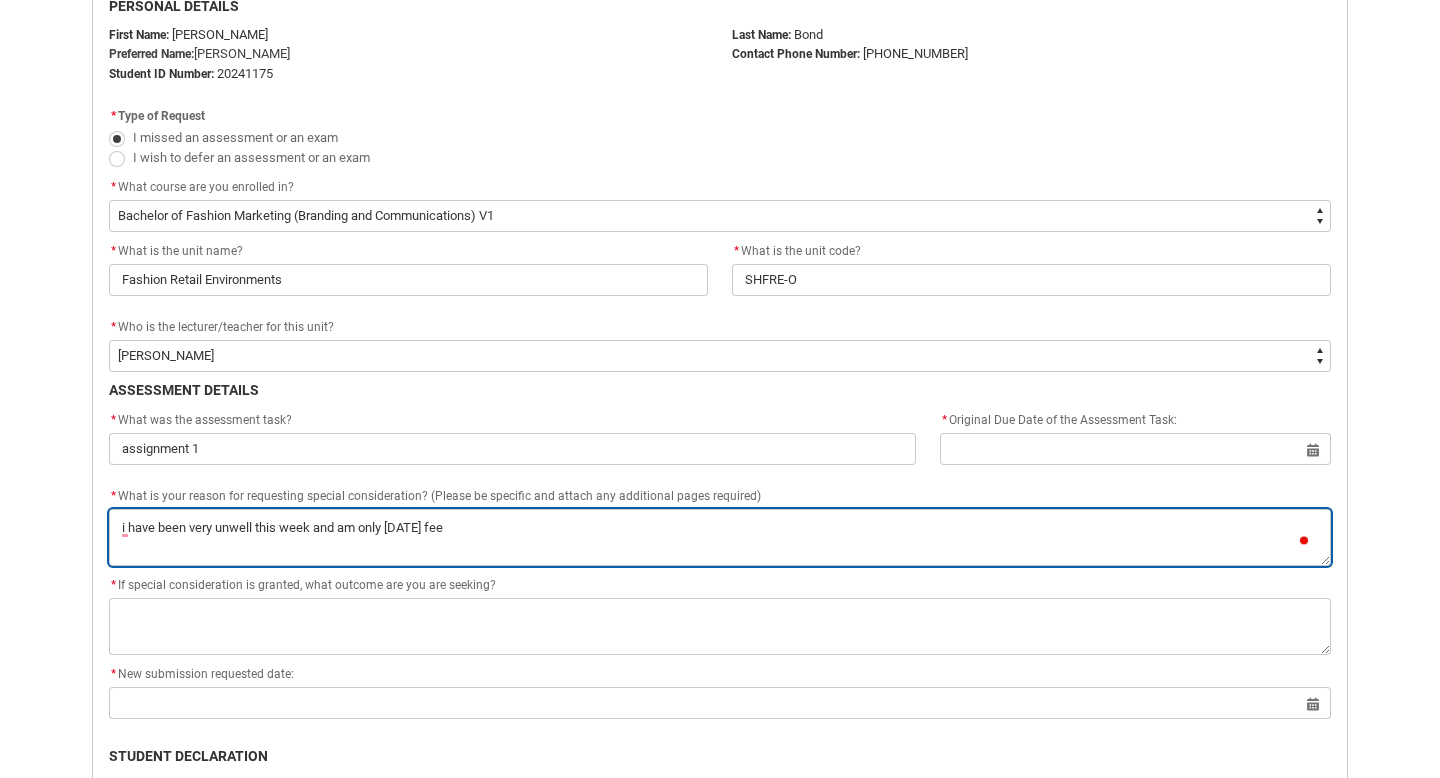 type on "i have been very unwell this week and am only [DATE] feel" 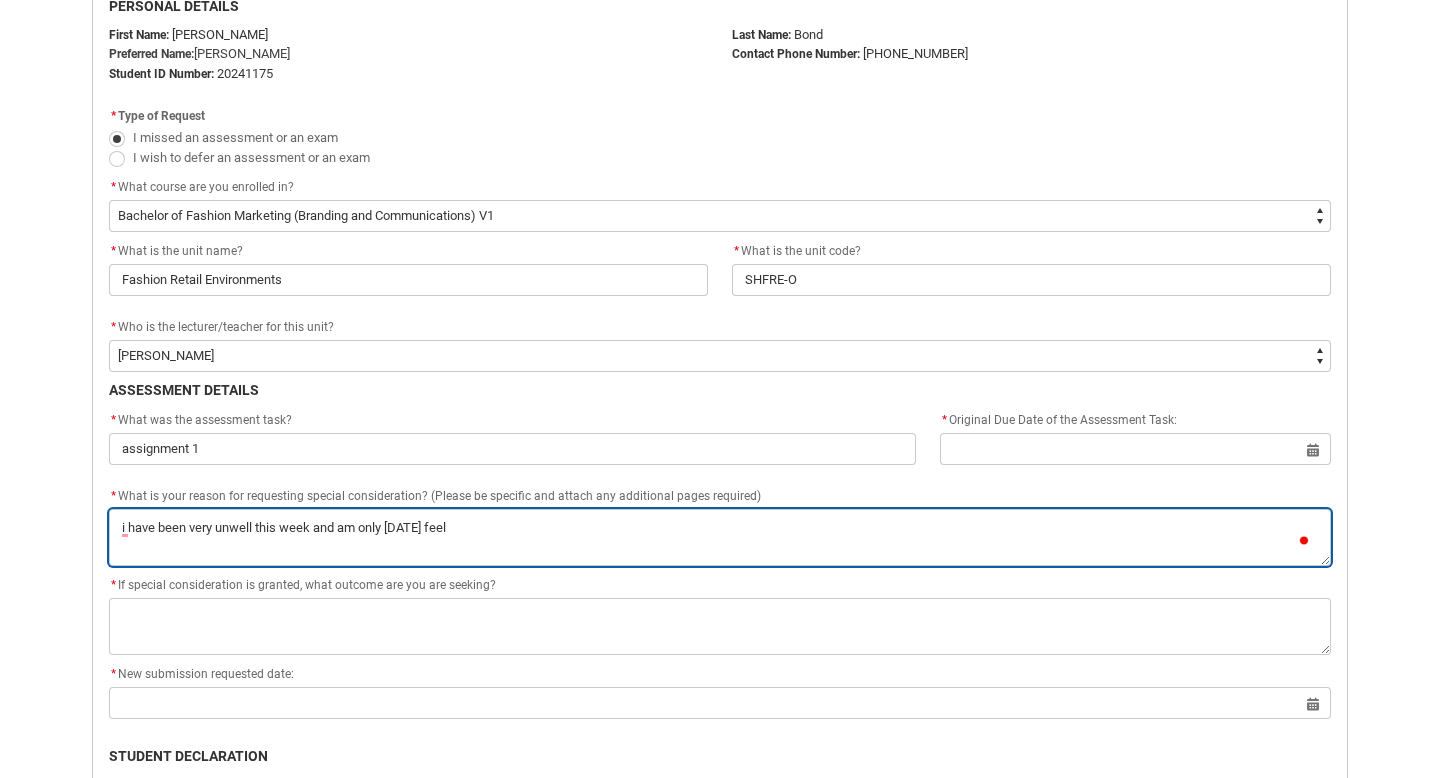 type on "i have been very unwell this week and am only [DATE] feeli" 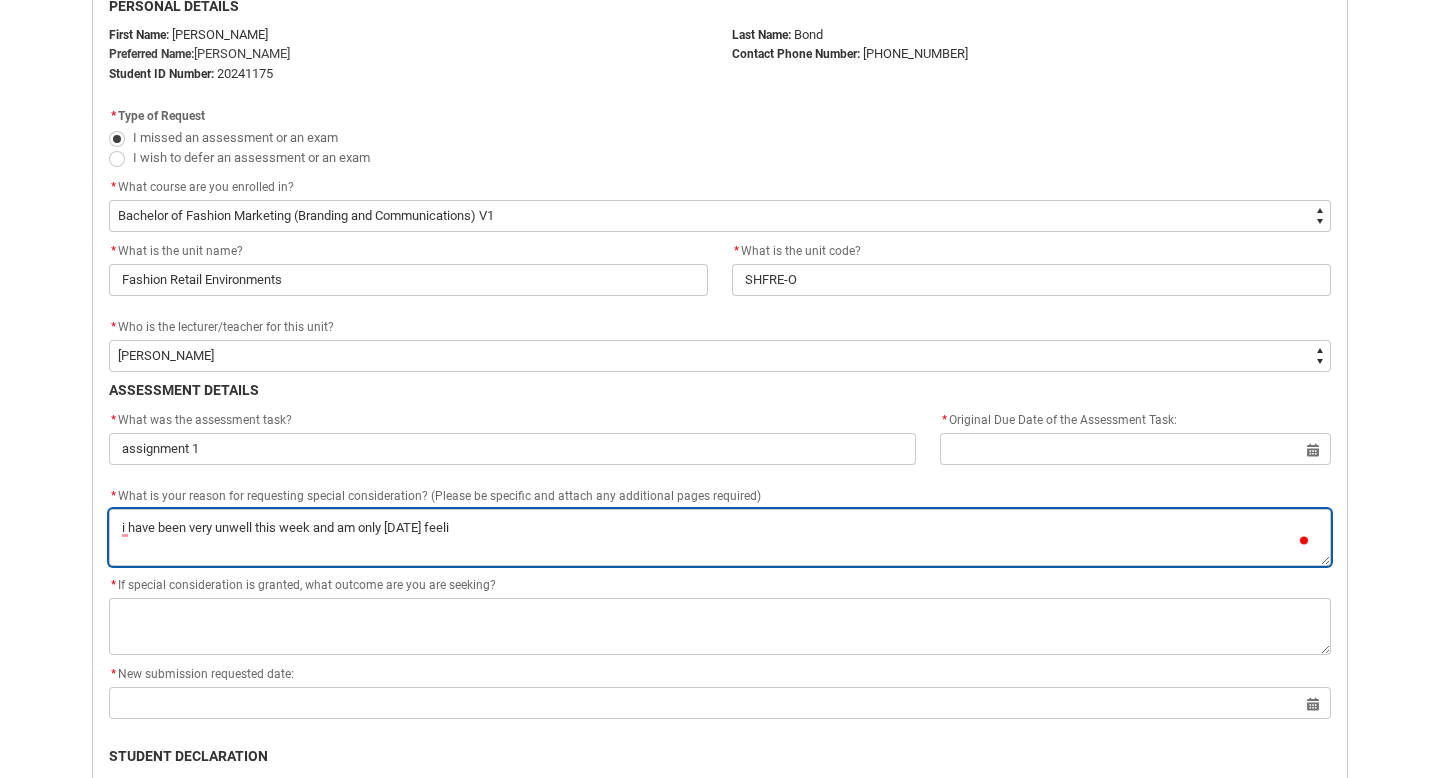 type on "i have been very unwell this week and am only [DATE] feelin" 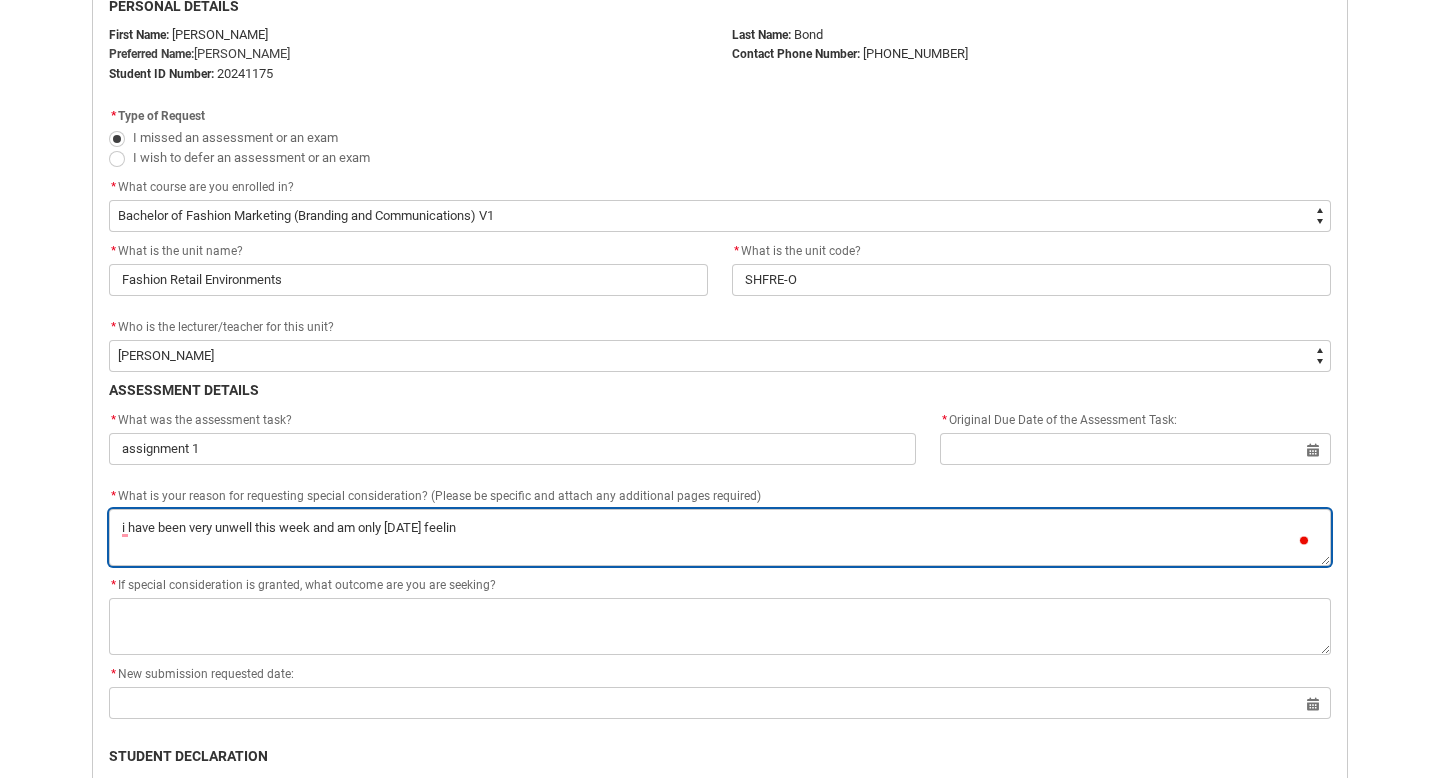 type on "i have been very unwell this week and am only [DATE] feeling" 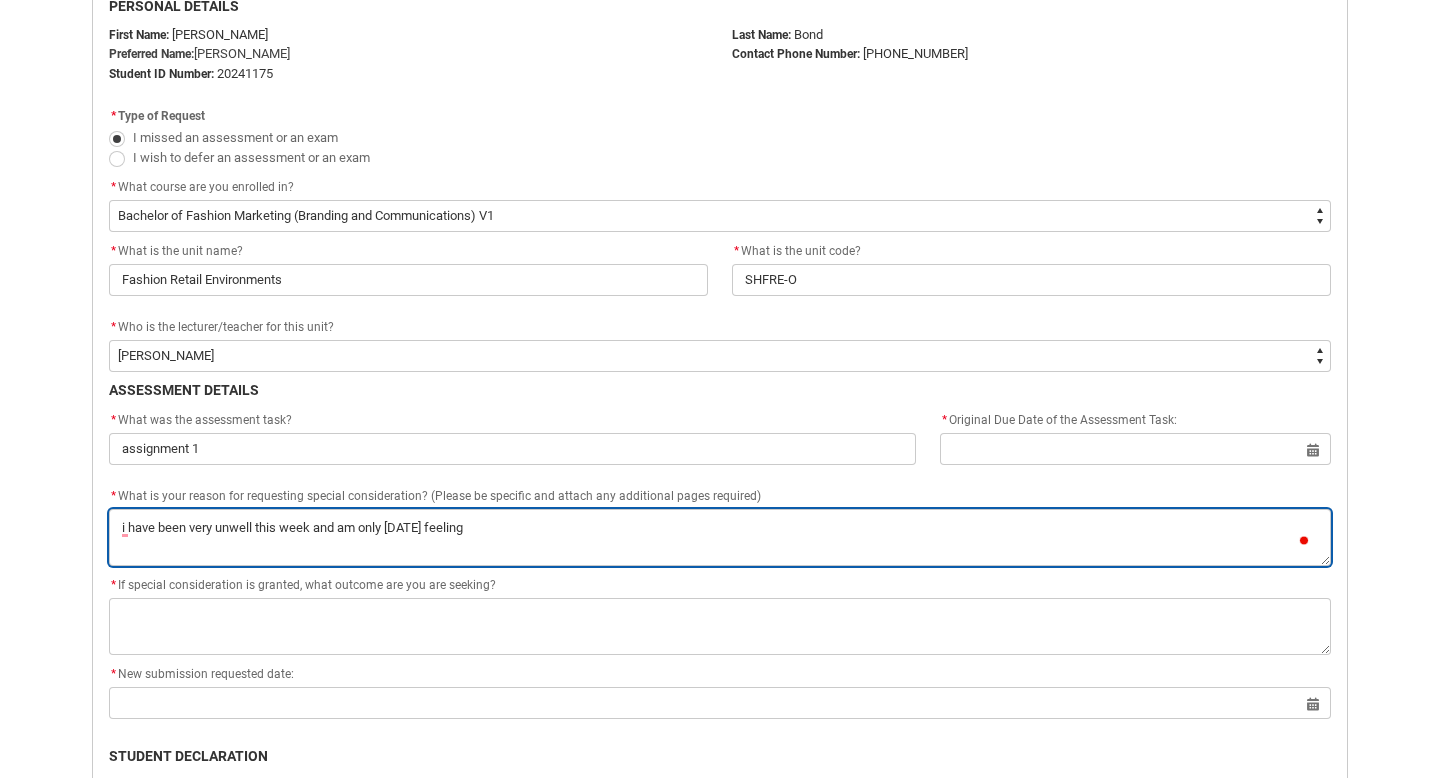 type on "i have been very unwell this week and am only [DATE] feeling" 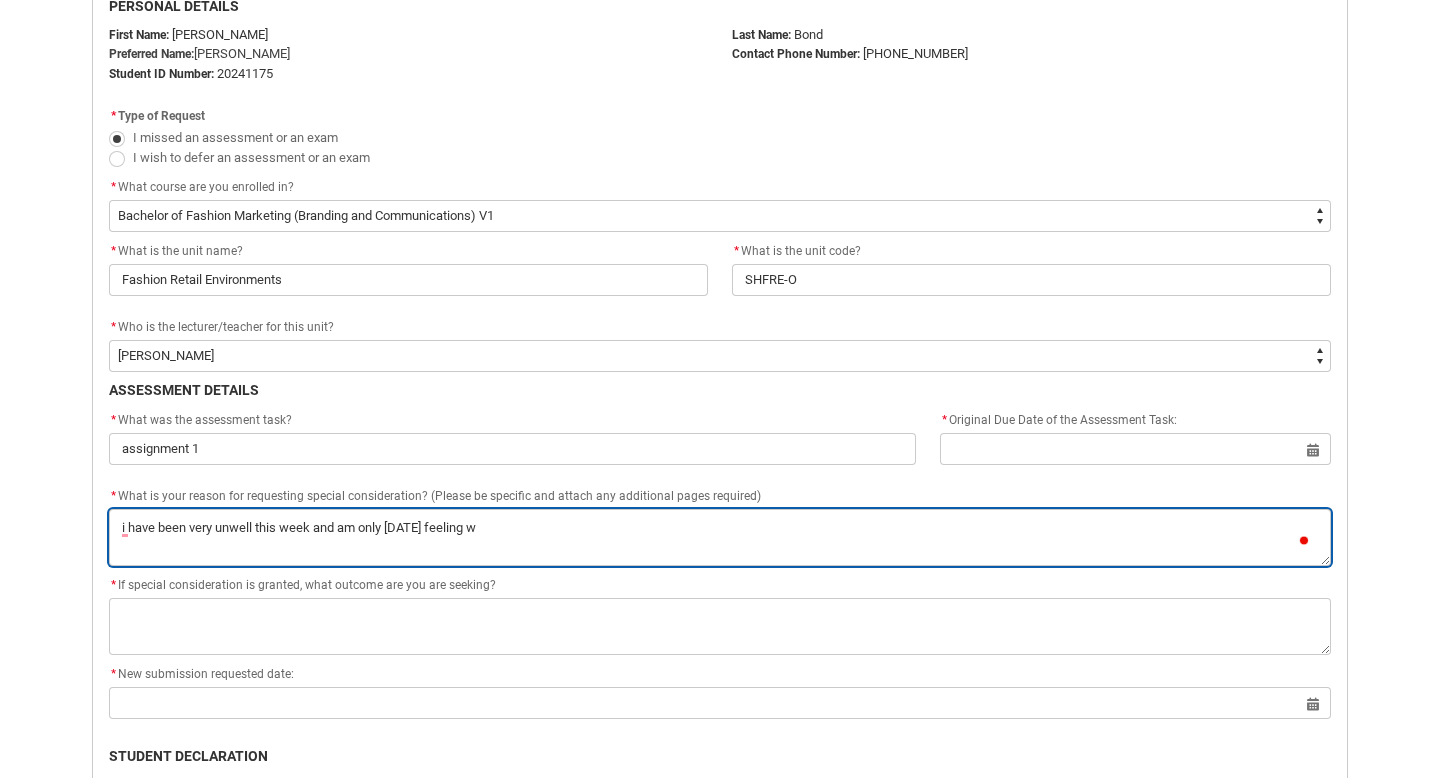 type on "i have been very unwell this week and am only [DATE] feeling we" 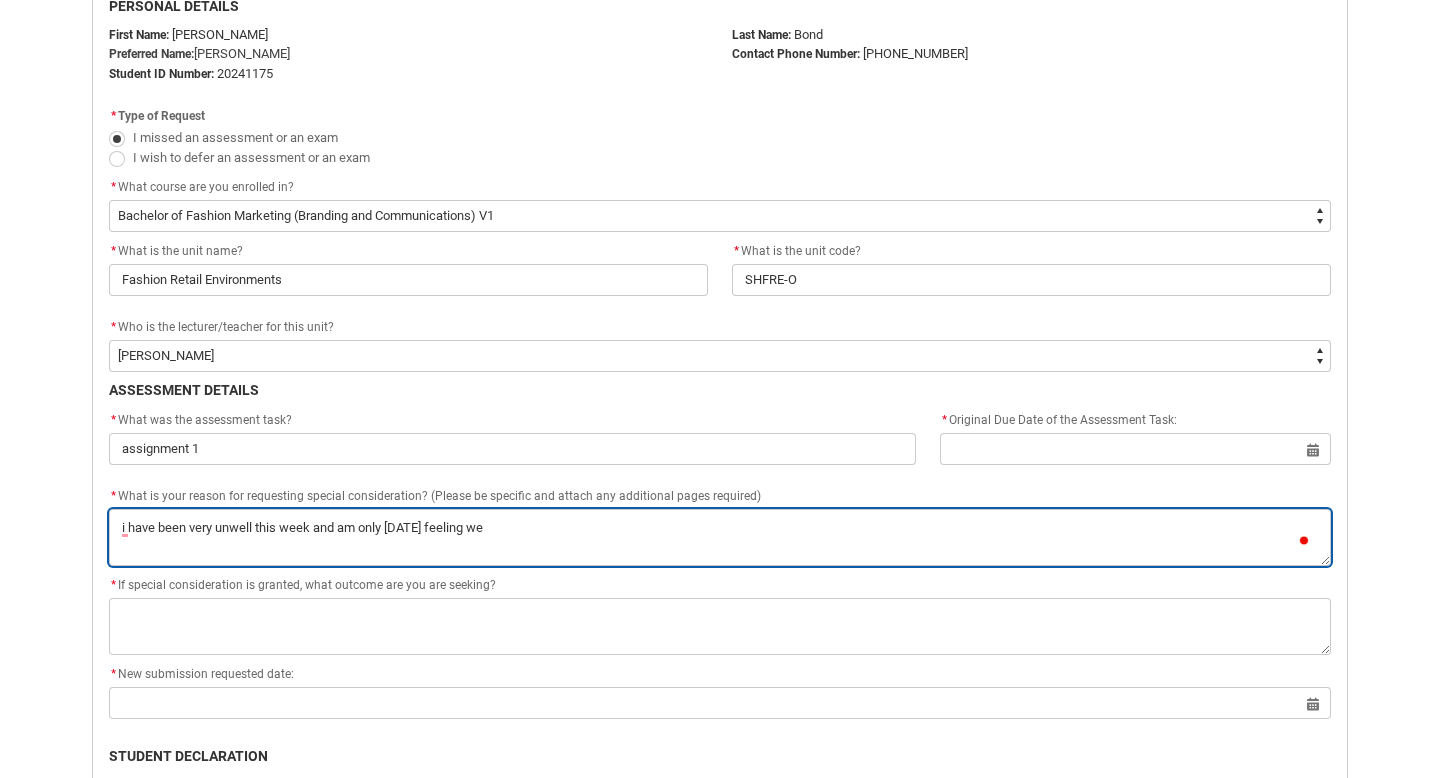type on "i have been very unwell this week and am only [DATE] feeling wel" 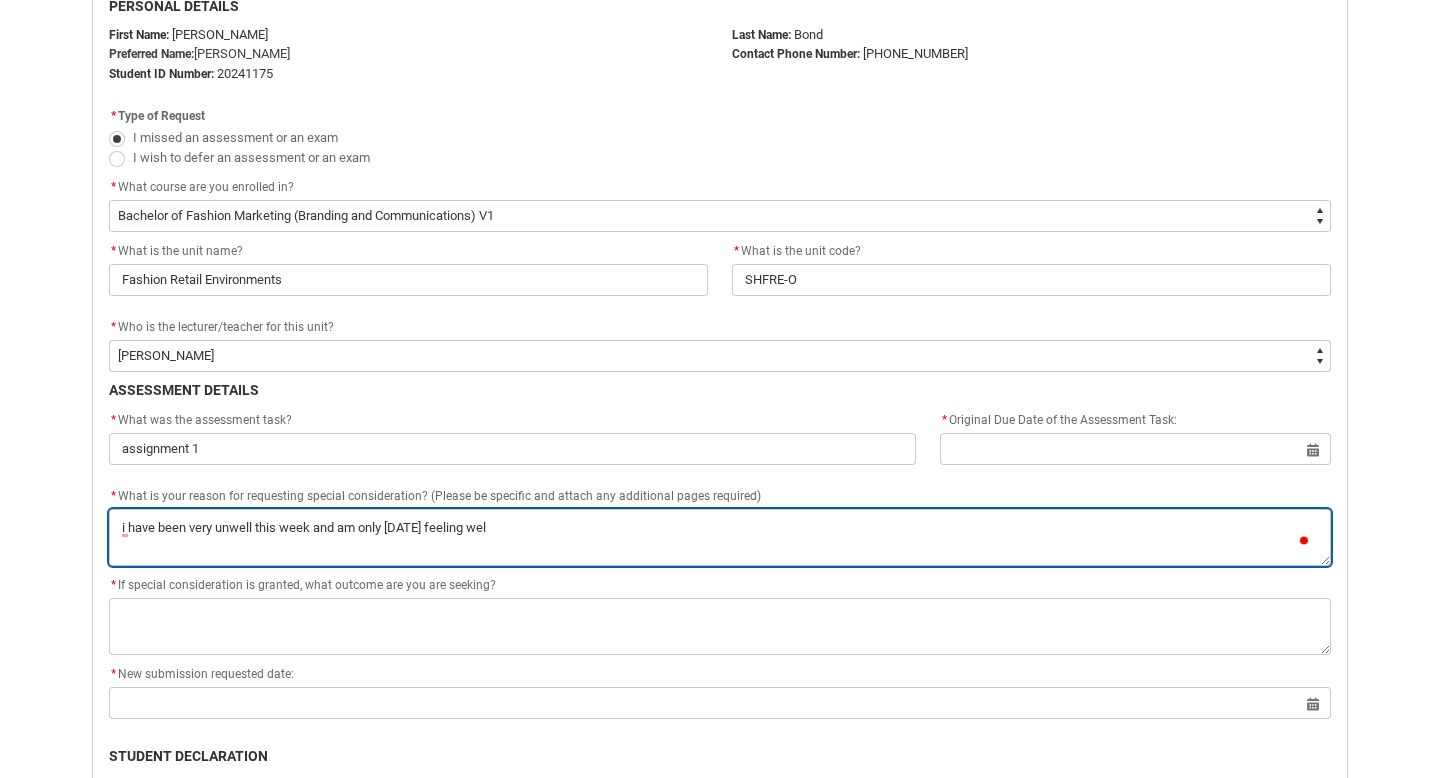 type on "i have been very unwell this week and am only [DATE] feeling well" 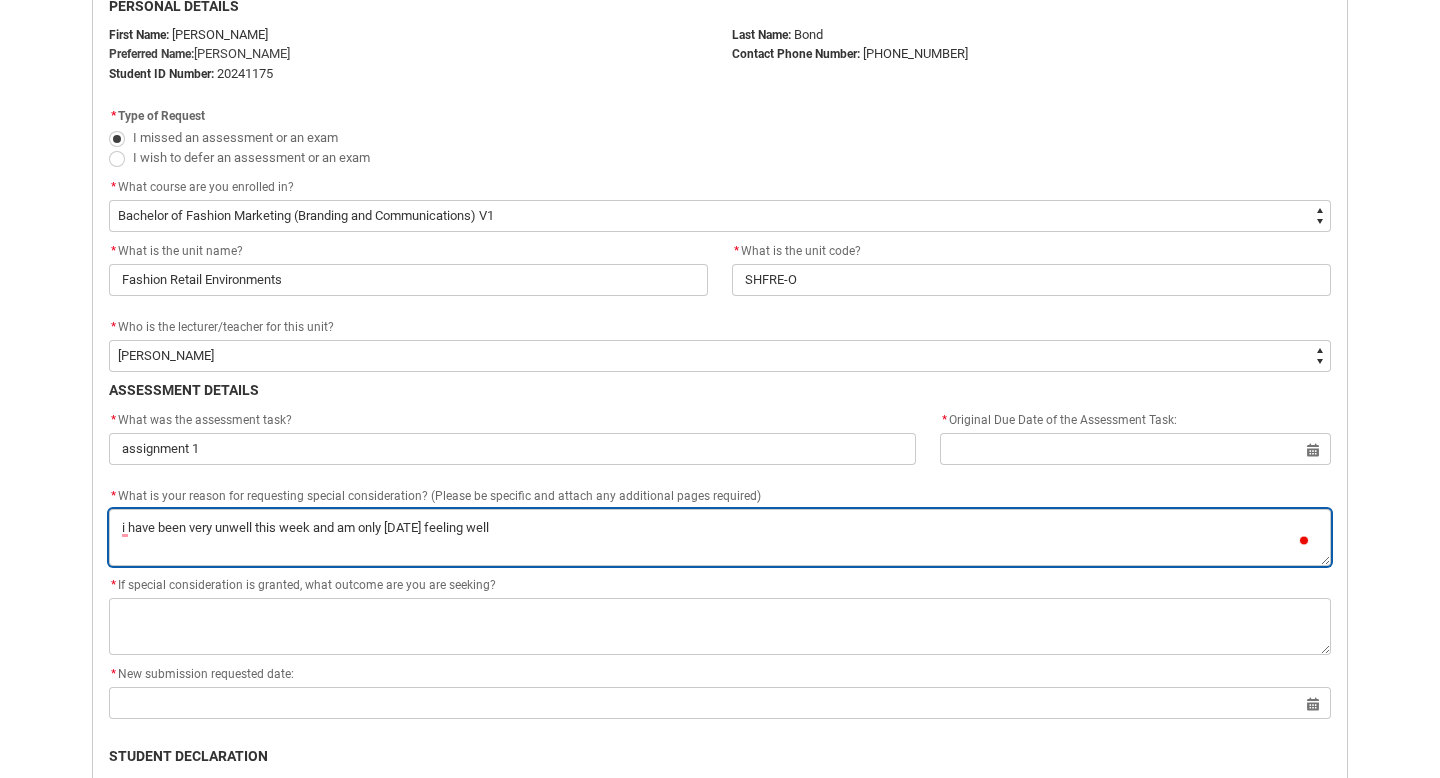 type on "i have been very unwell this week and am only [DATE] feeling well" 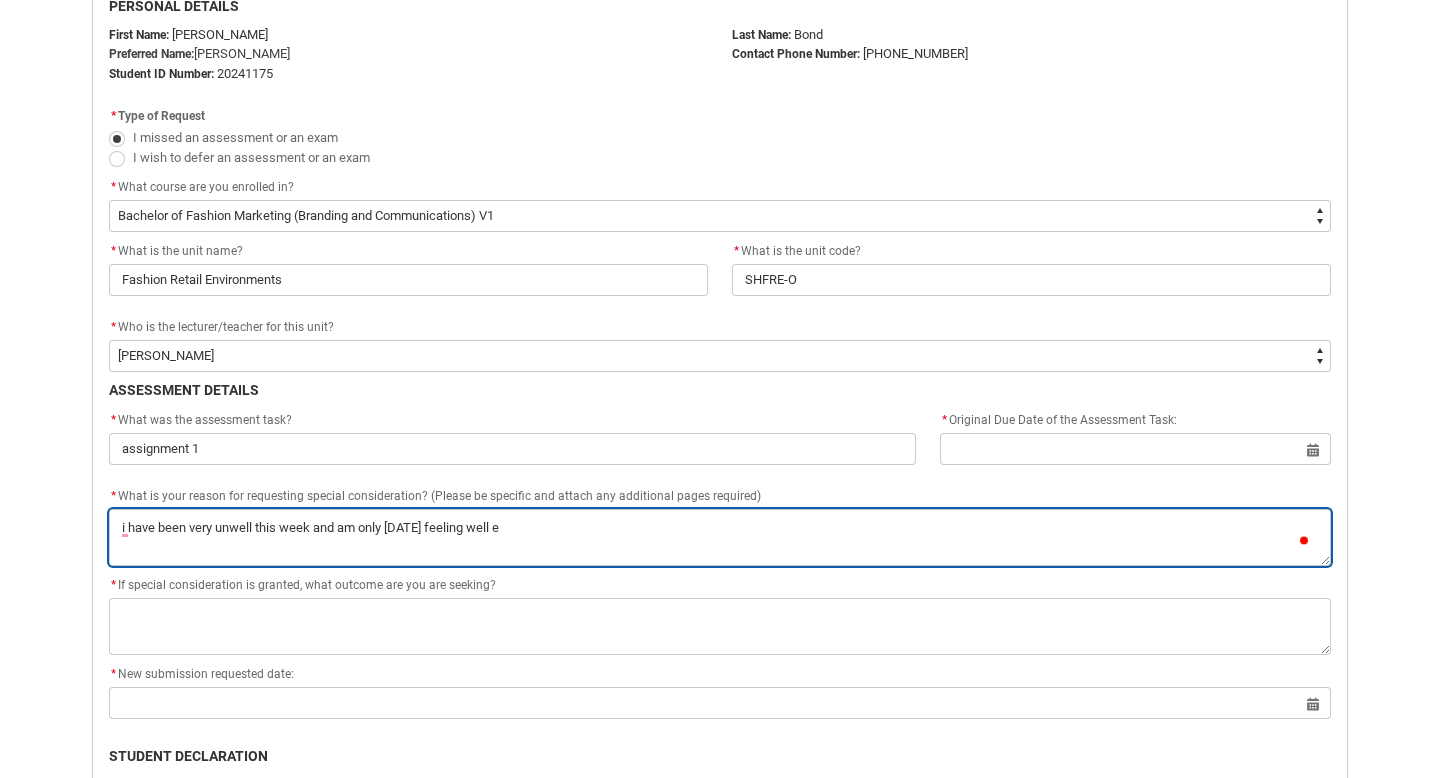 type on "i have been very unwell this week and am only [DATE] feeling well en" 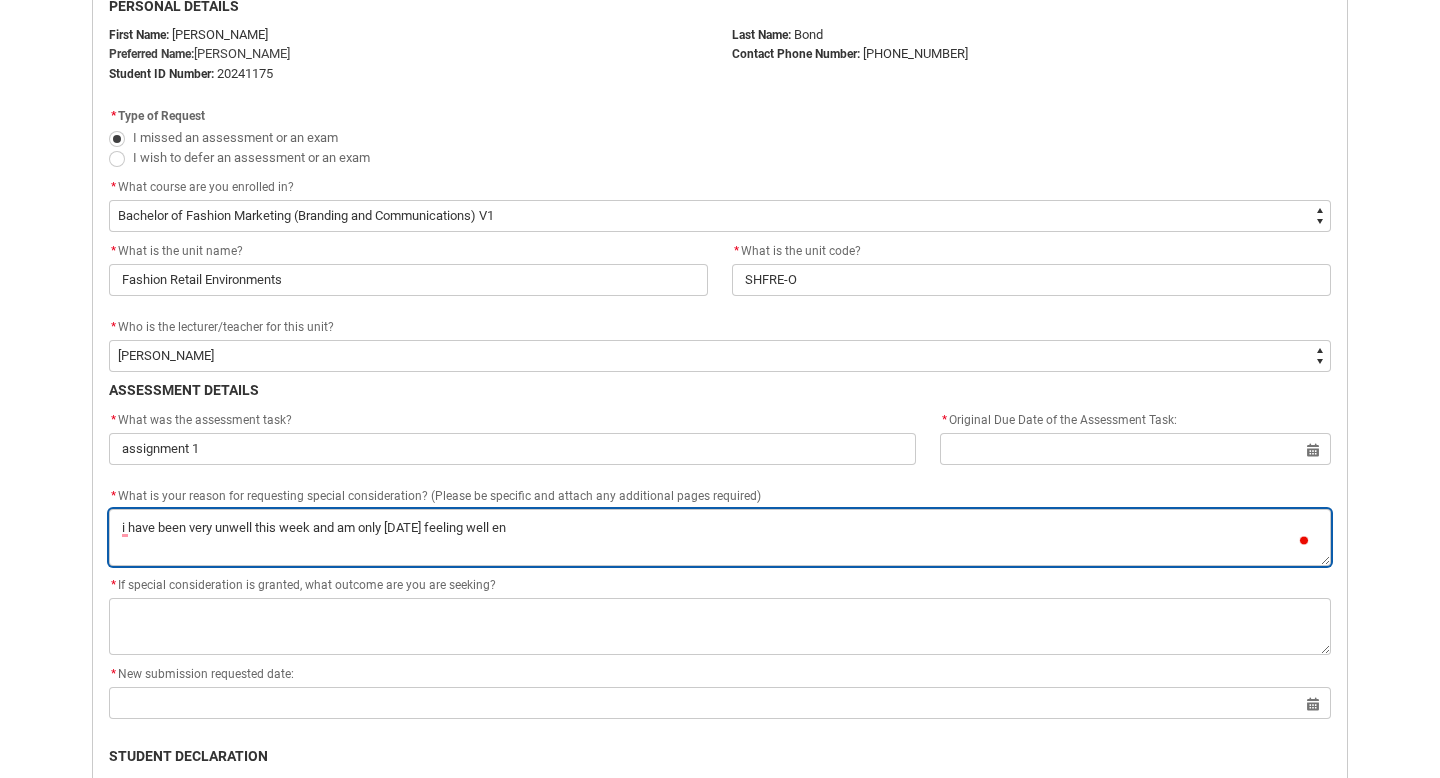 type on "i have been very unwell this week and am only [DATE] feeling well [PERSON_NAME]" 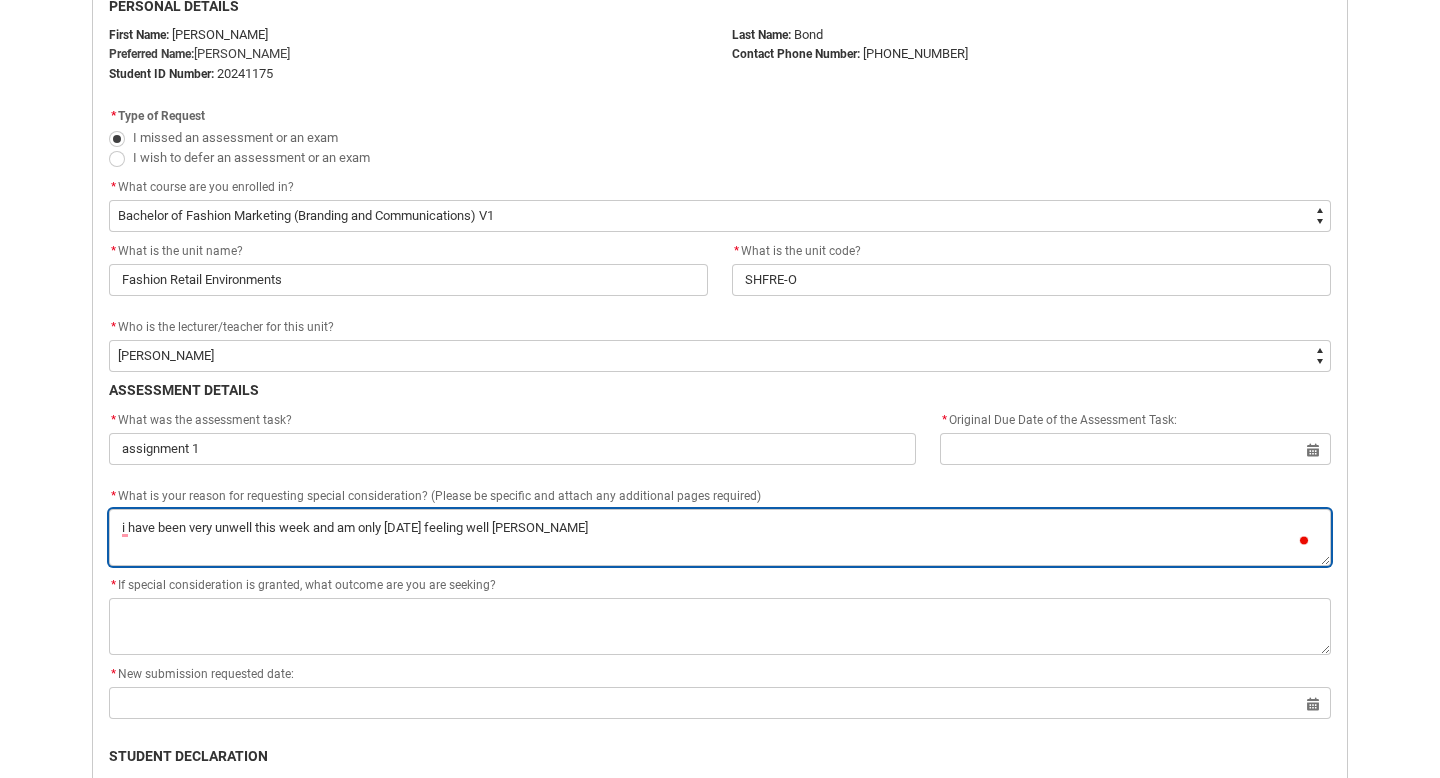 type on "i have been very unwell this week and am only [DATE] feeling well [PERSON_NAME]" 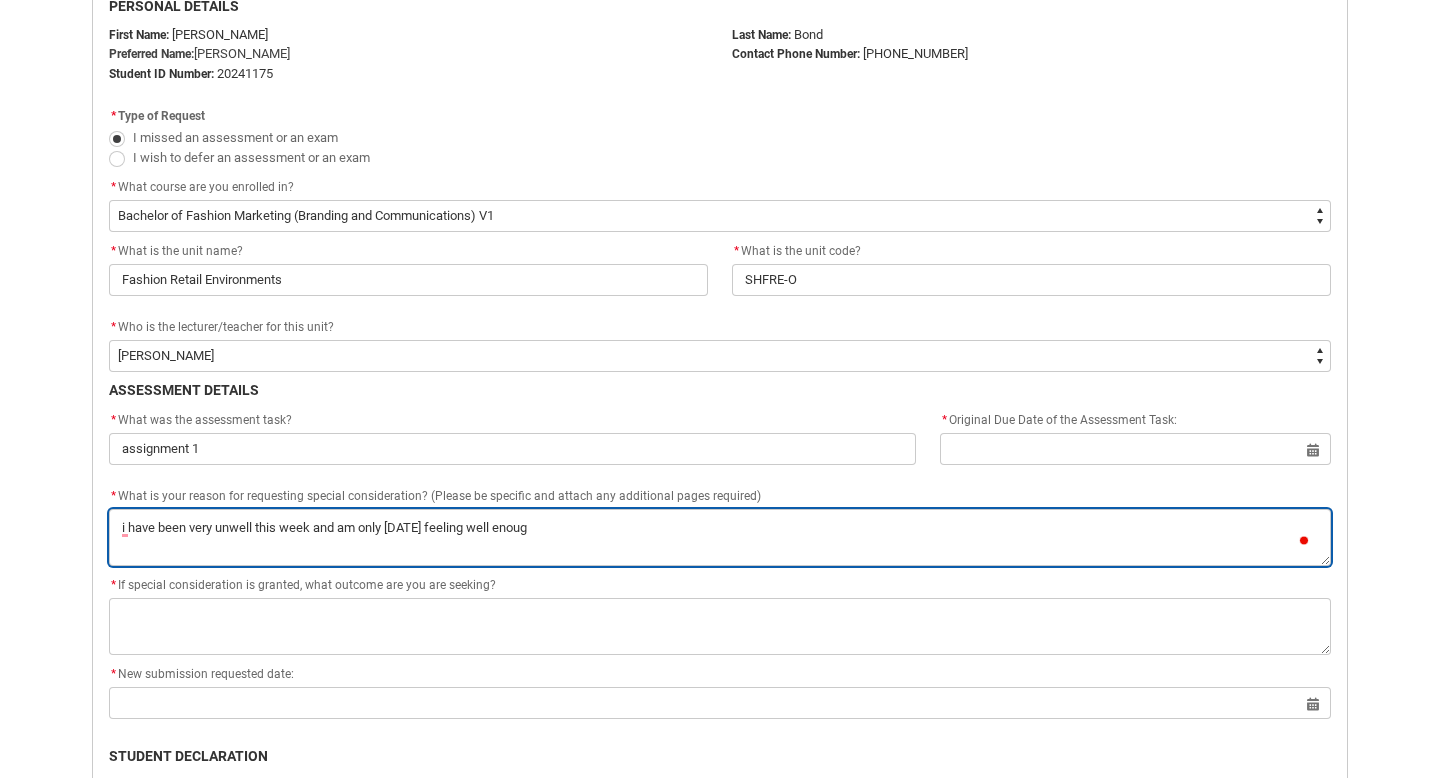 type on "i have been very unwell this week and am only [DATE] feeling well enough" 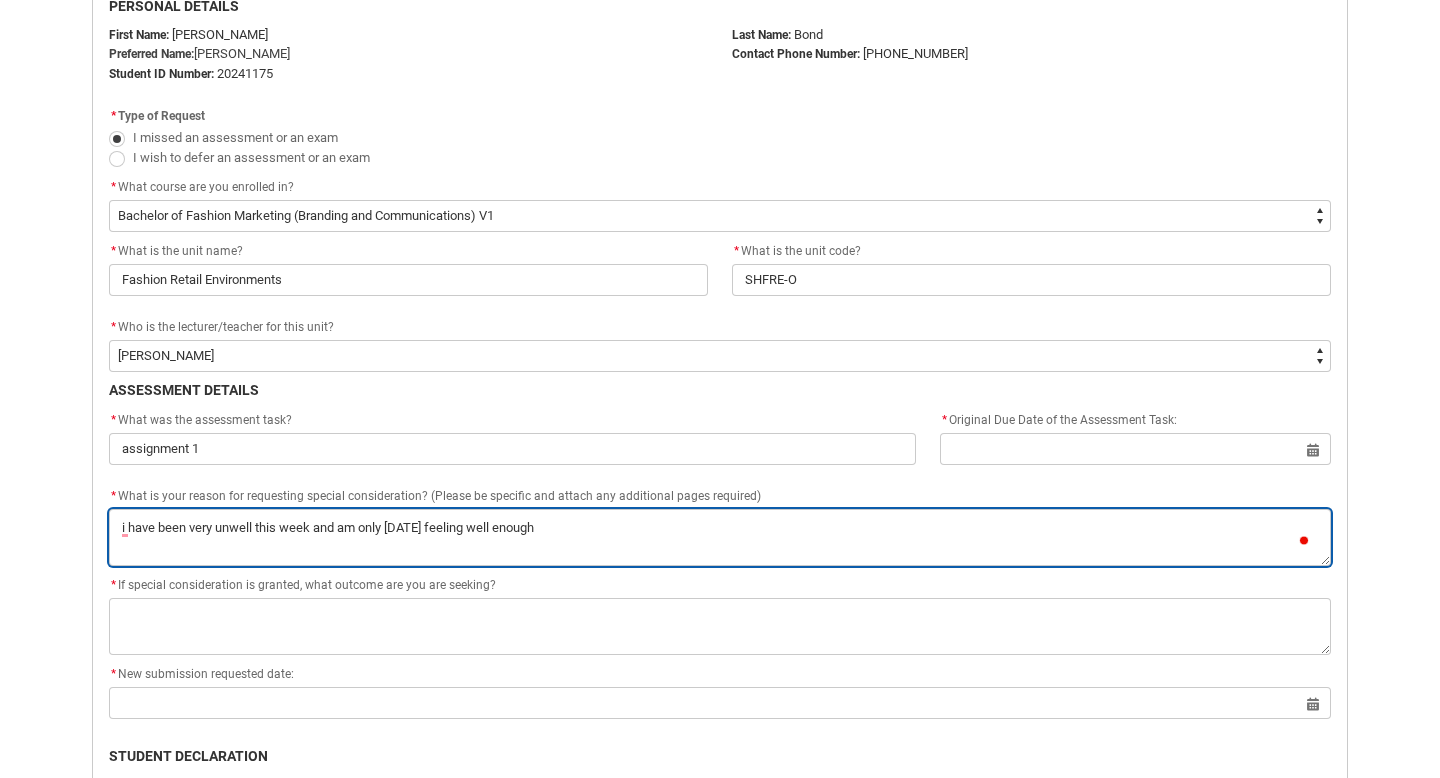 type on "i have been very unwell this week and am only [DATE] feeling well enough" 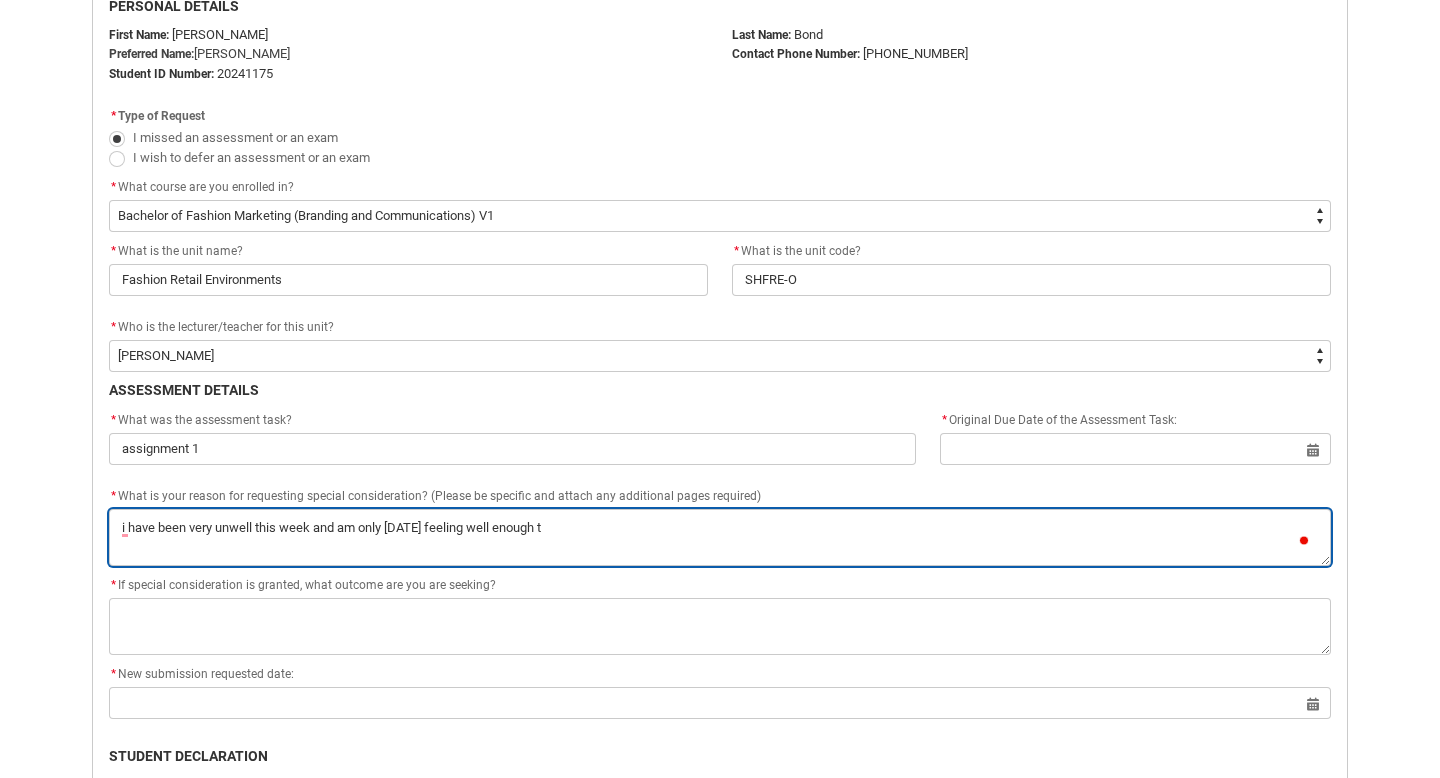 type on "i have been very unwell this week and am only [DATE] feeling well enough to" 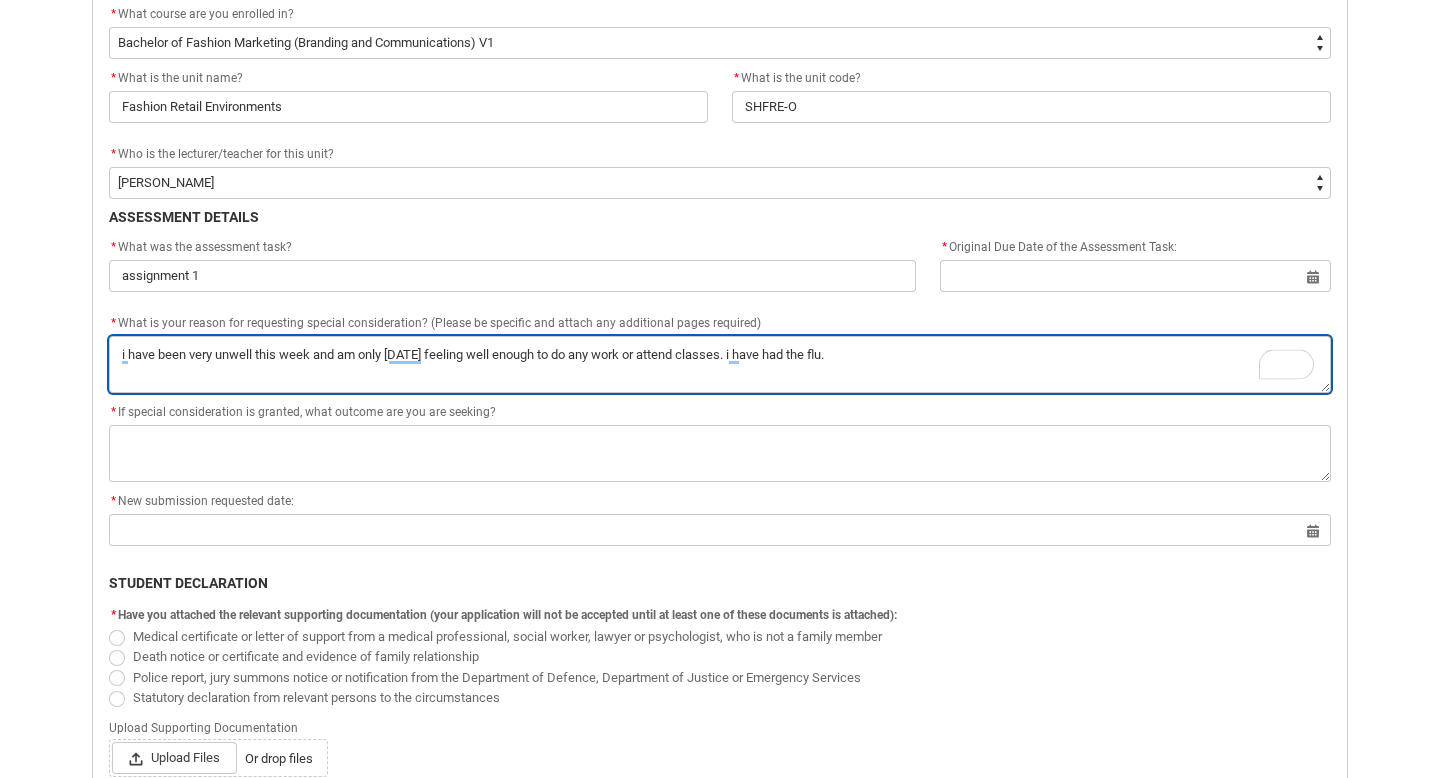 scroll, scrollTop: 694, scrollLeft: 0, axis: vertical 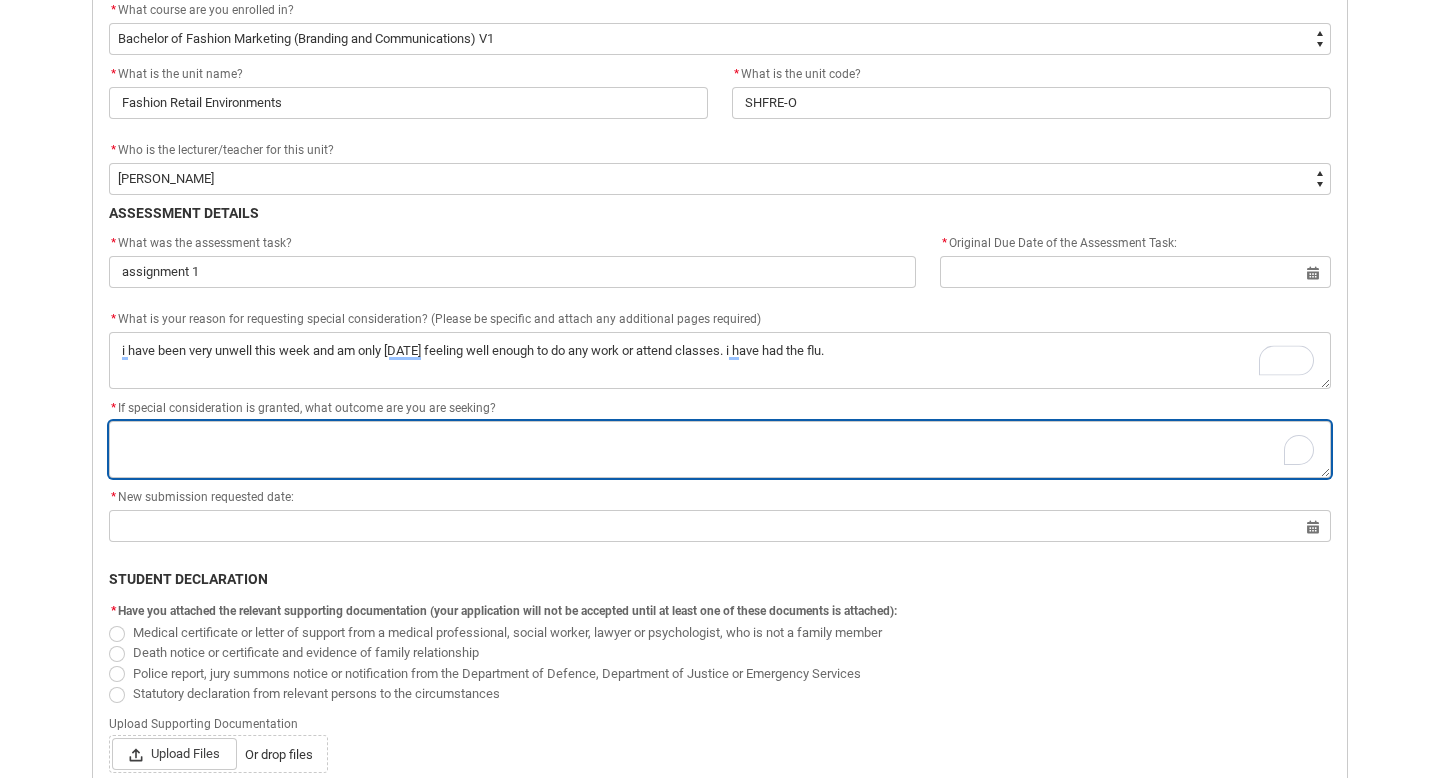 click on "*" at bounding box center (720, 449) 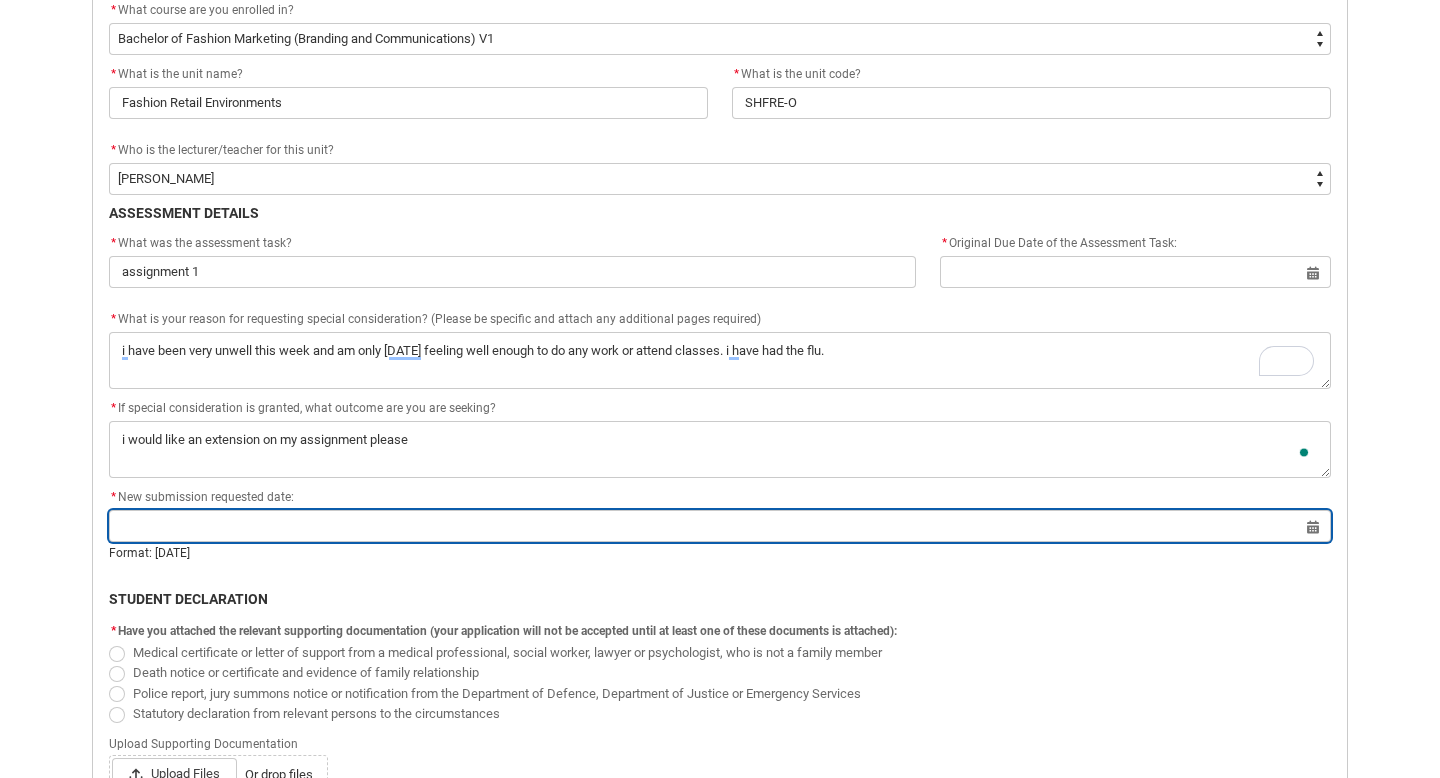 click at bounding box center (720, 526) 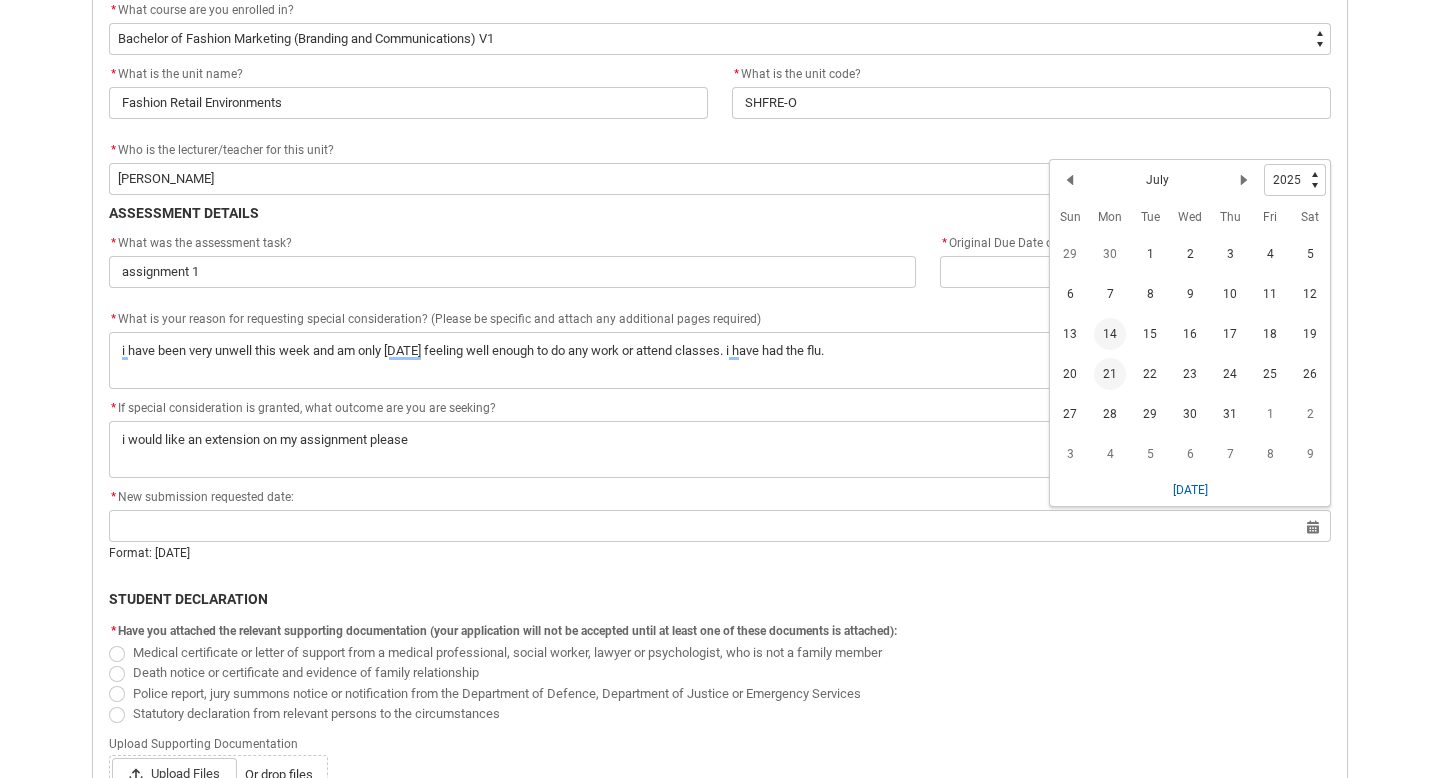 click on "21" 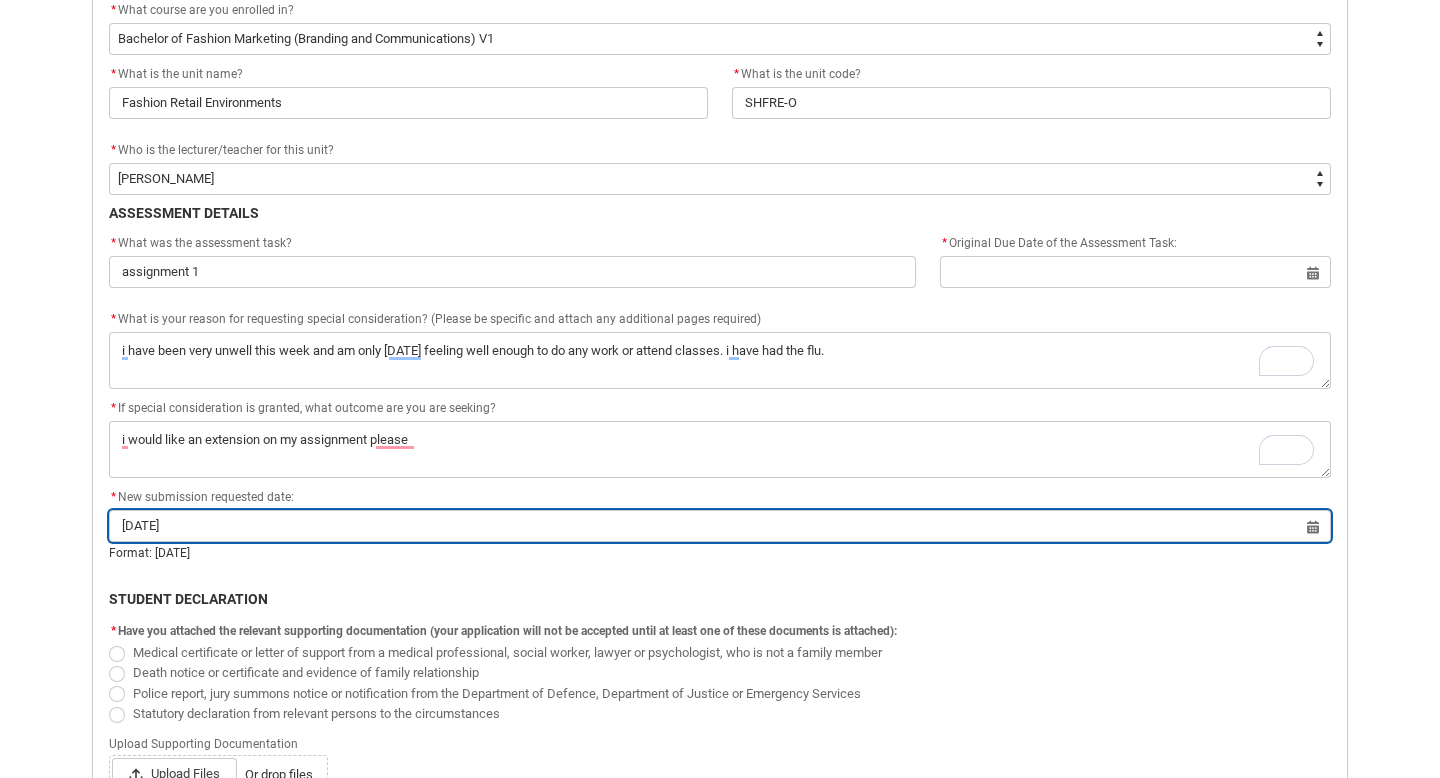 click on "[DATE]" at bounding box center [720, 526] 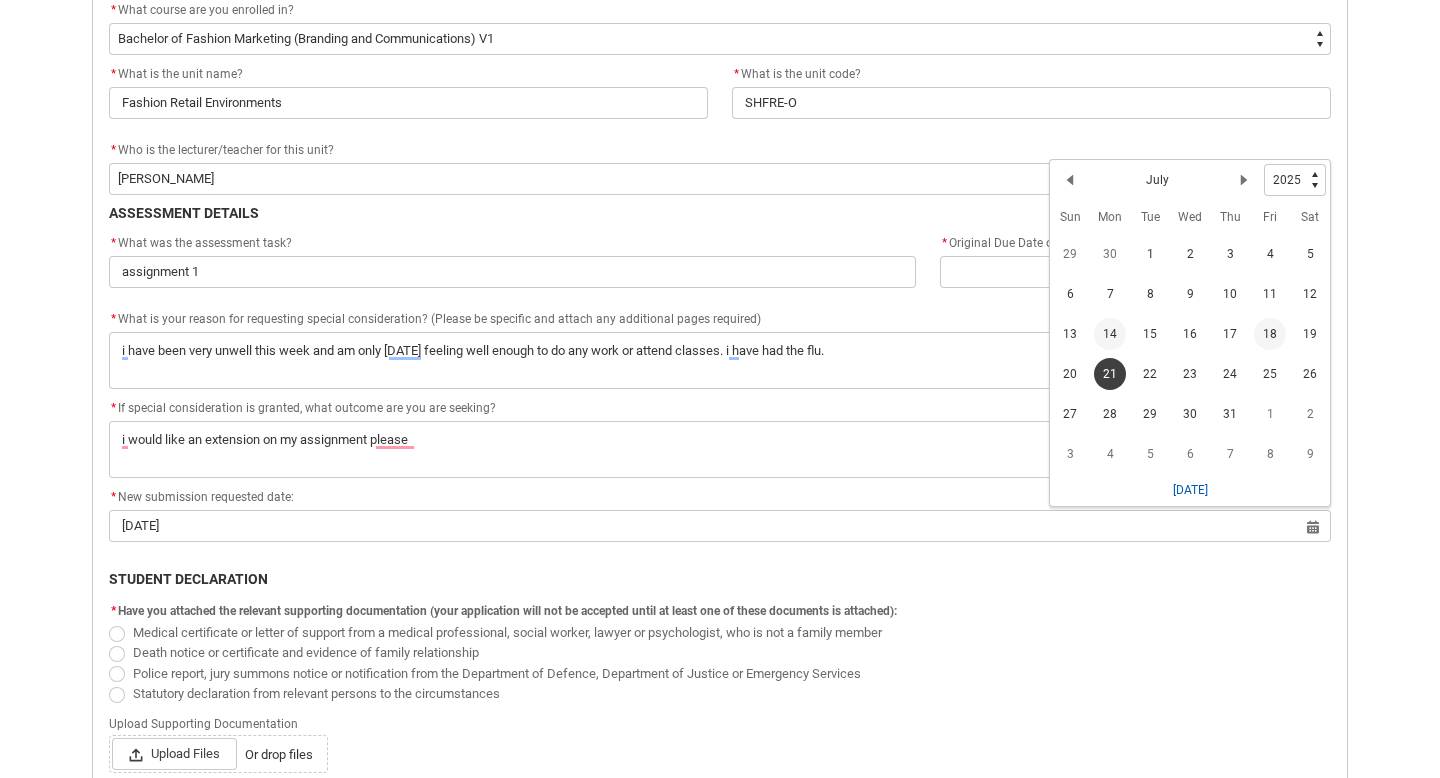 click on "18" 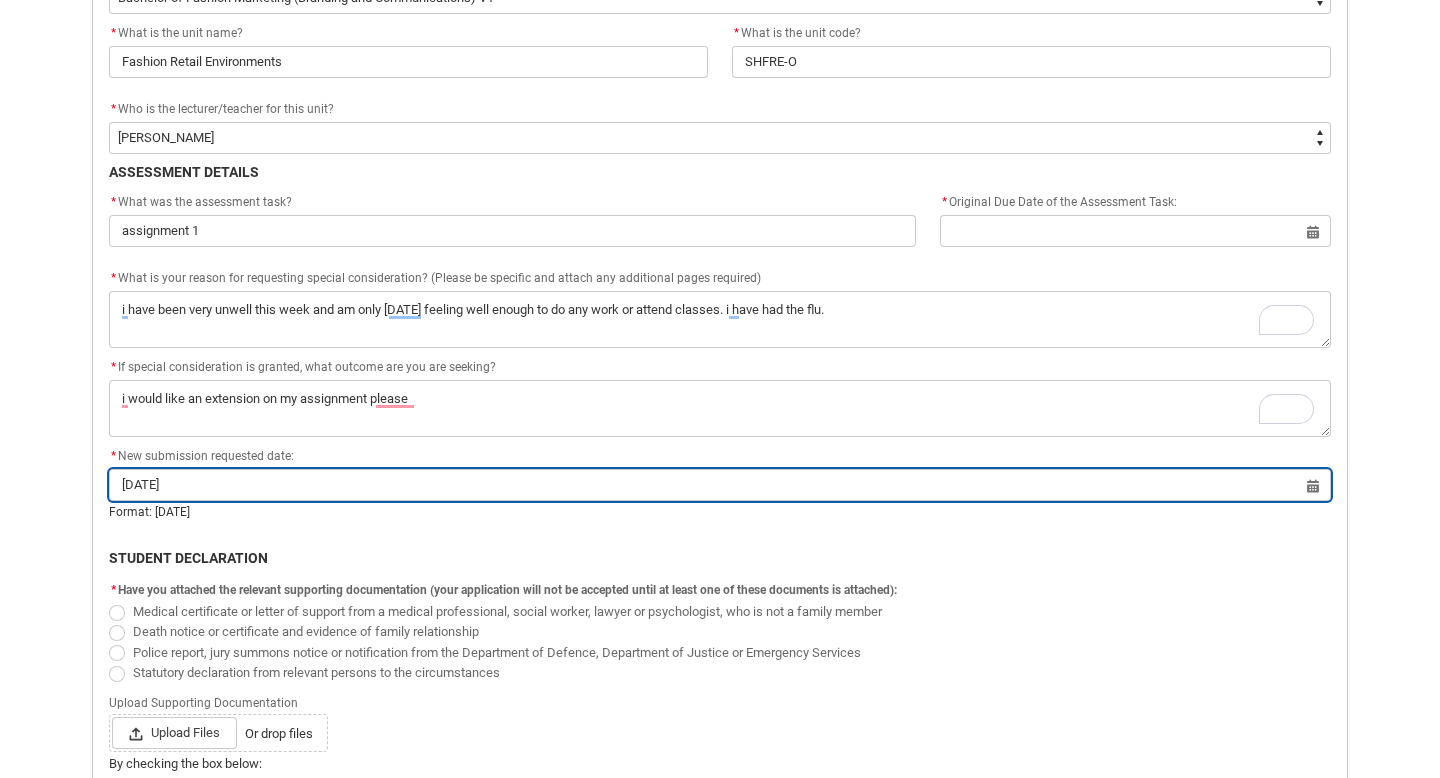 scroll, scrollTop: 764, scrollLeft: 0, axis: vertical 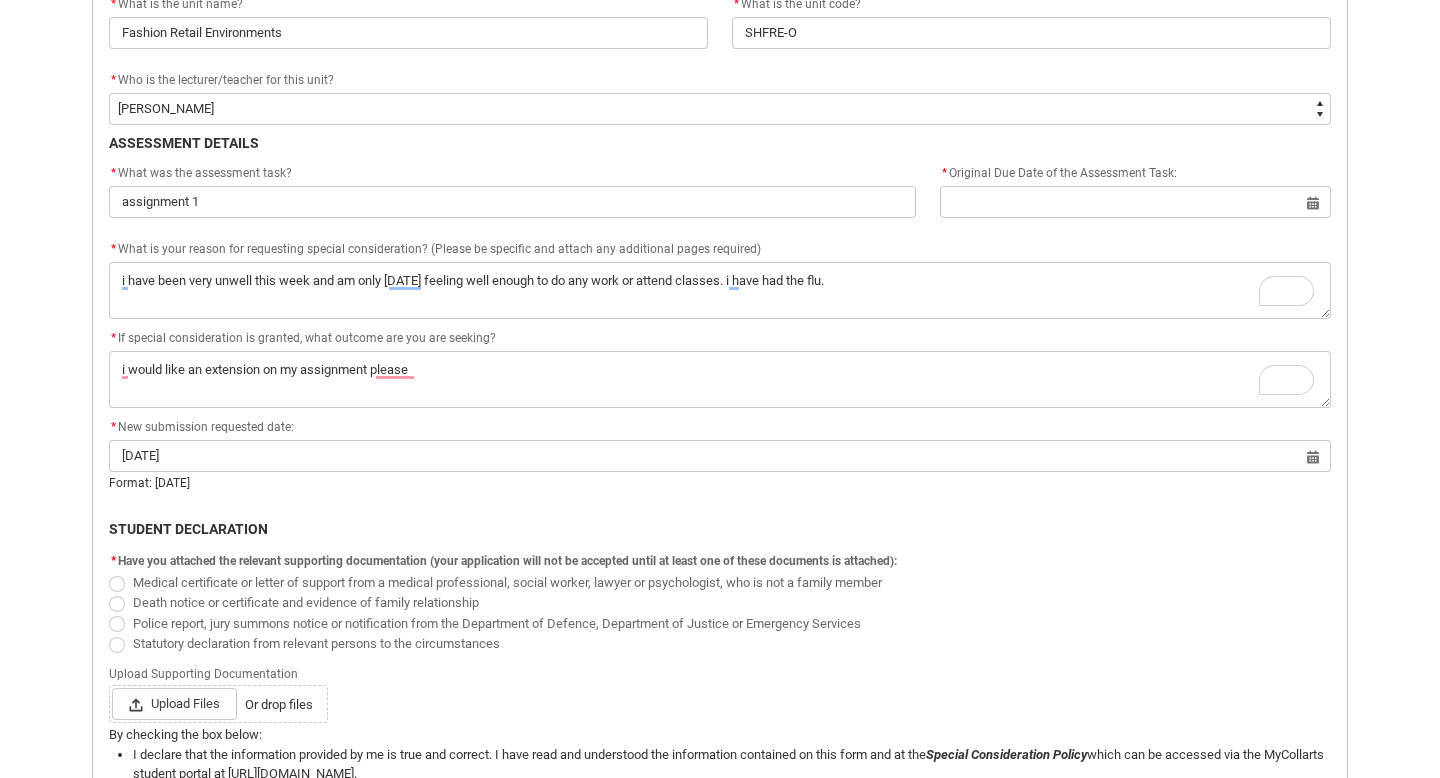 click at bounding box center [117, 584] 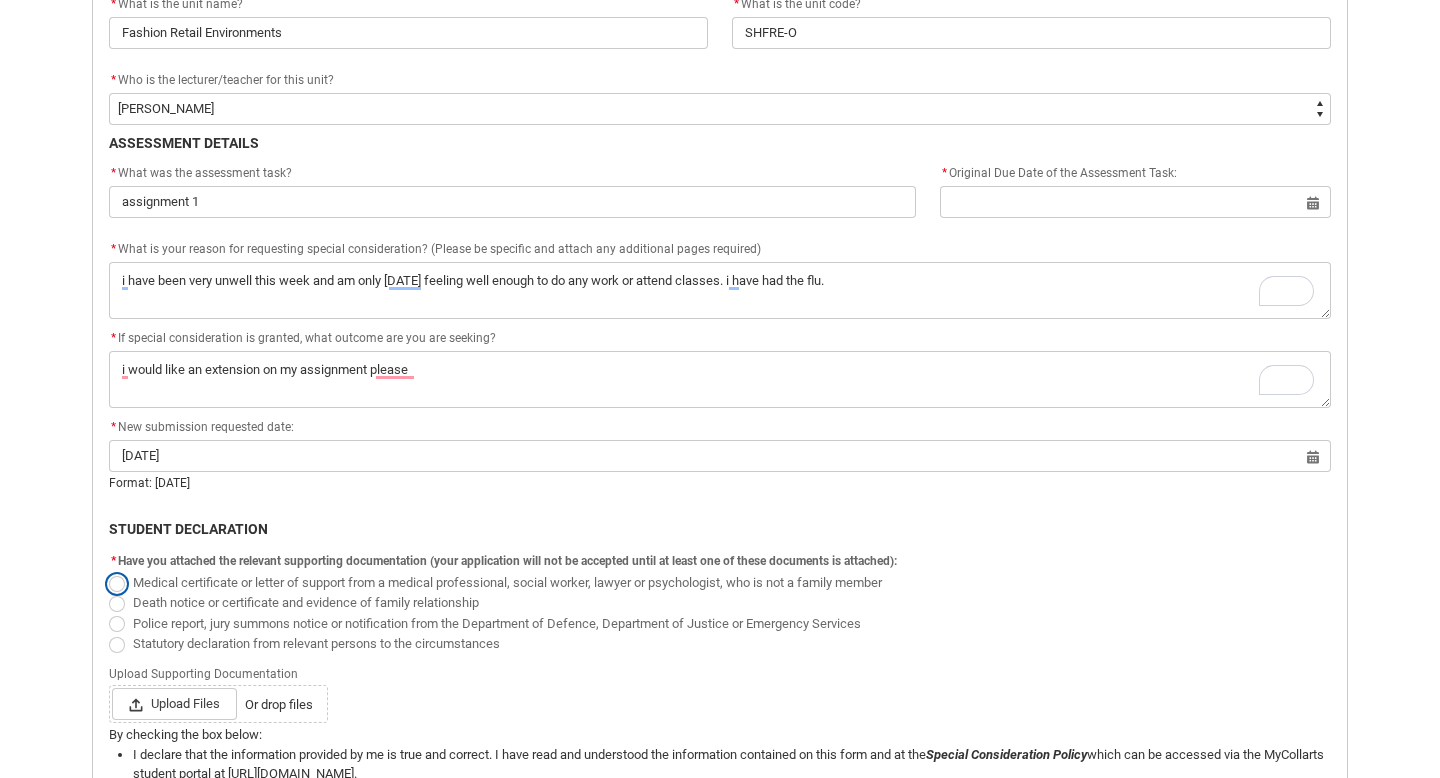 click on "Medical certificate or letter of support from a medical professional, social worker, lawyer or psychologist, who is not a family member" at bounding box center (108, 571) 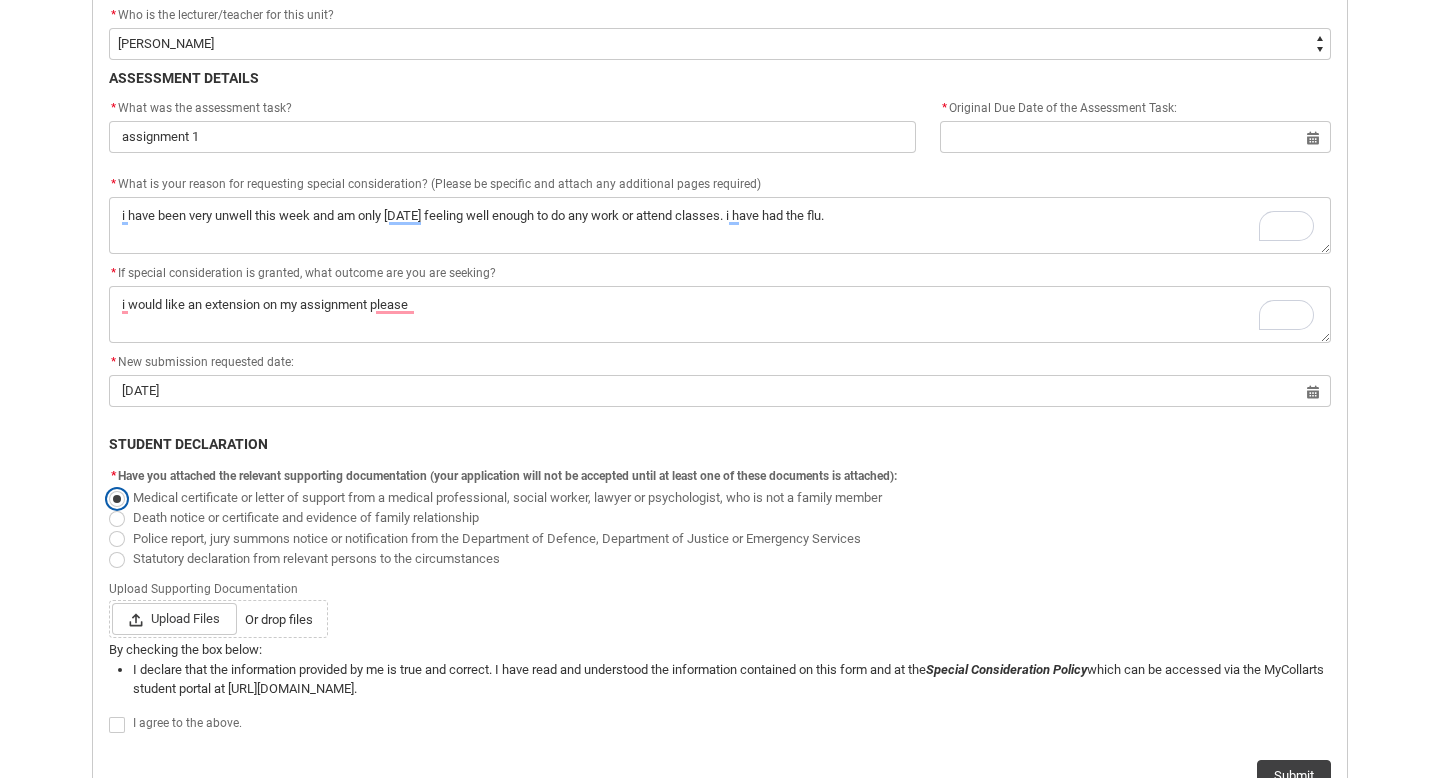 scroll, scrollTop: 831, scrollLeft: 0, axis: vertical 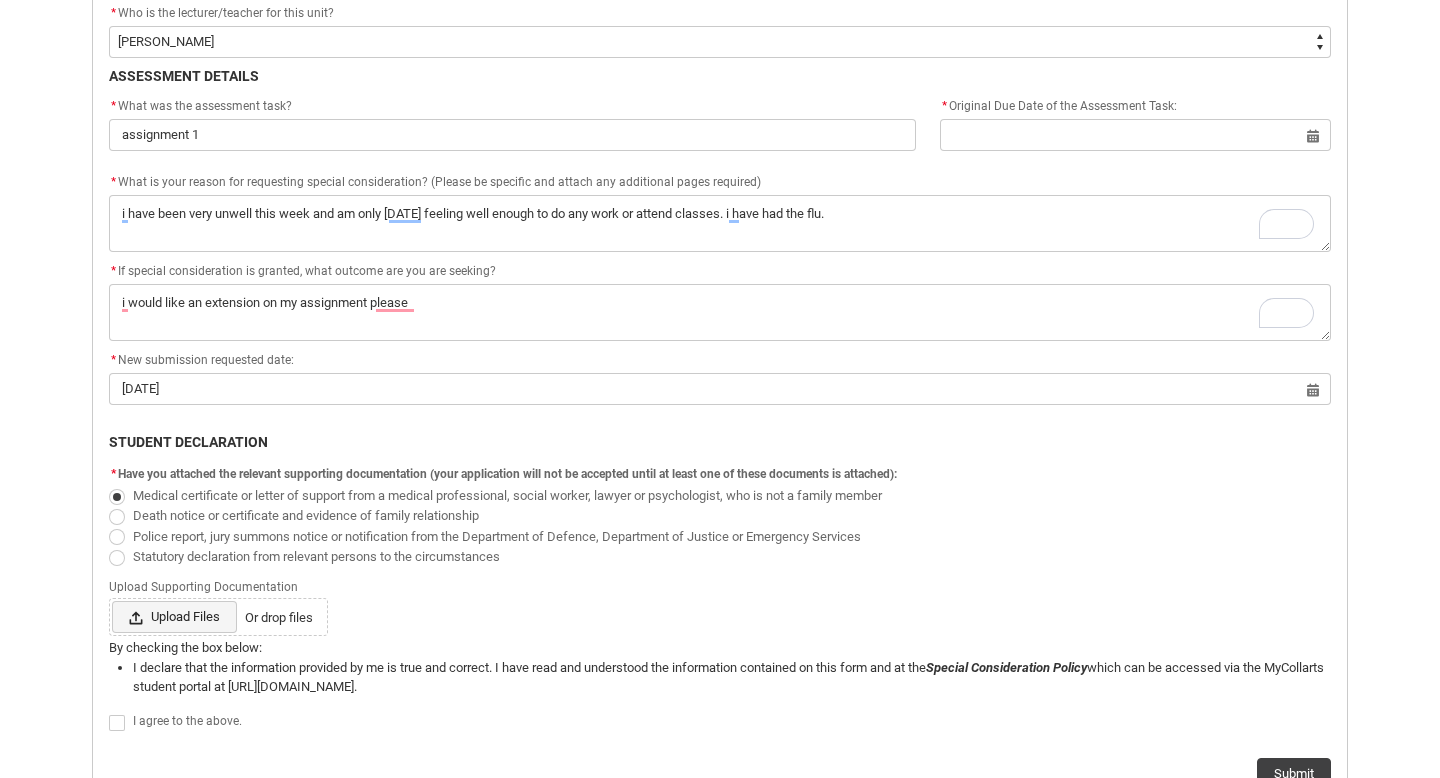 click on "Upload Files" at bounding box center [174, 617] 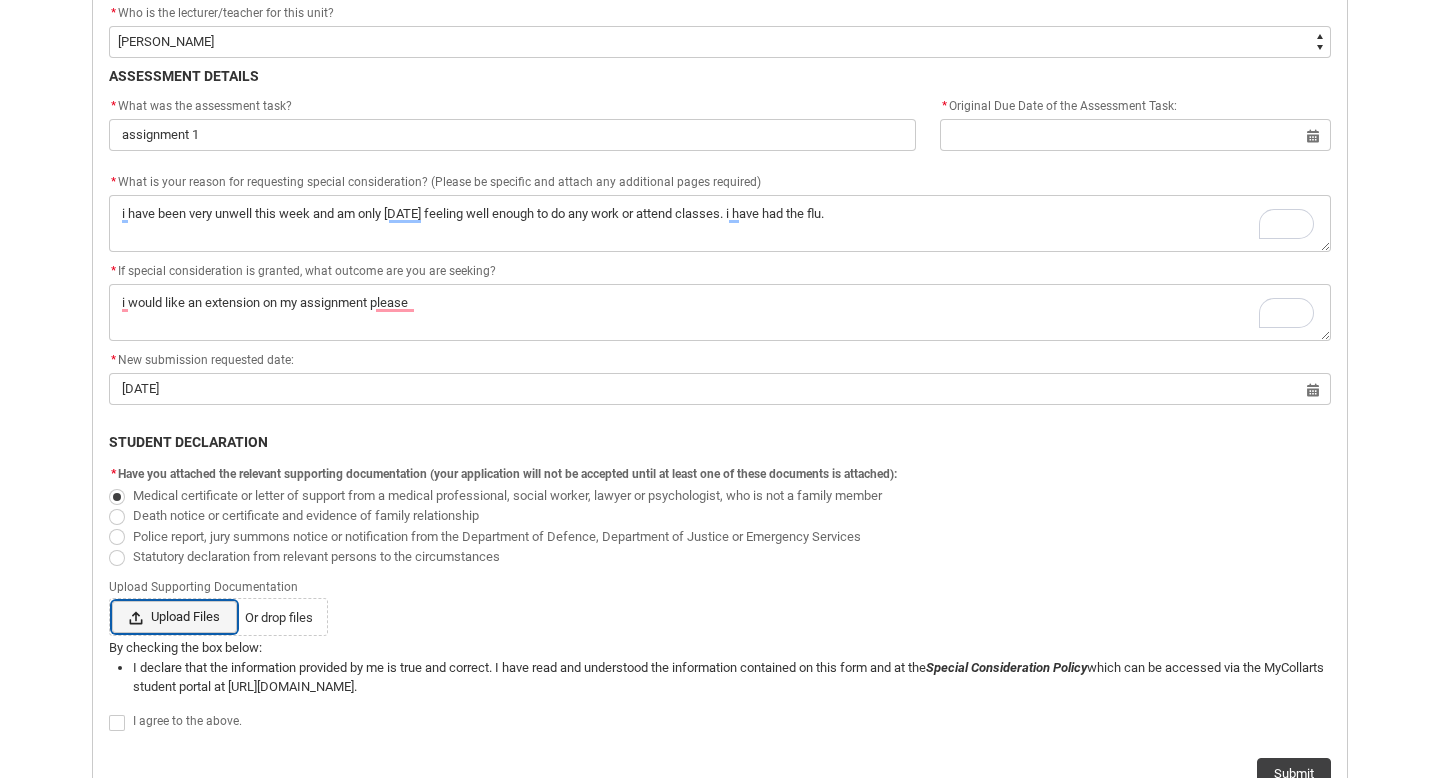 click on "Upload Files Or drop files" at bounding box center [111, 600] 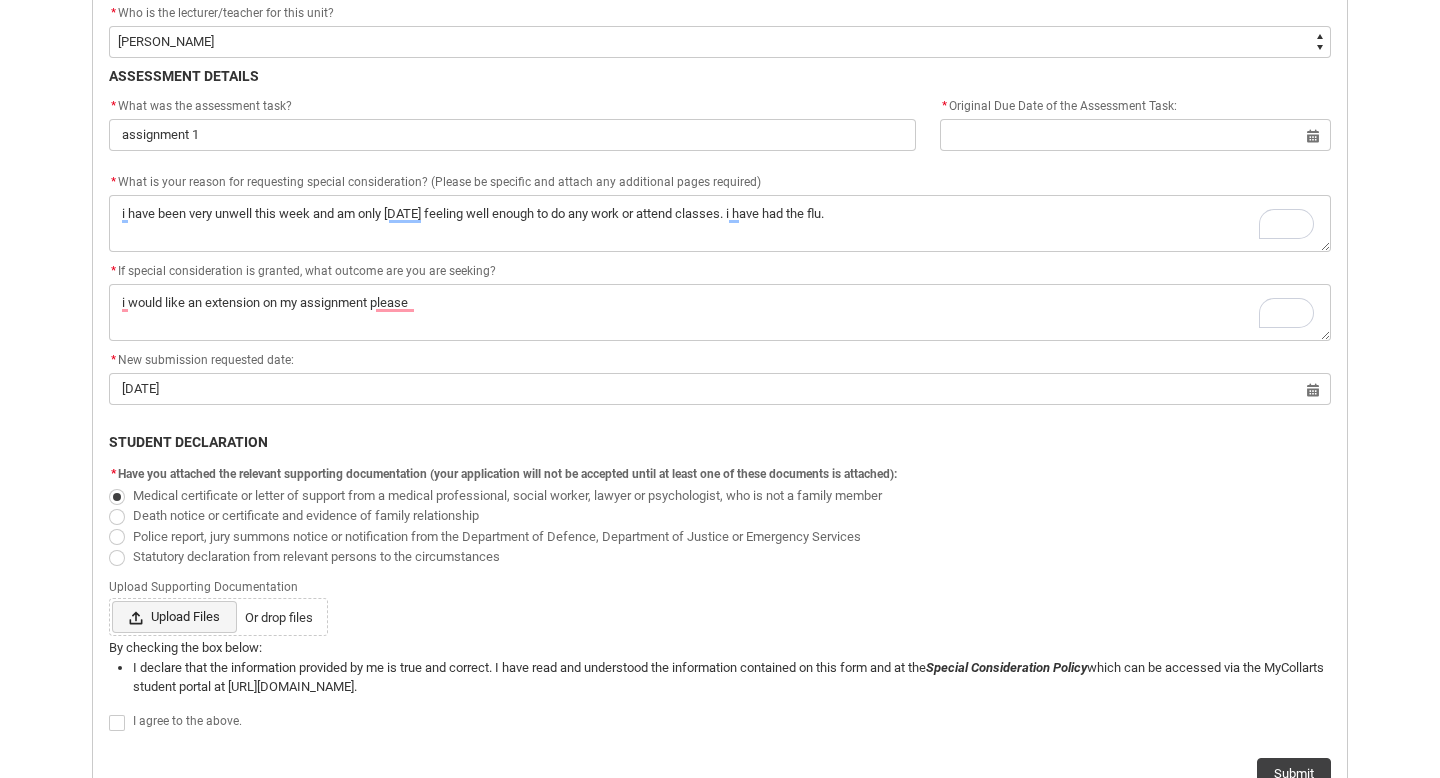 click on "Upload Files" at bounding box center (174, 617) 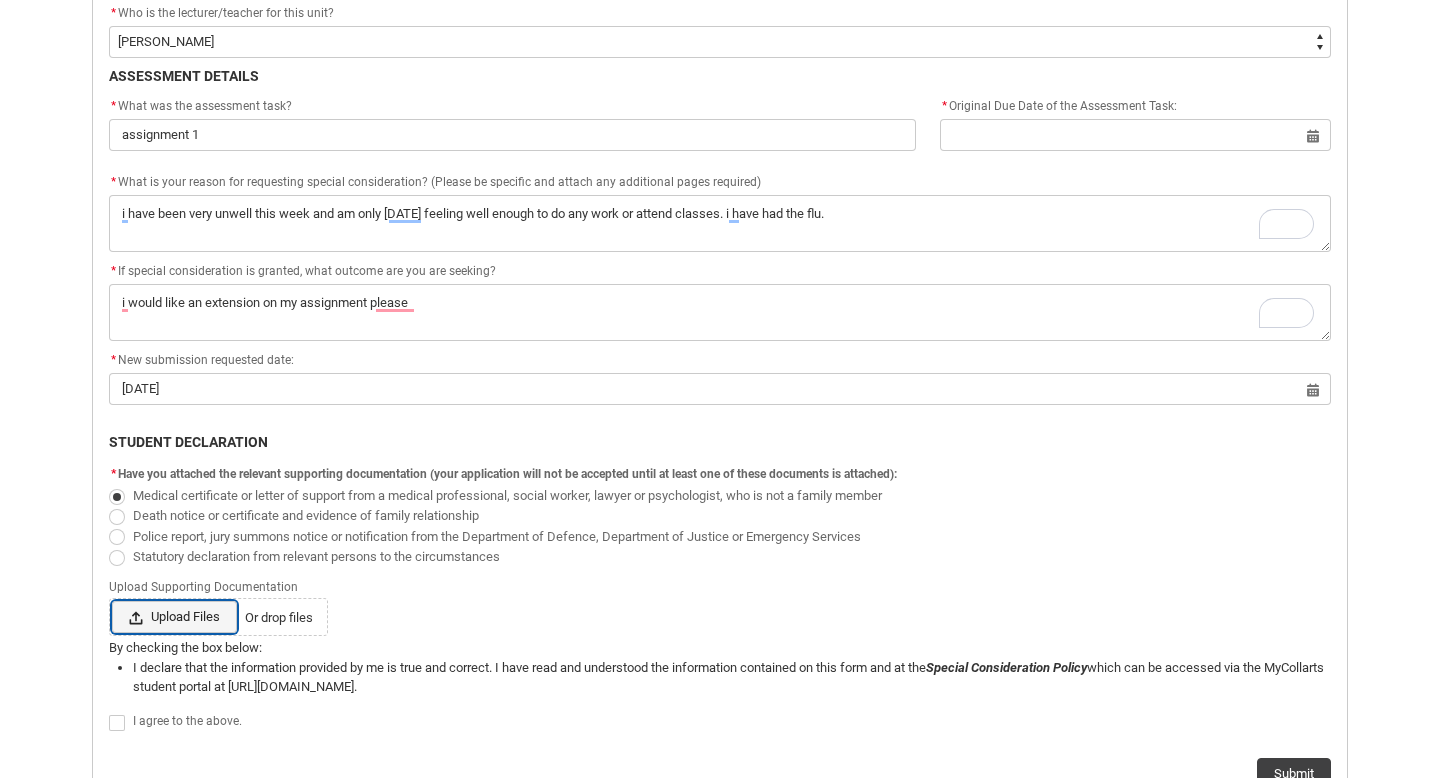 click on "Upload Files Or drop files" at bounding box center (111, 600) 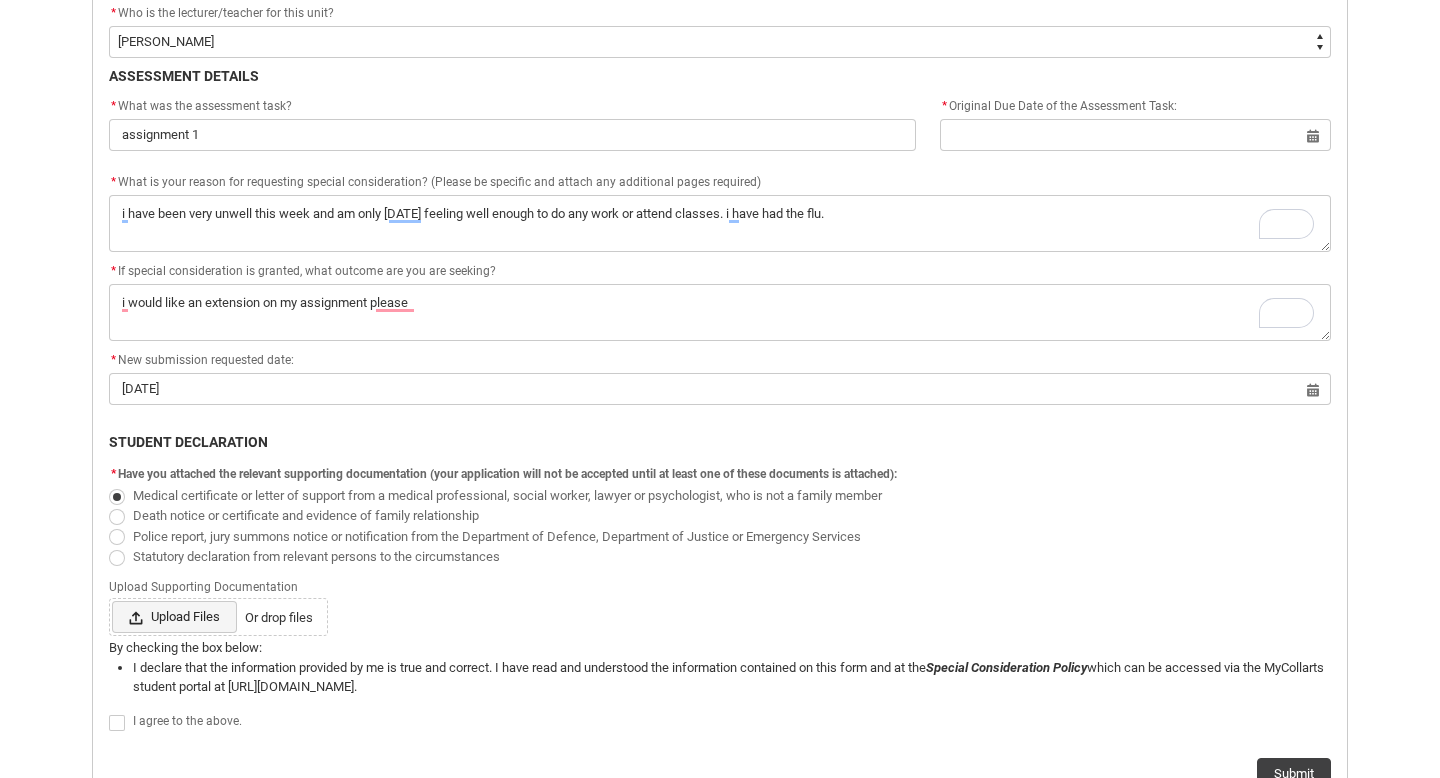 click on "Upload Files" at bounding box center (174, 617) 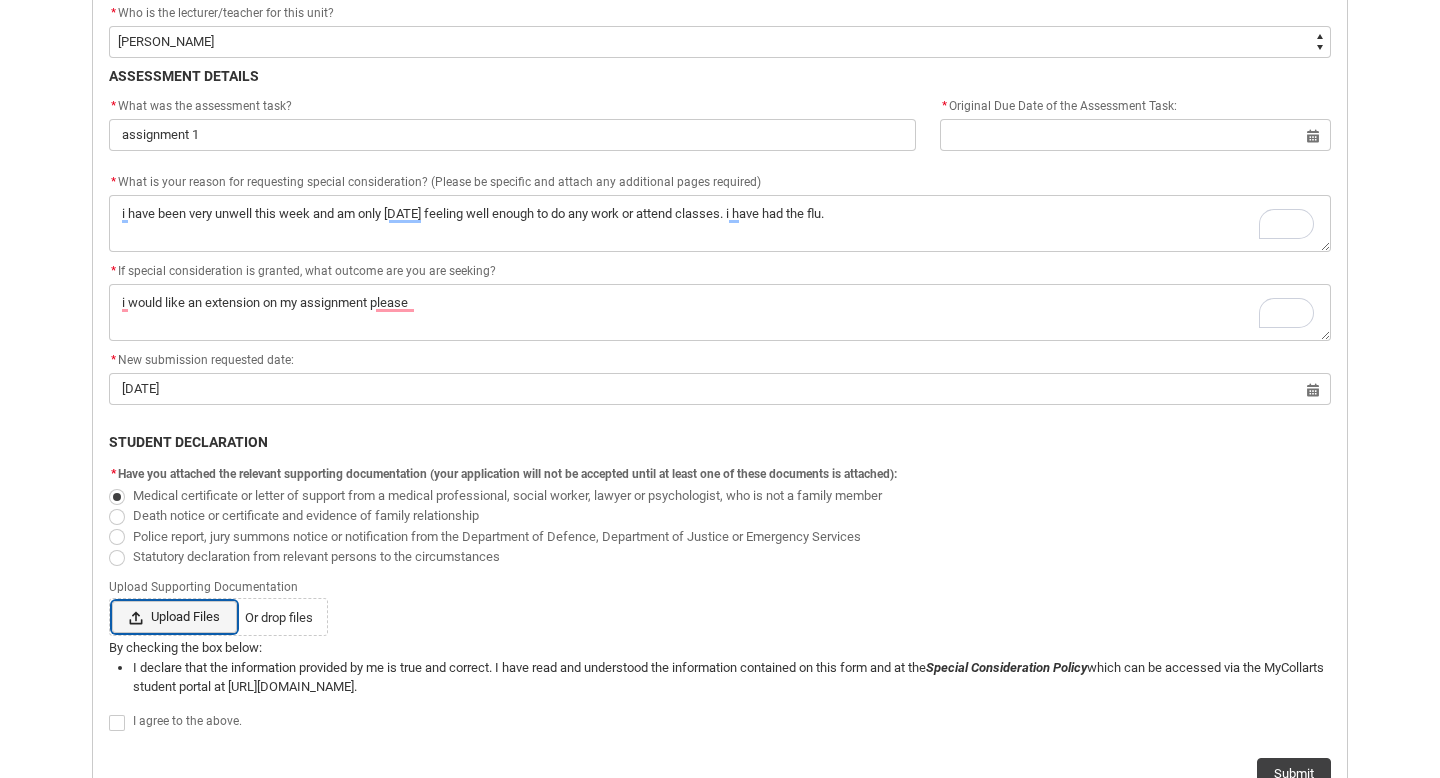 click on "Upload Files Or drop files" at bounding box center (111, 600) 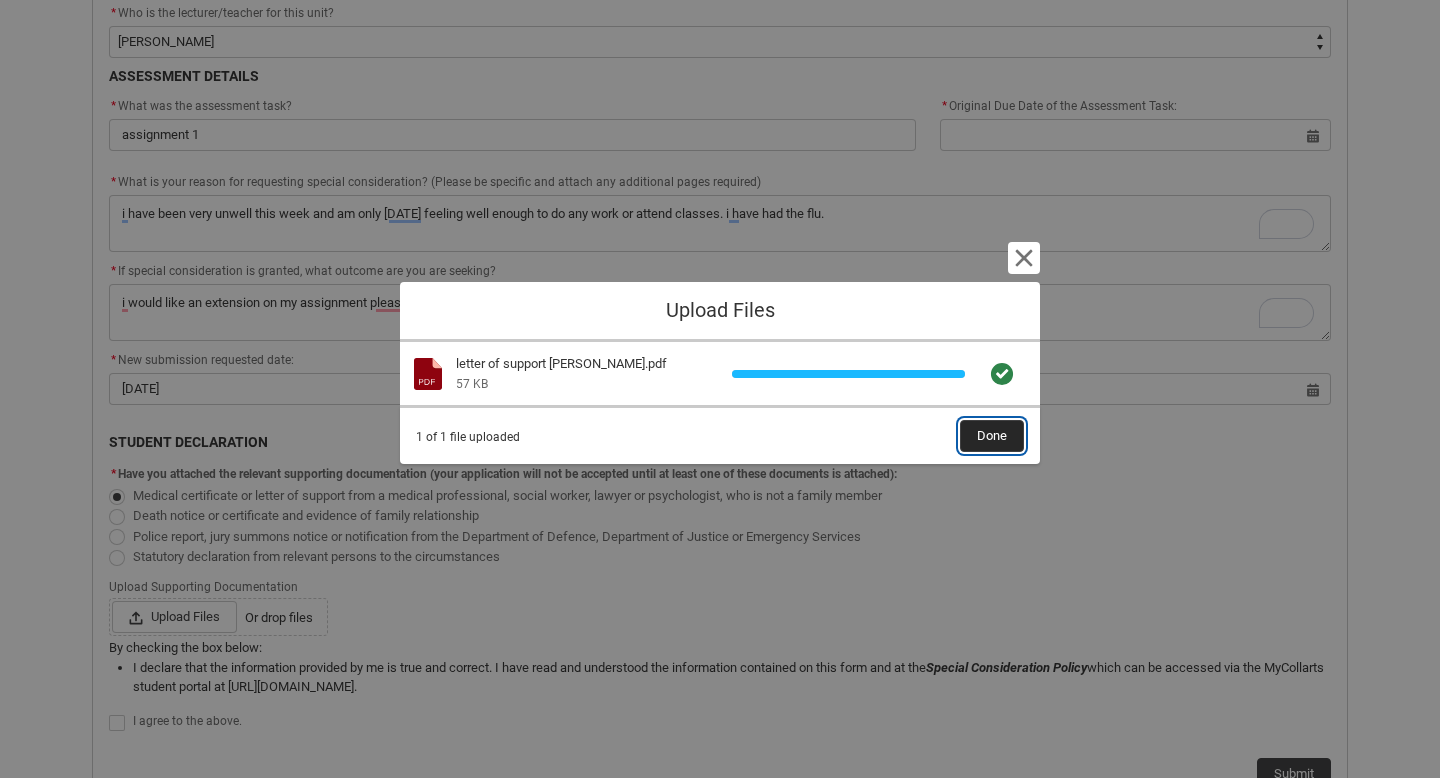 click on "Done" at bounding box center [992, 436] 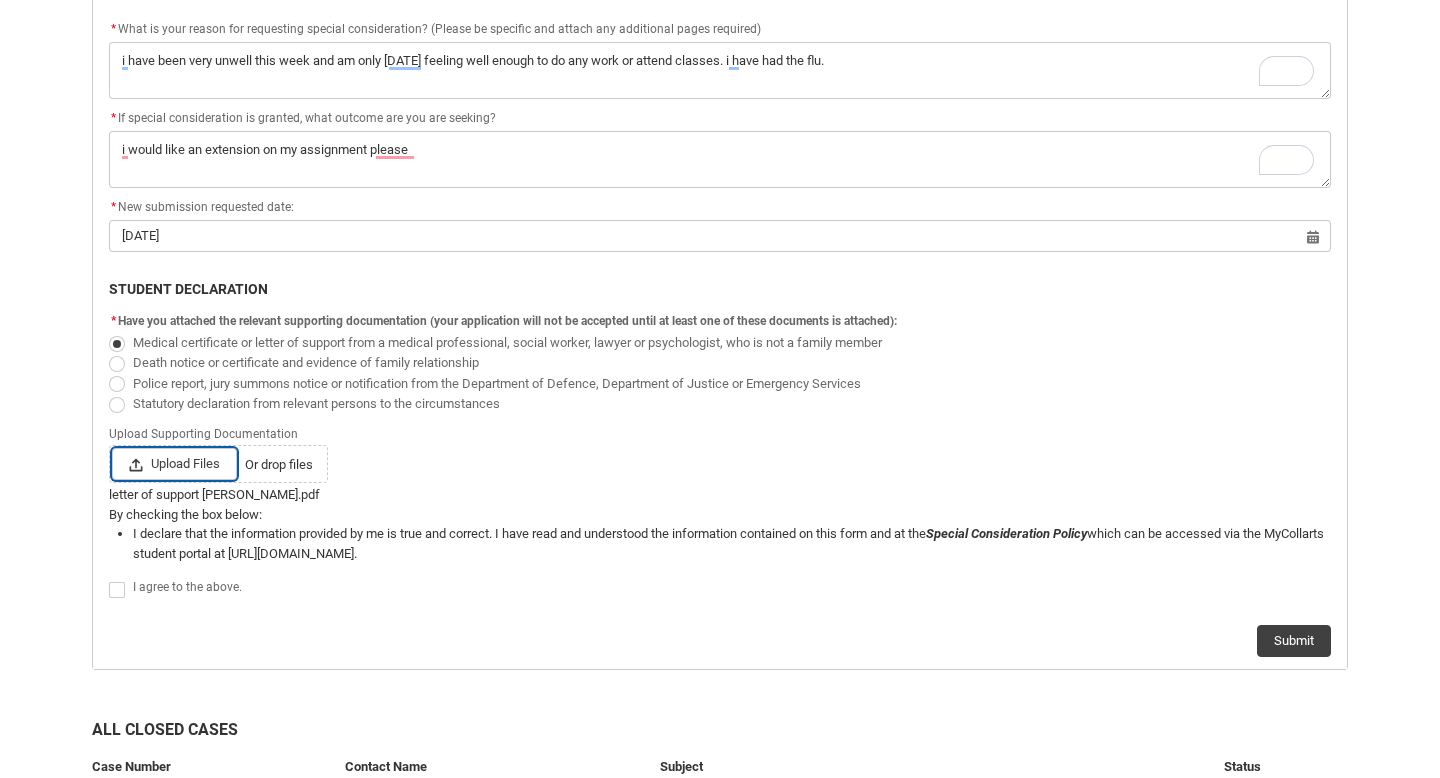 scroll, scrollTop: 1017, scrollLeft: 0, axis: vertical 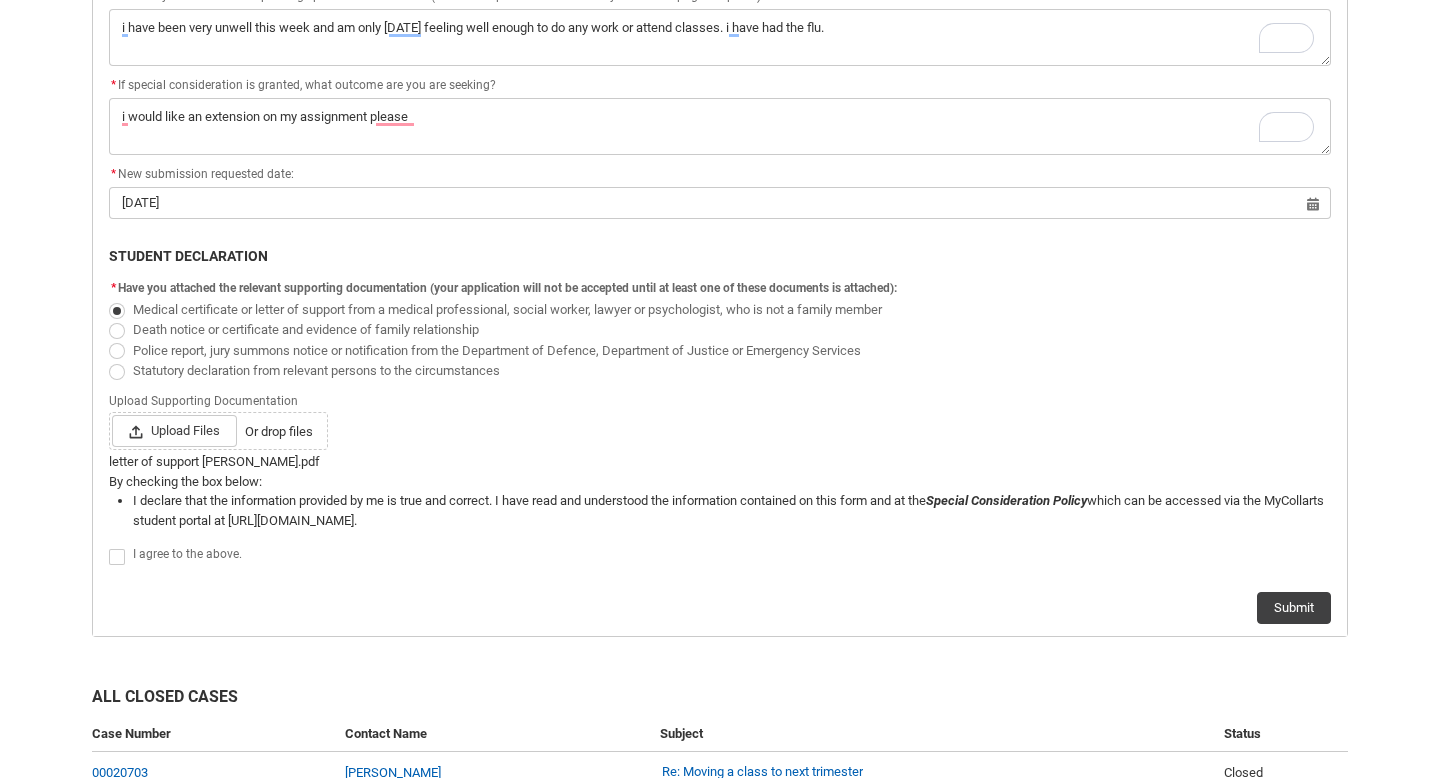 click 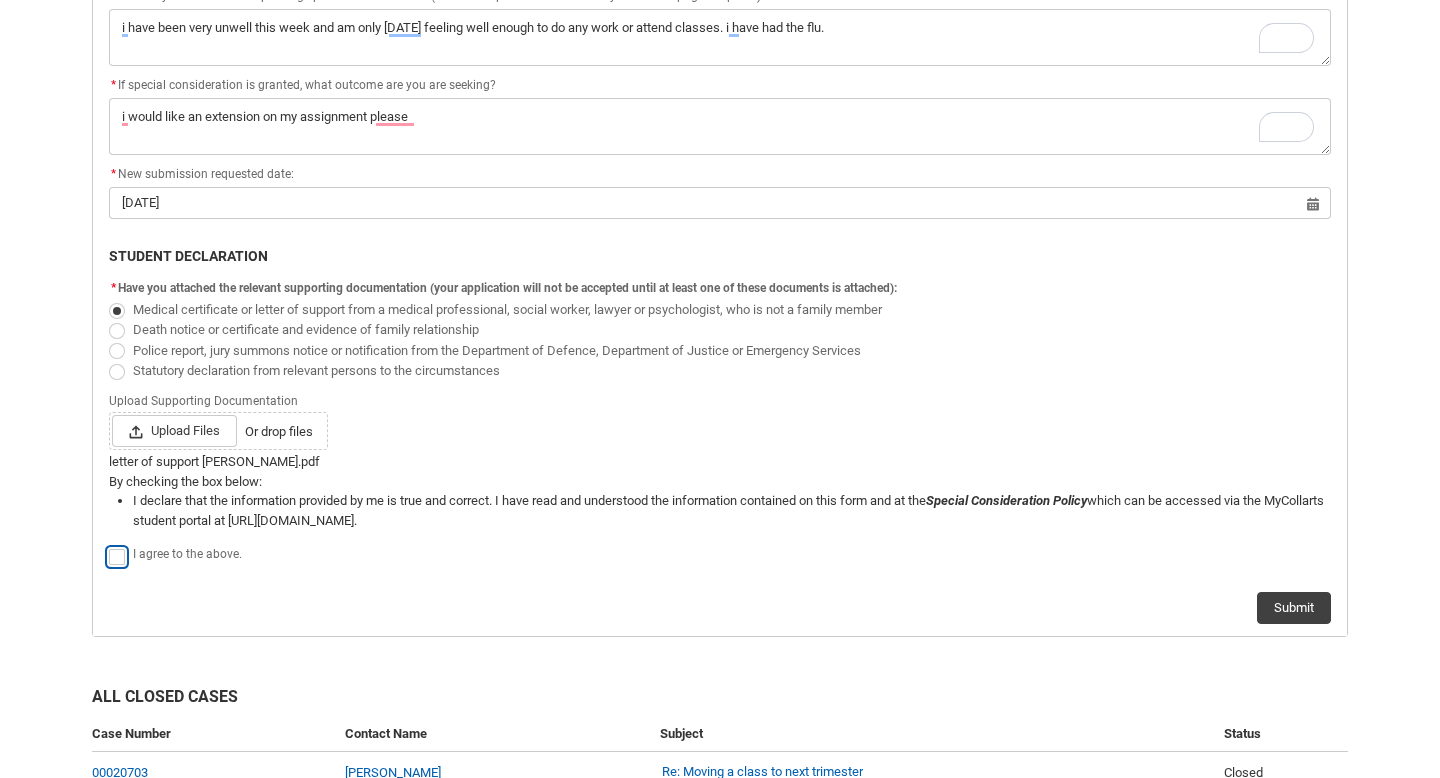 click at bounding box center (108, 545) 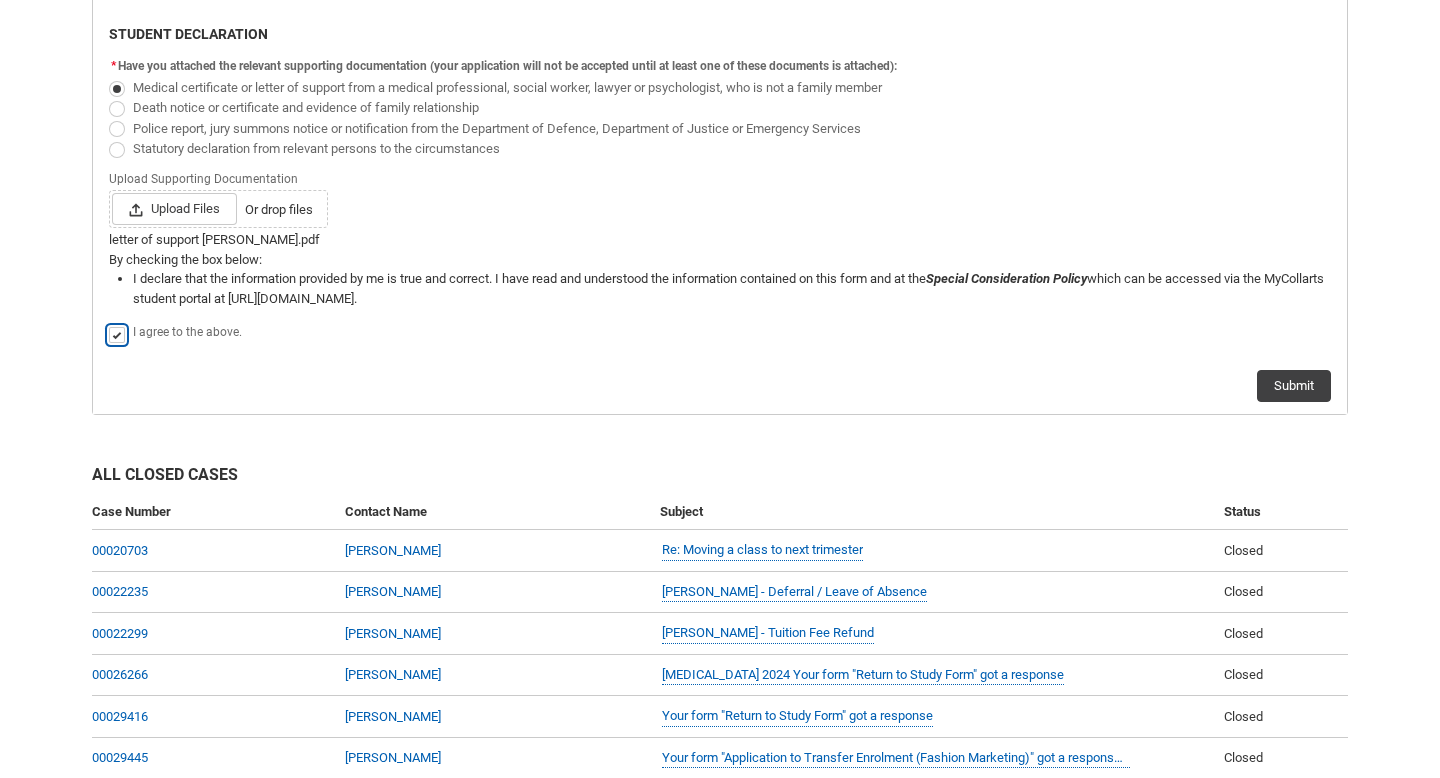scroll, scrollTop: 1242, scrollLeft: 0, axis: vertical 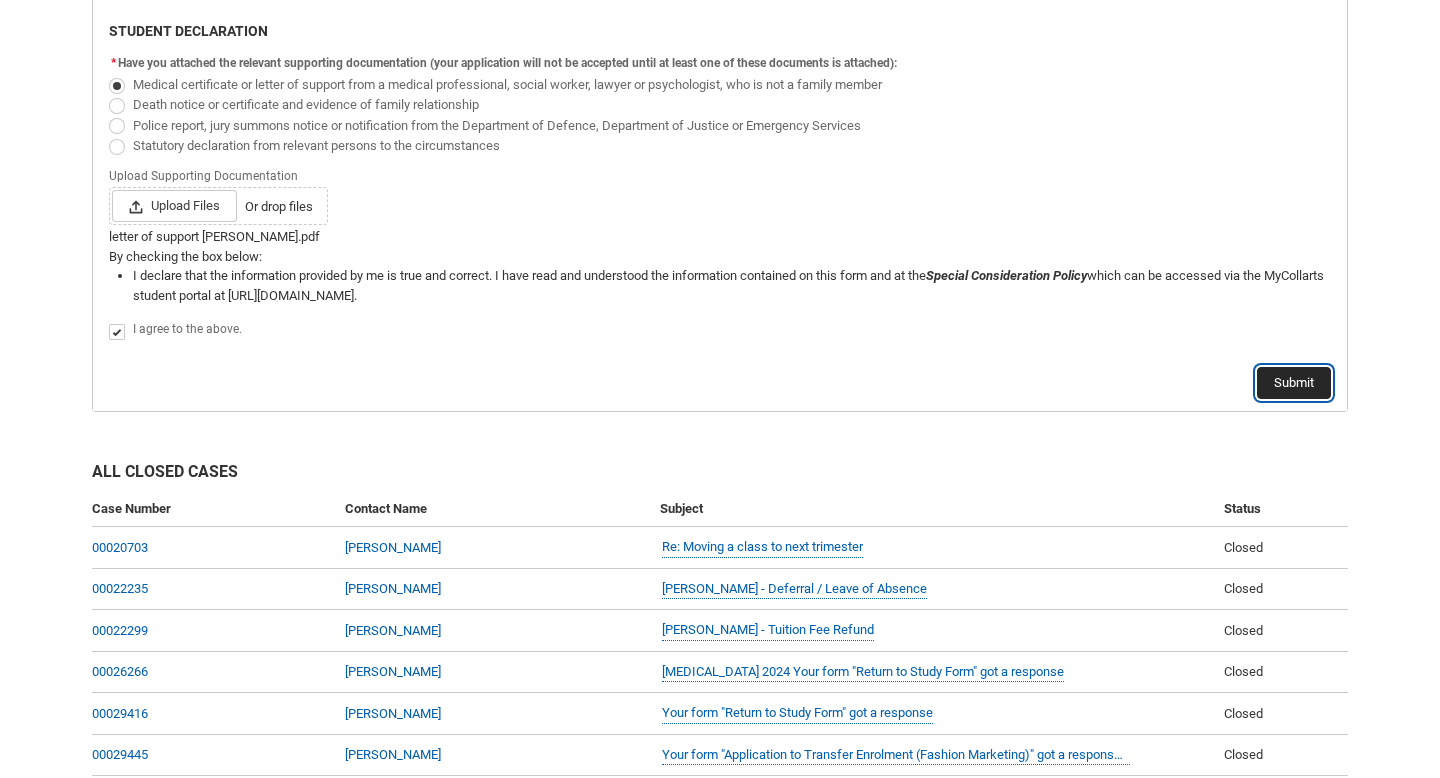 click on "Submit" 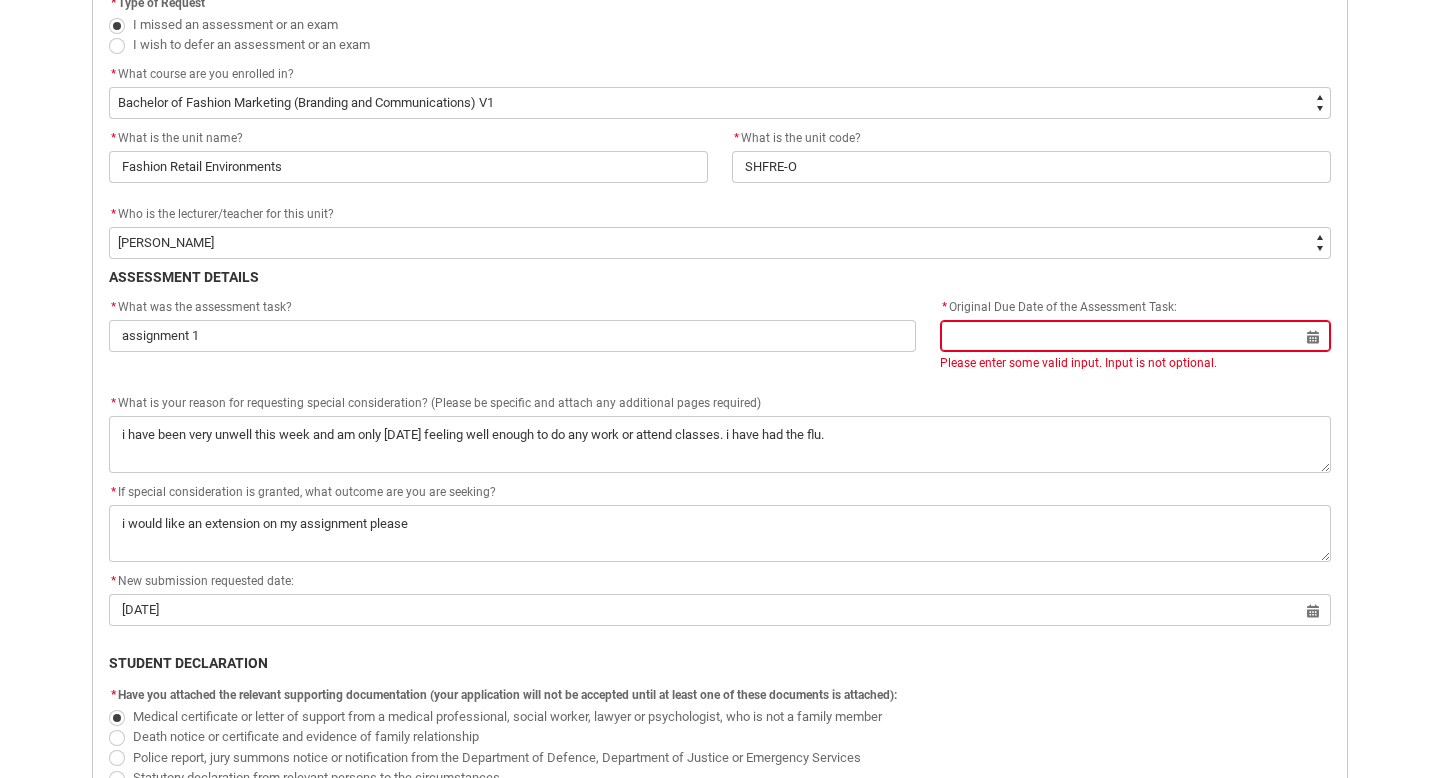scroll, scrollTop: 652, scrollLeft: 0, axis: vertical 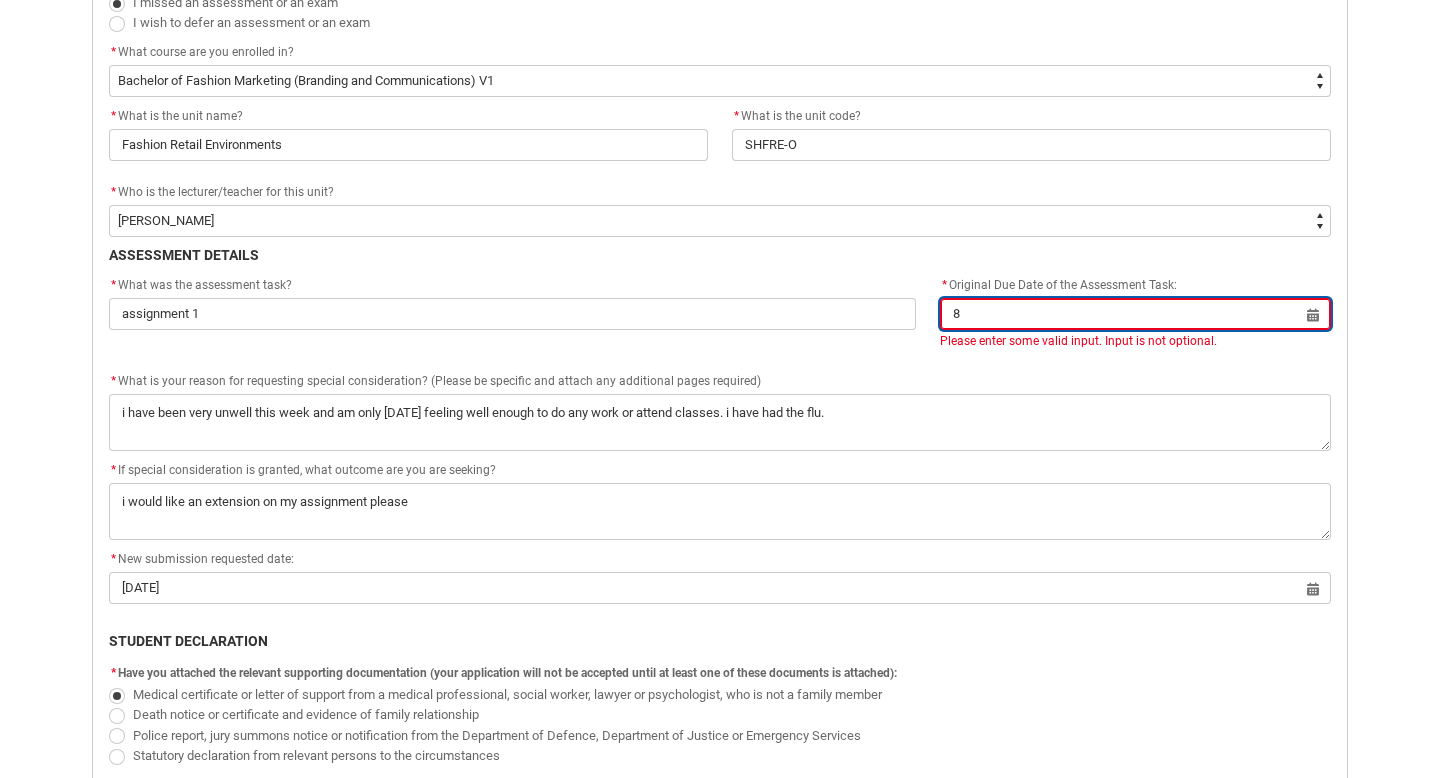 click on "8" at bounding box center [1135, 314] 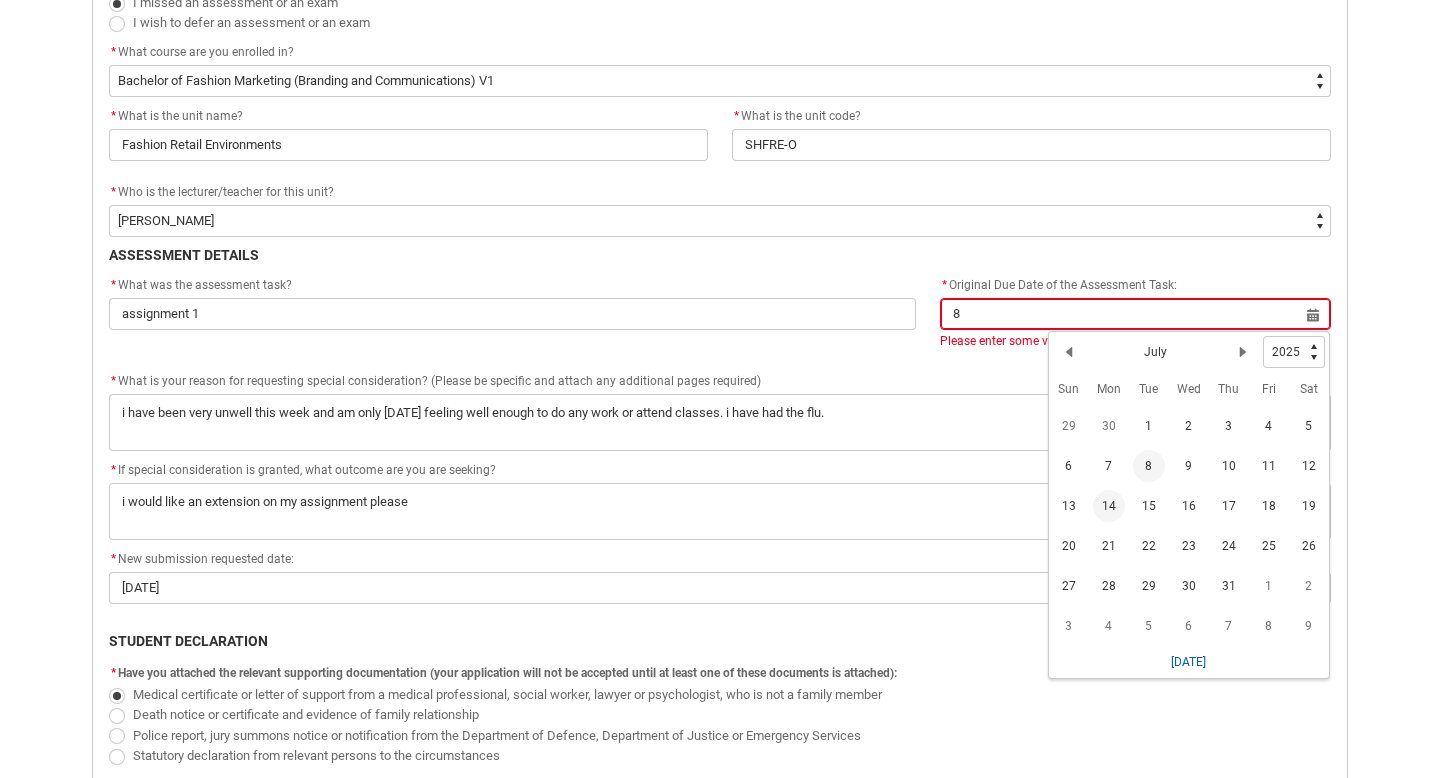 click on "8" 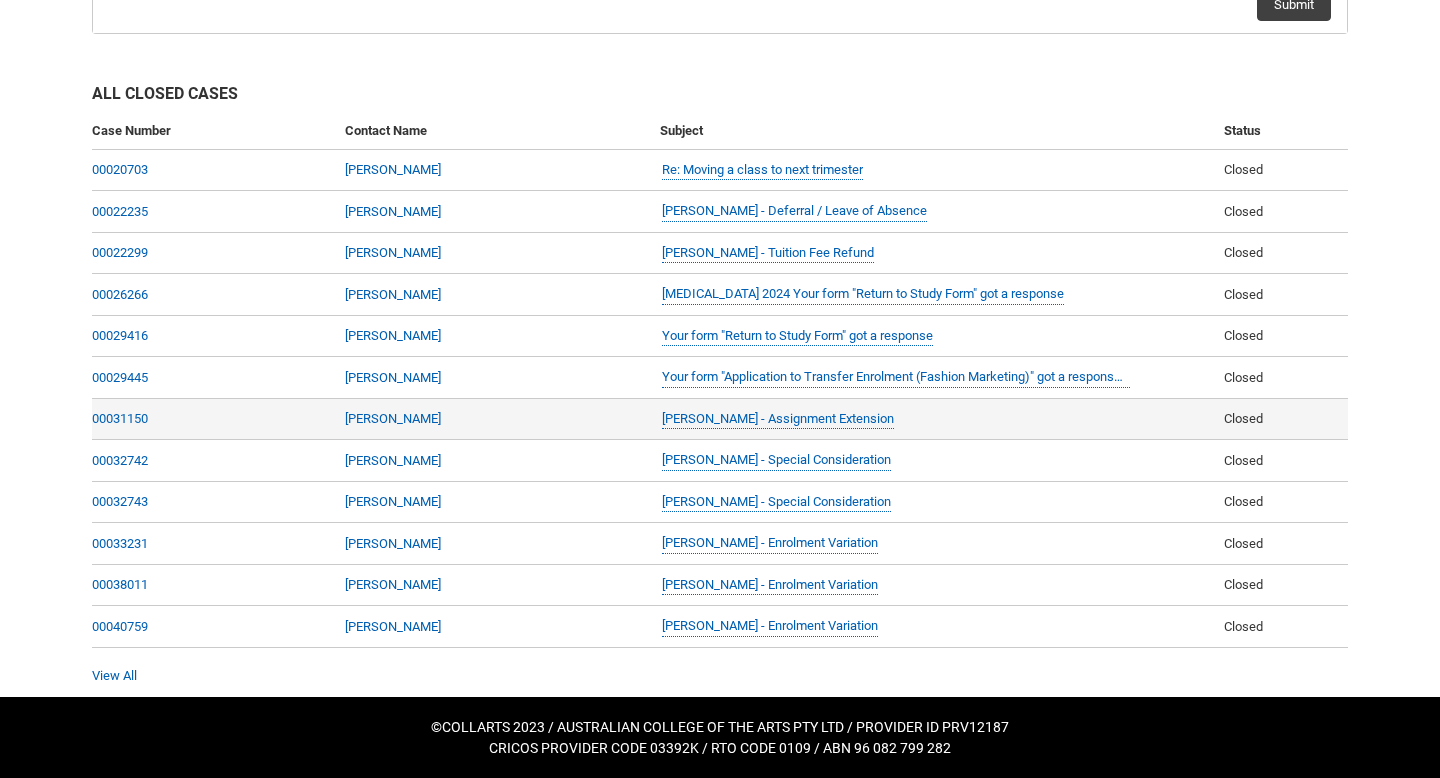 scroll, scrollTop: 1140, scrollLeft: 0, axis: vertical 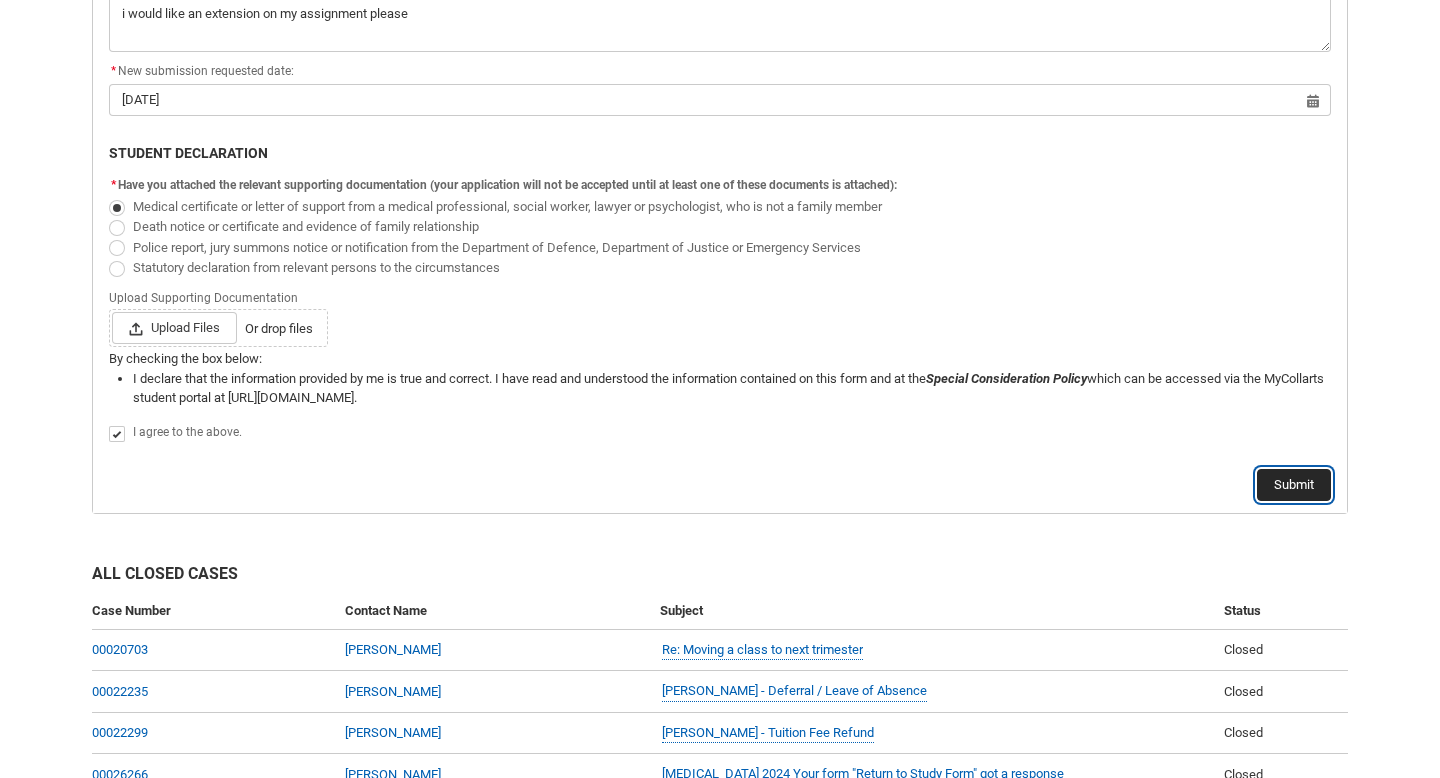 click on "Submit" 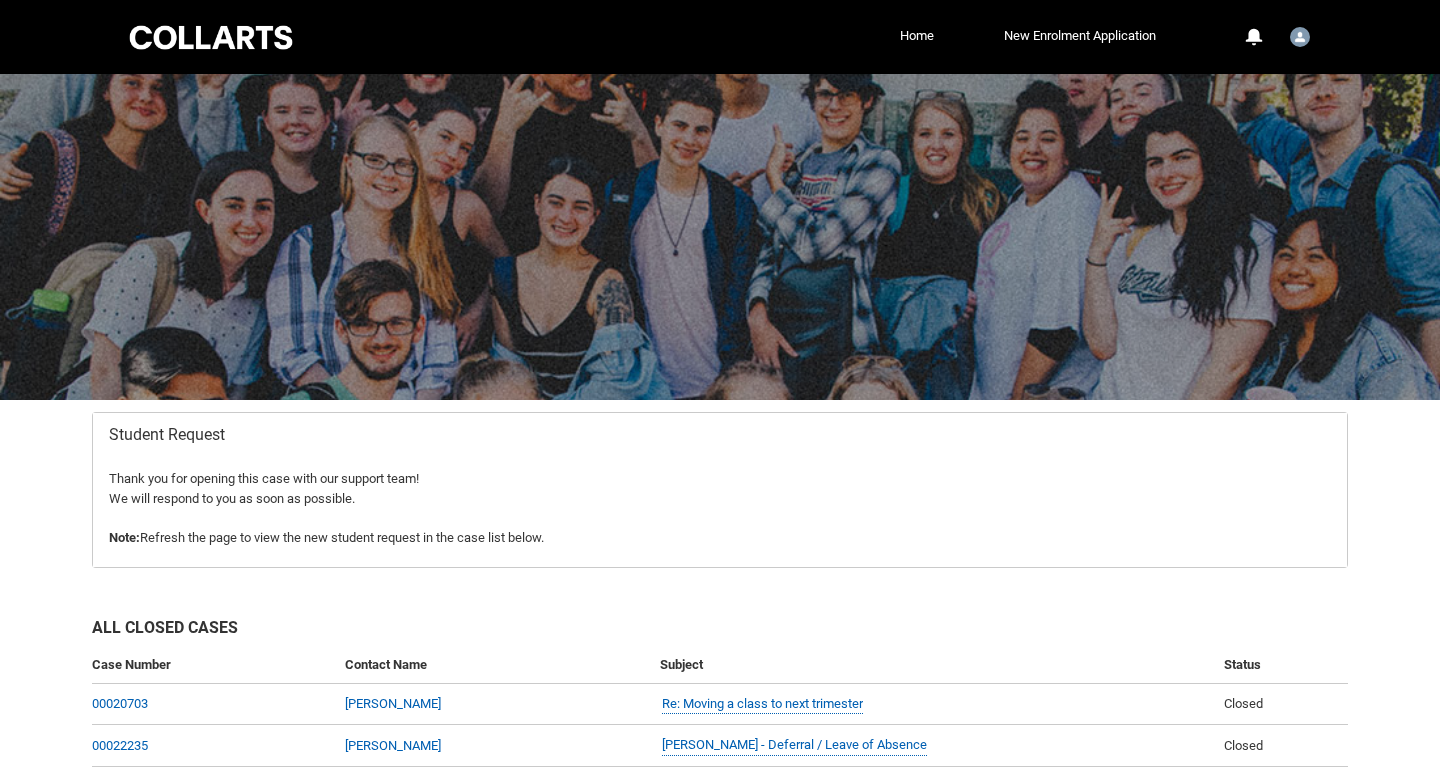 scroll, scrollTop: 213, scrollLeft: 0, axis: vertical 